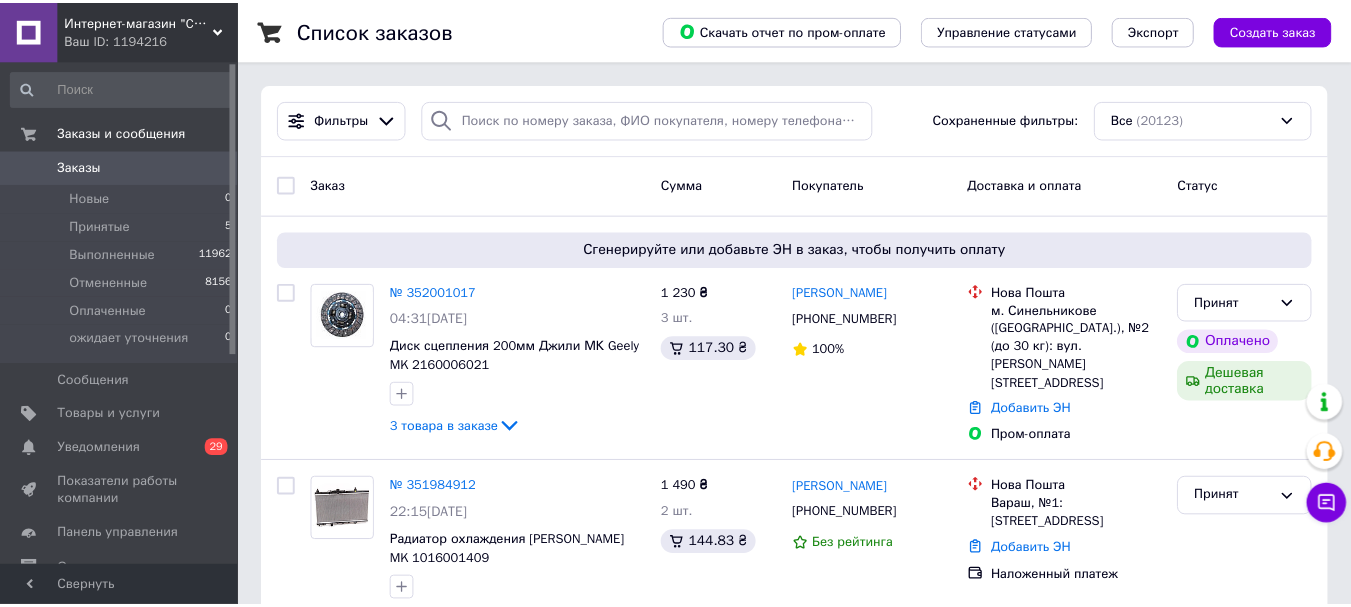 scroll, scrollTop: 200, scrollLeft: 0, axis: vertical 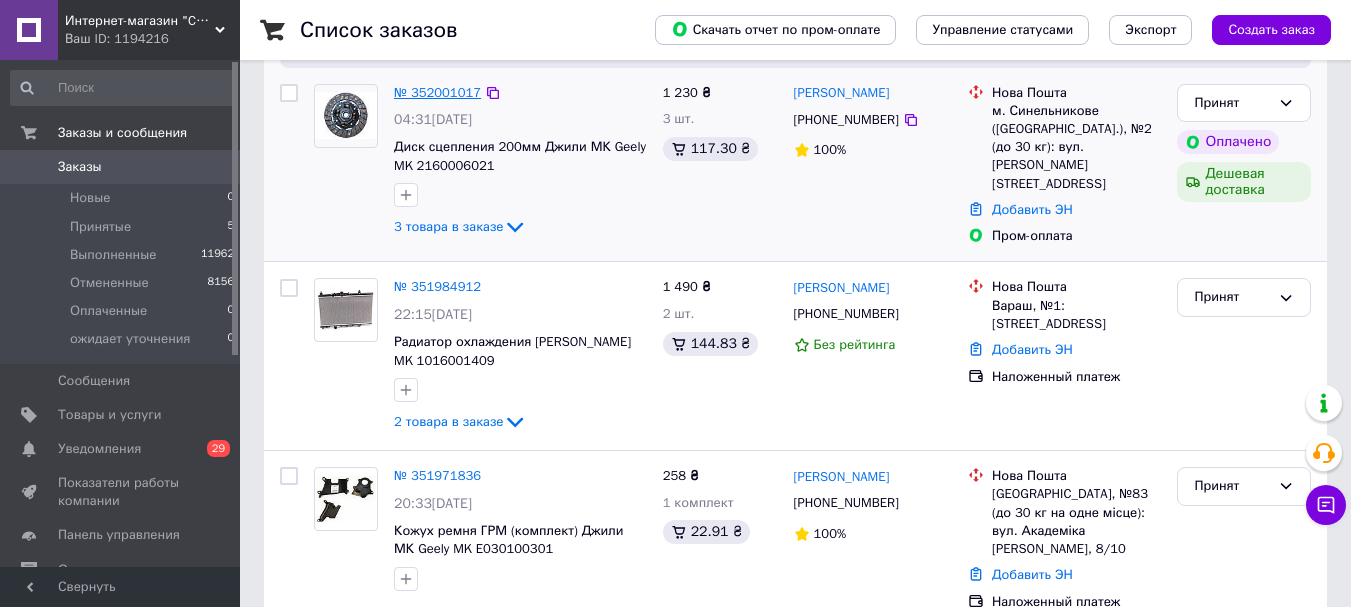 click on "№ 352001017" at bounding box center (437, 92) 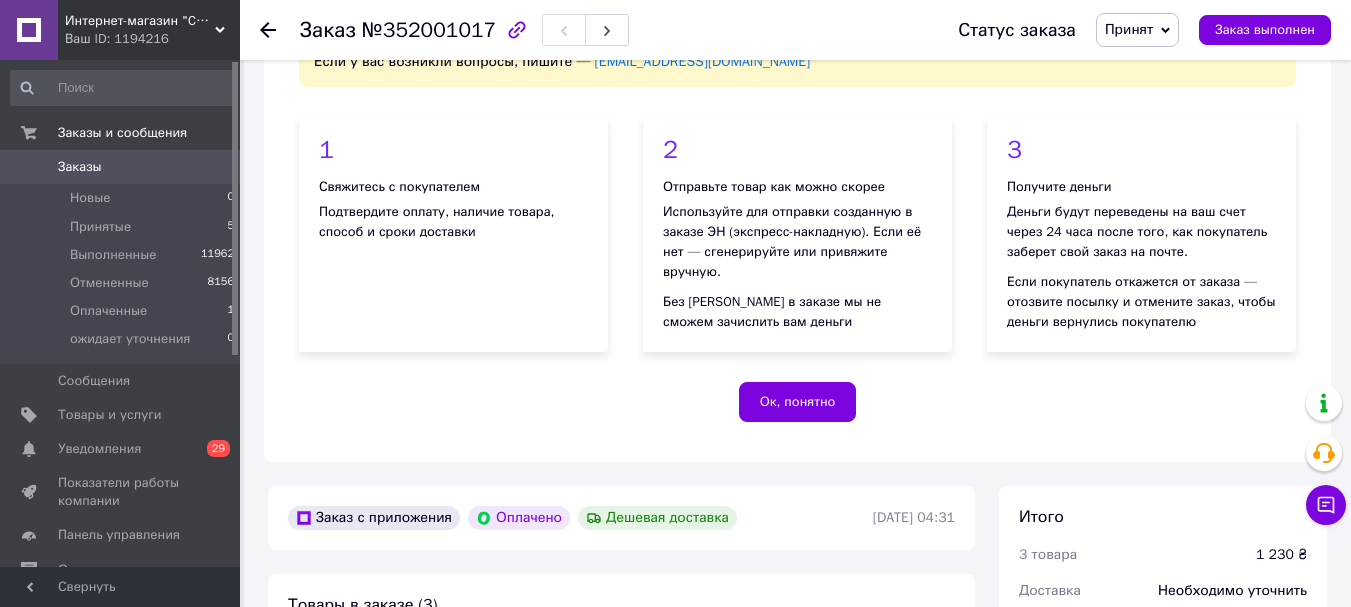 scroll, scrollTop: 600, scrollLeft: 0, axis: vertical 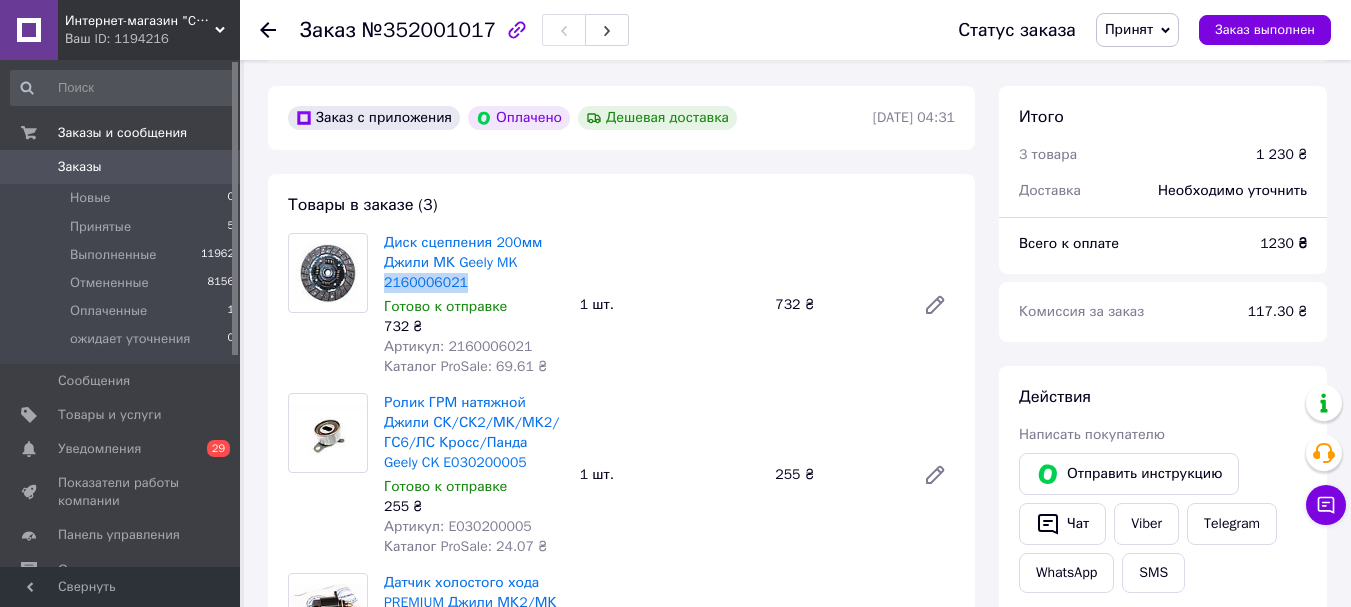 drag, startPoint x: 472, startPoint y: 287, endPoint x: 383, endPoint y: 291, distance: 89.08984 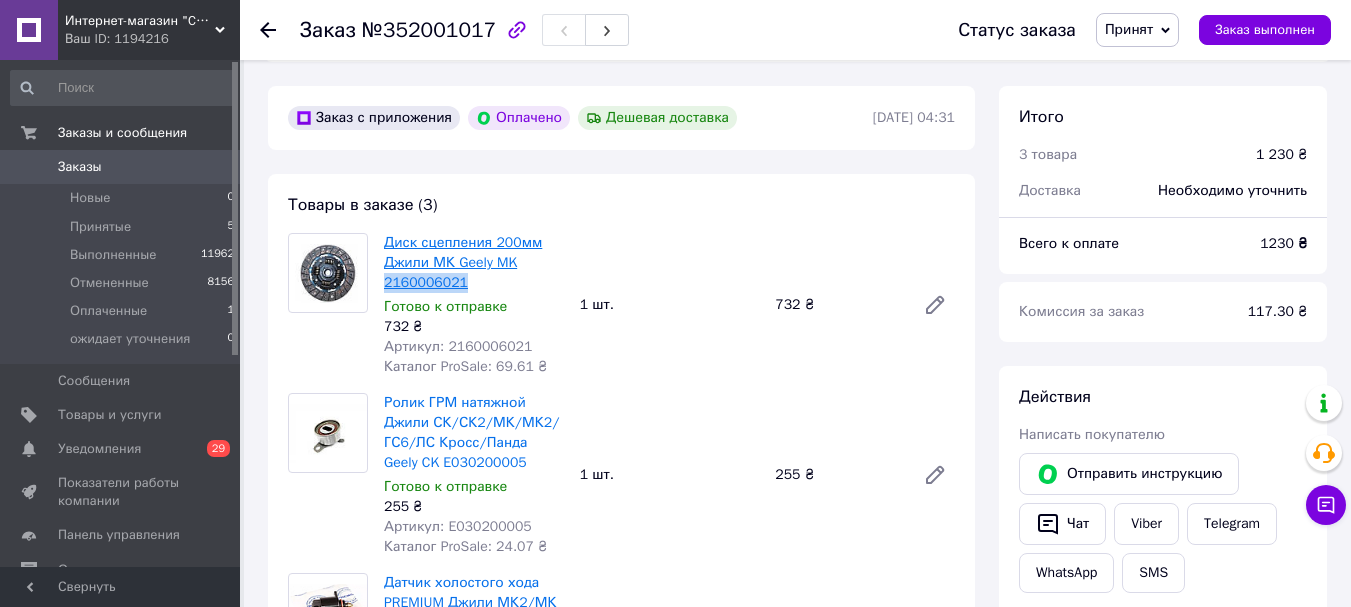 copy on "2160006021" 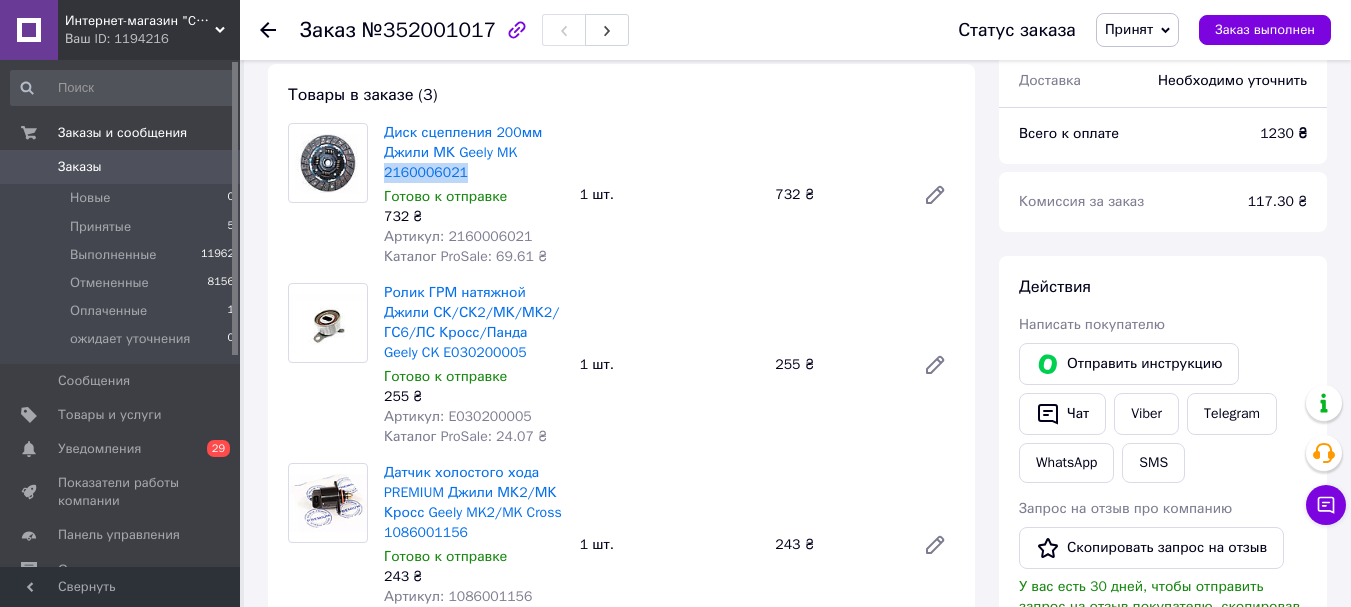 scroll, scrollTop: 800, scrollLeft: 0, axis: vertical 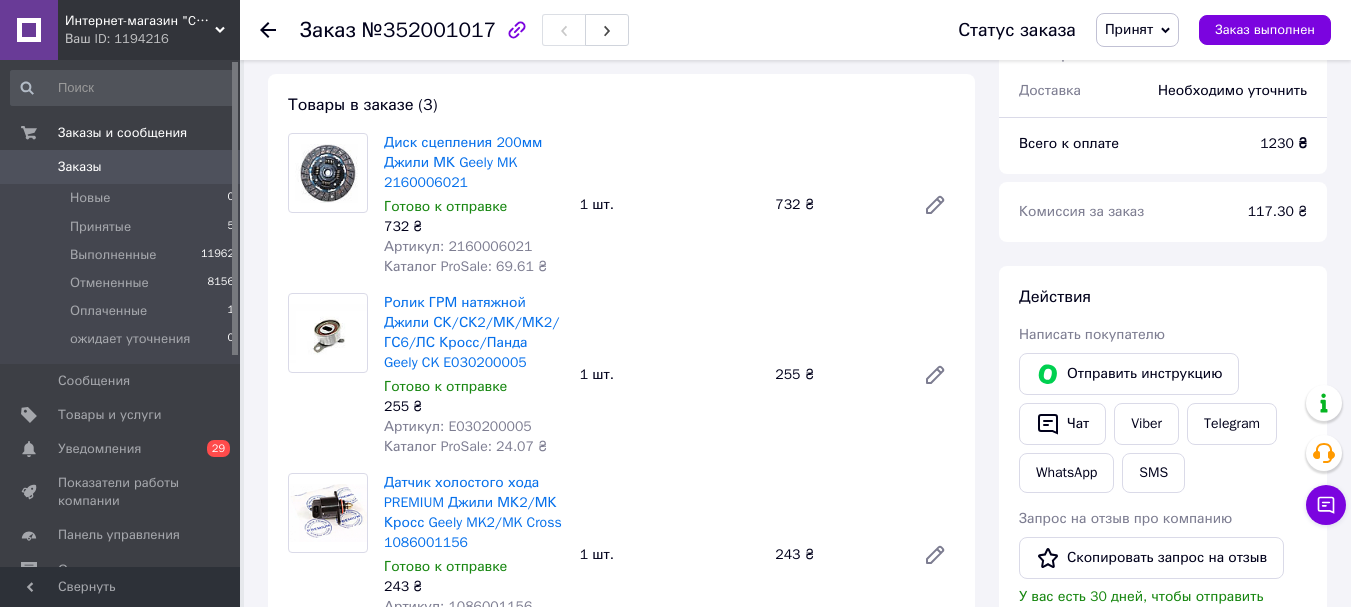click on "Ролик ГРМ натяжной Джили СК/СК2/МК/МК2/ГС6/ЛС Кросс/Панда Geely CK E030200005" at bounding box center (474, 333) 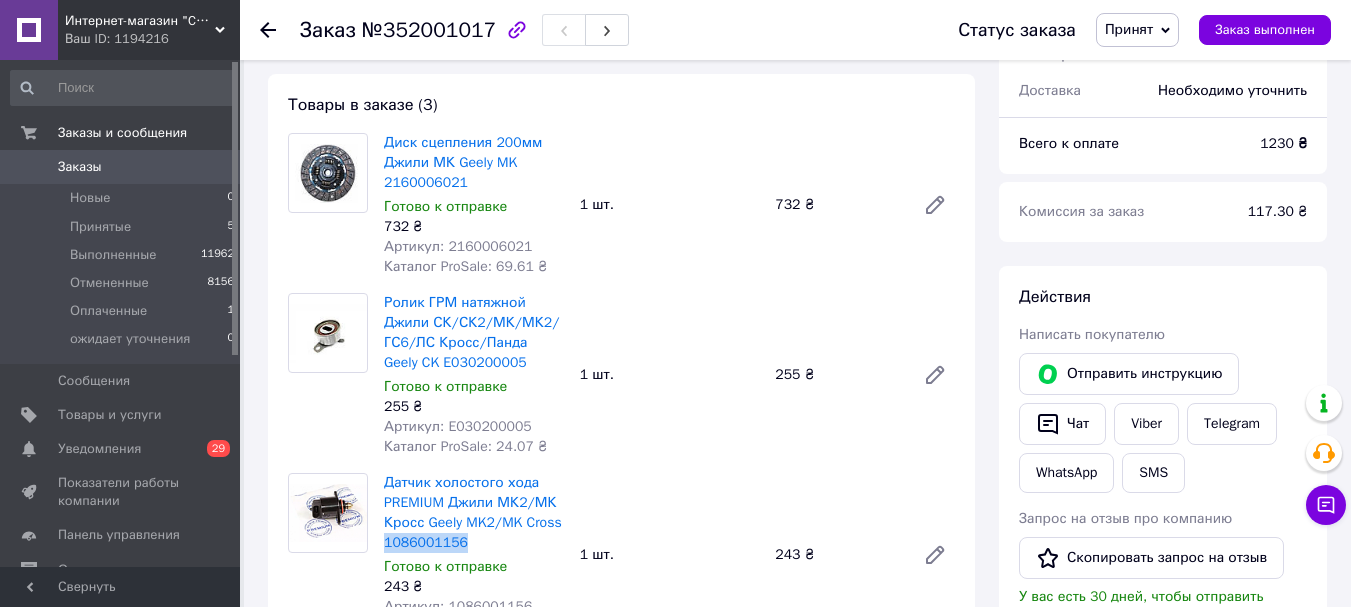 drag, startPoint x: 473, startPoint y: 548, endPoint x: 382, endPoint y: 548, distance: 91 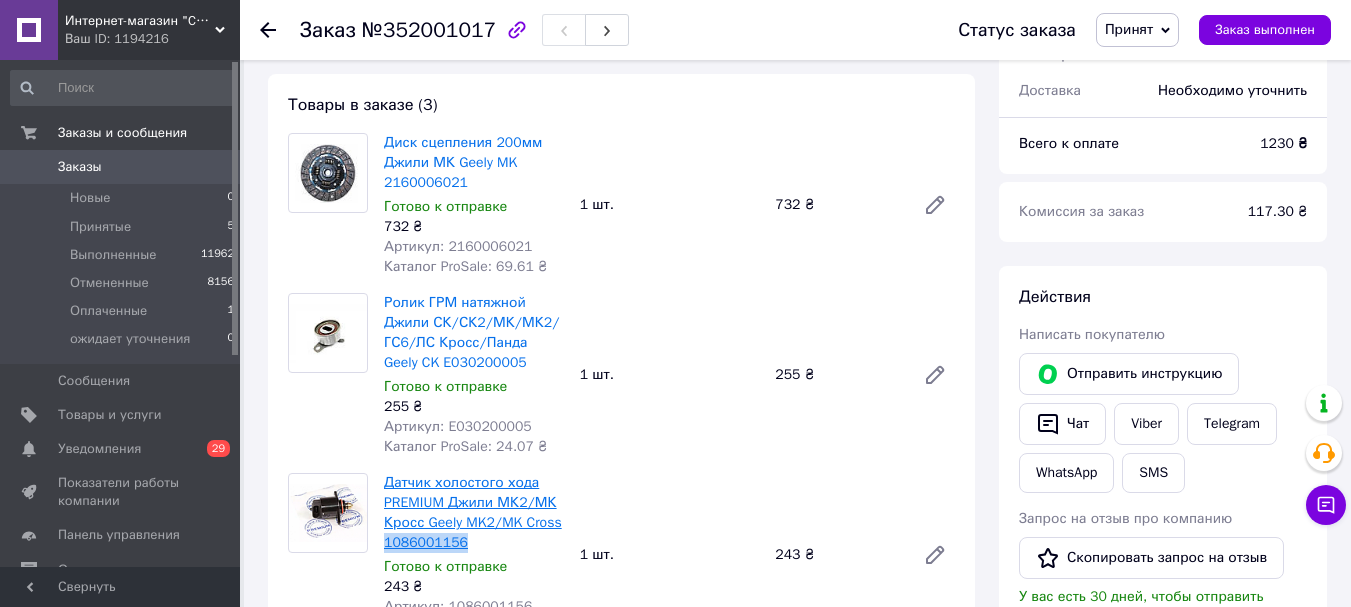 copy on "1086001156" 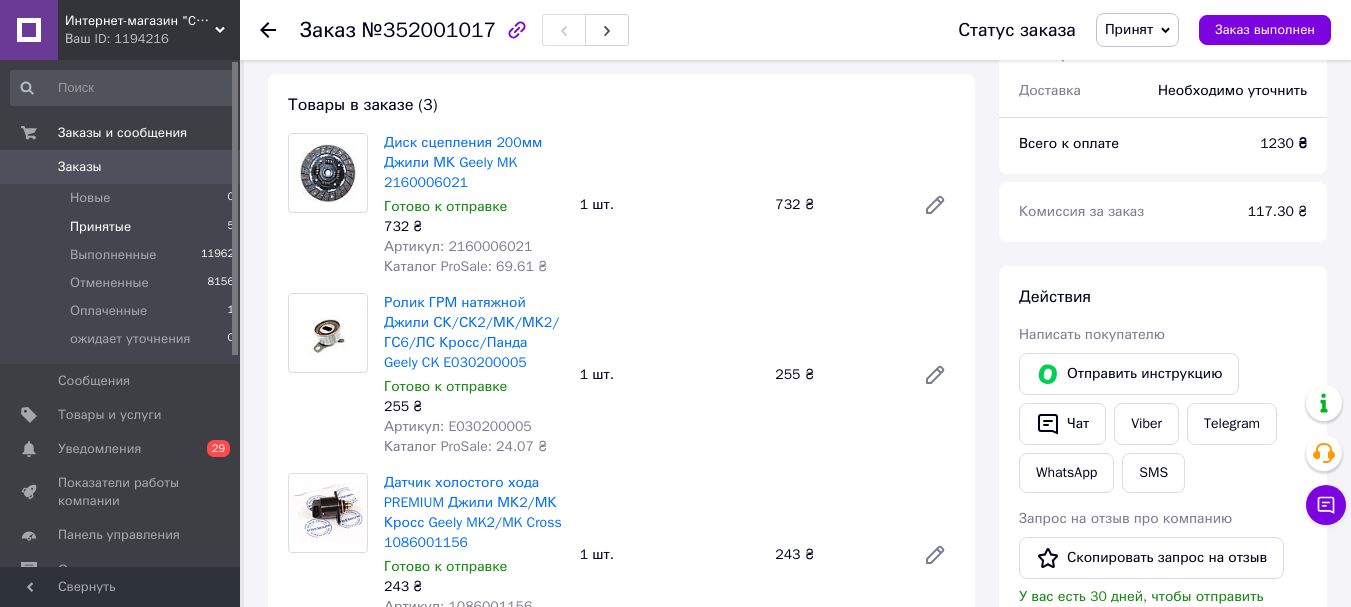 click on "Принятые 5" at bounding box center [123, 227] 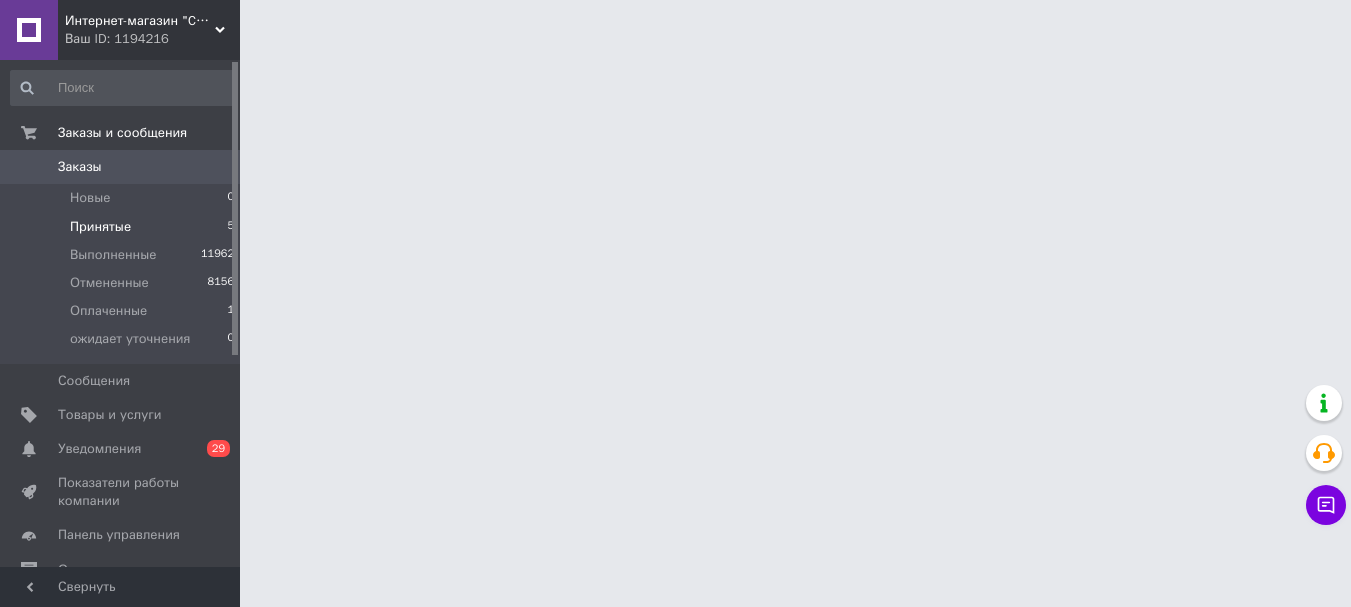 scroll, scrollTop: 0, scrollLeft: 0, axis: both 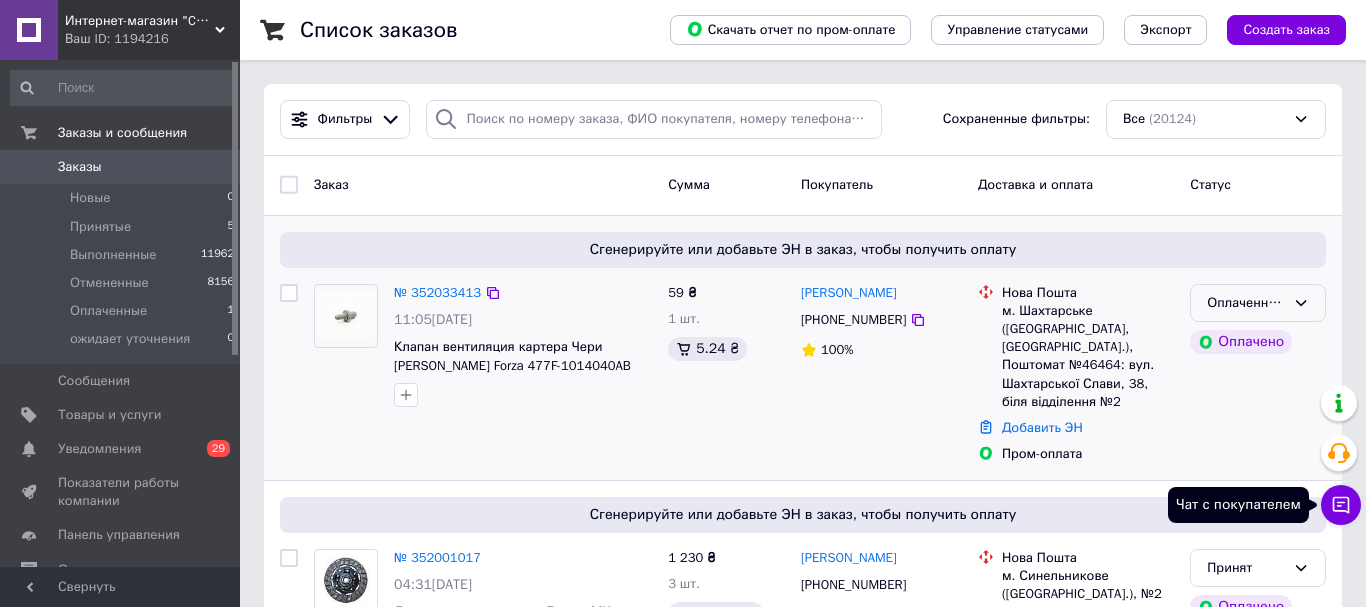 click on "Оплаченный" at bounding box center (1246, 303) 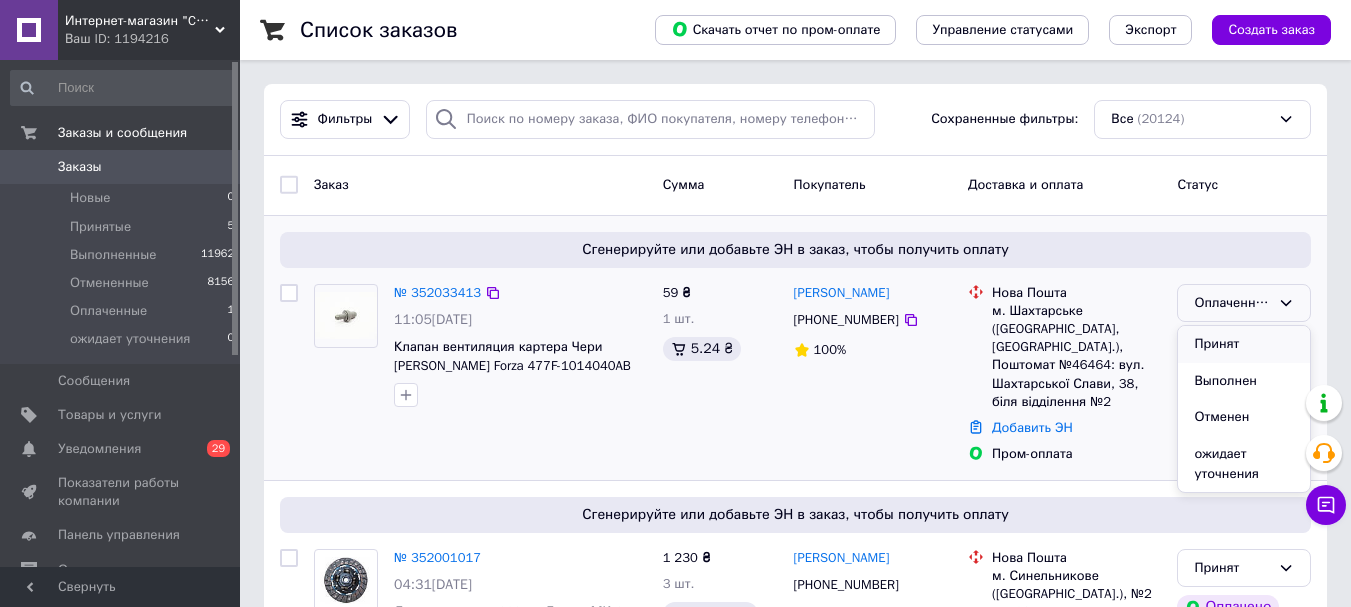 click on "Принят" at bounding box center (1244, 344) 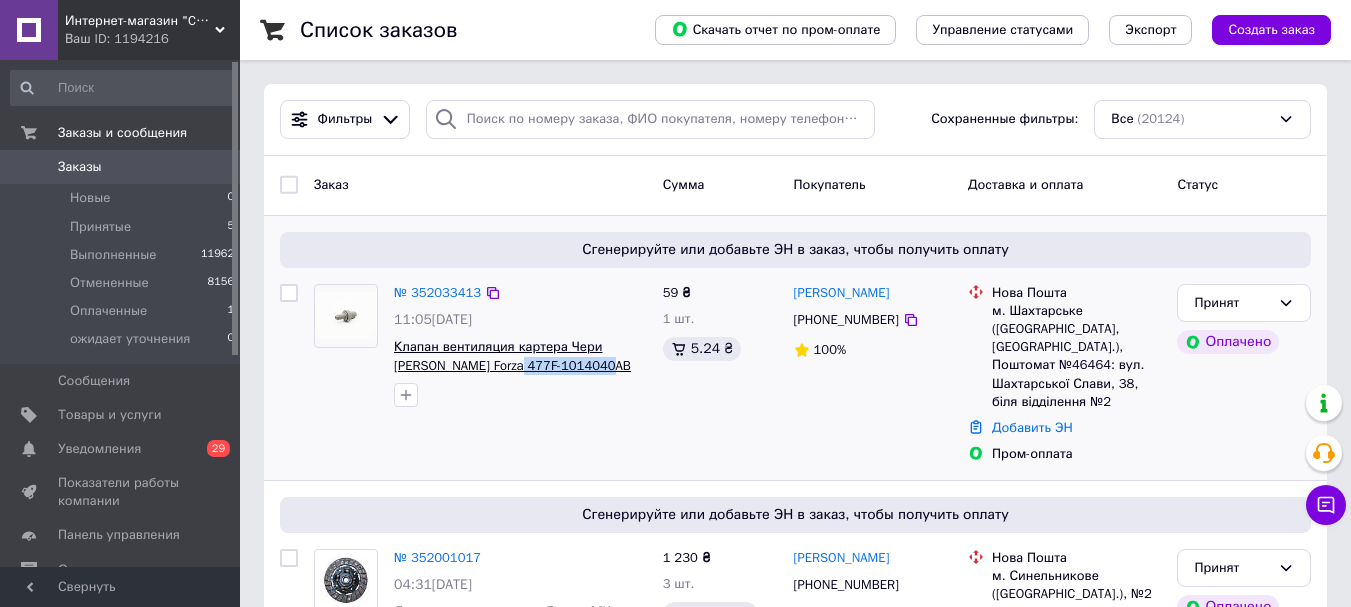 drag, startPoint x: 571, startPoint y: 369, endPoint x: 470, endPoint y: 370, distance: 101.00495 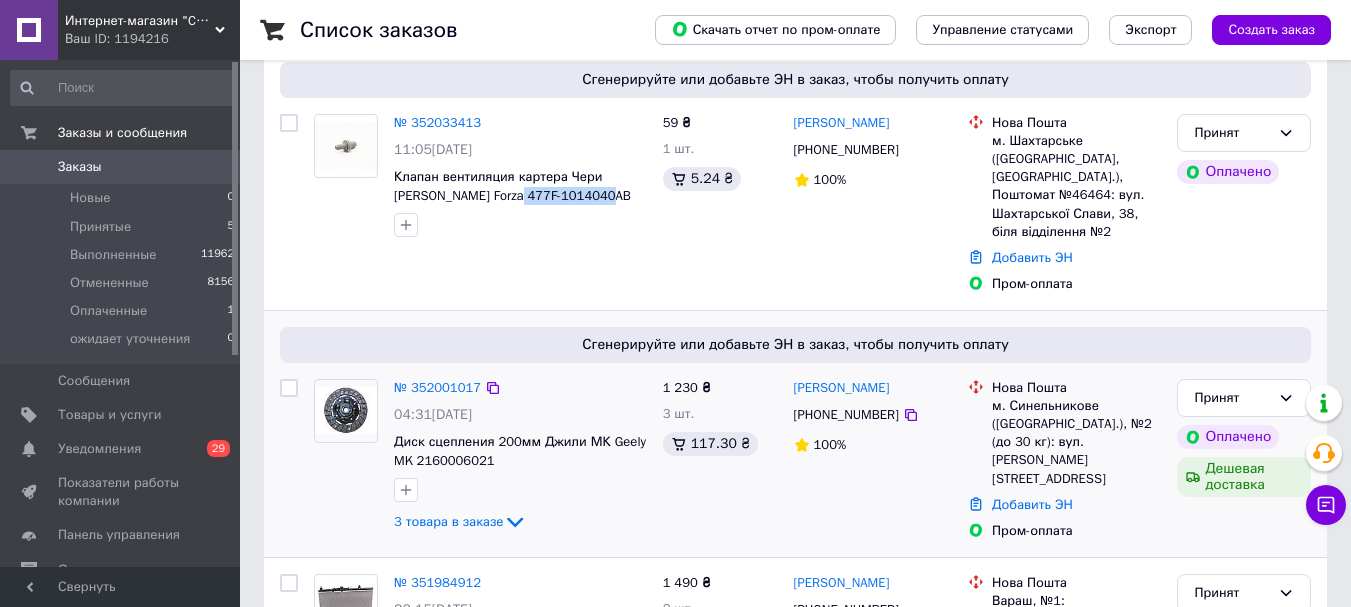 scroll, scrollTop: 300, scrollLeft: 0, axis: vertical 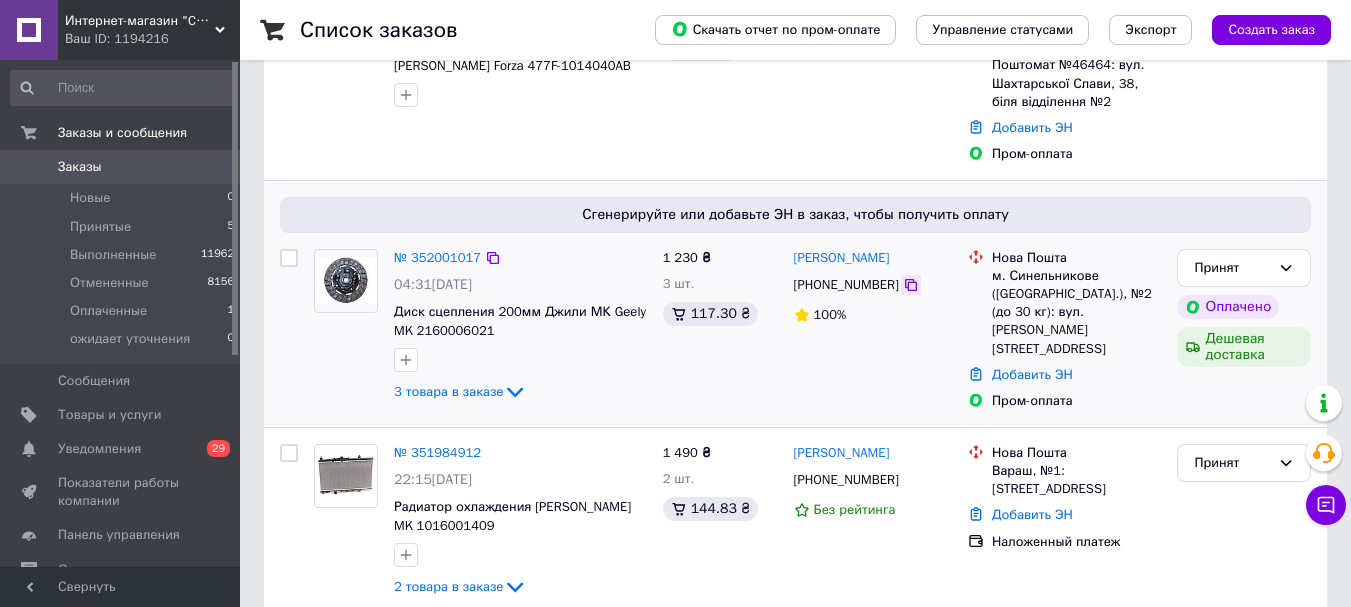 click 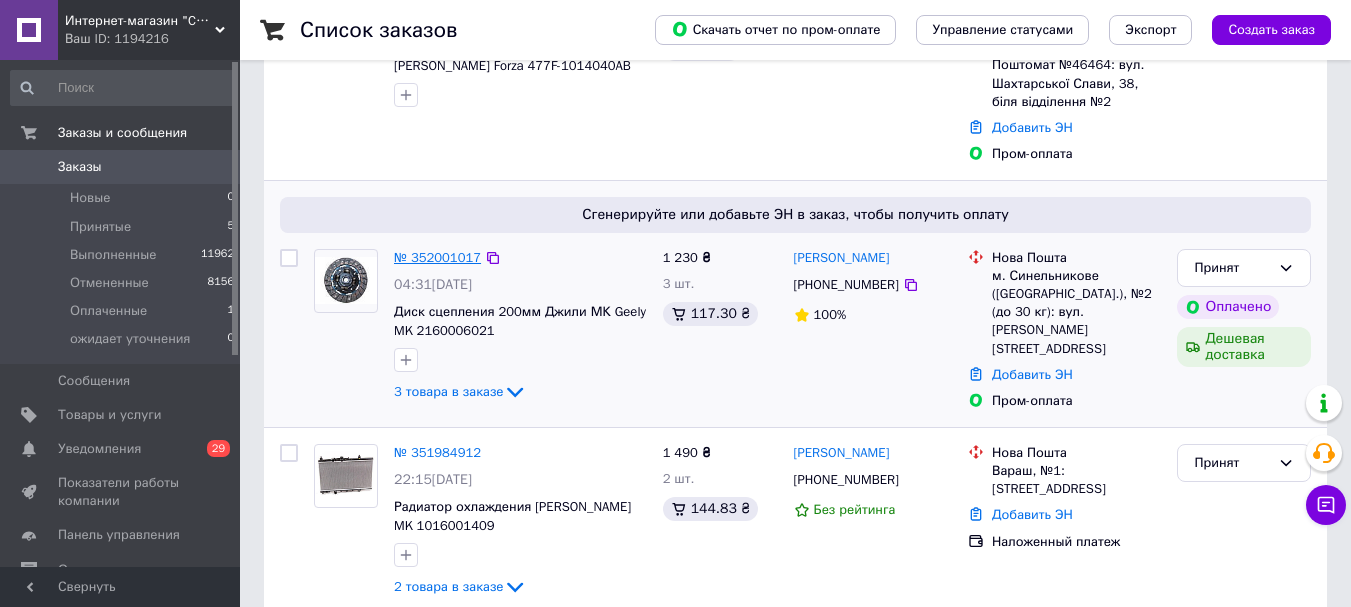click on "№ 352001017" at bounding box center (437, 257) 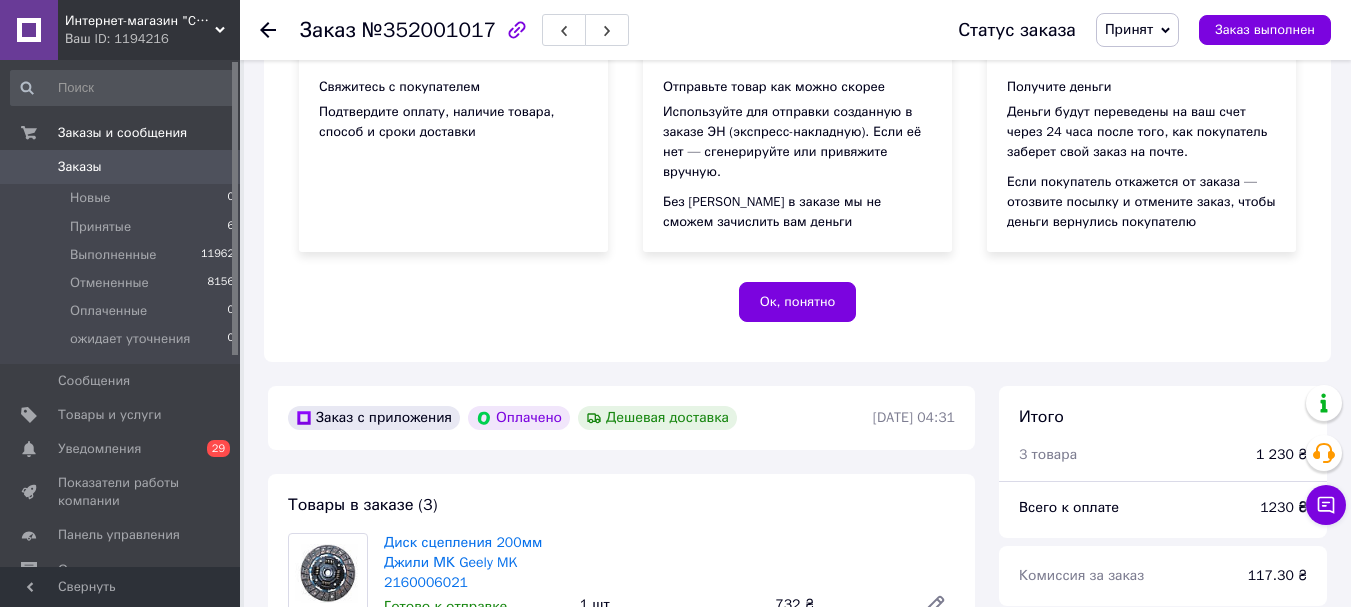 scroll, scrollTop: 700, scrollLeft: 0, axis: vertical 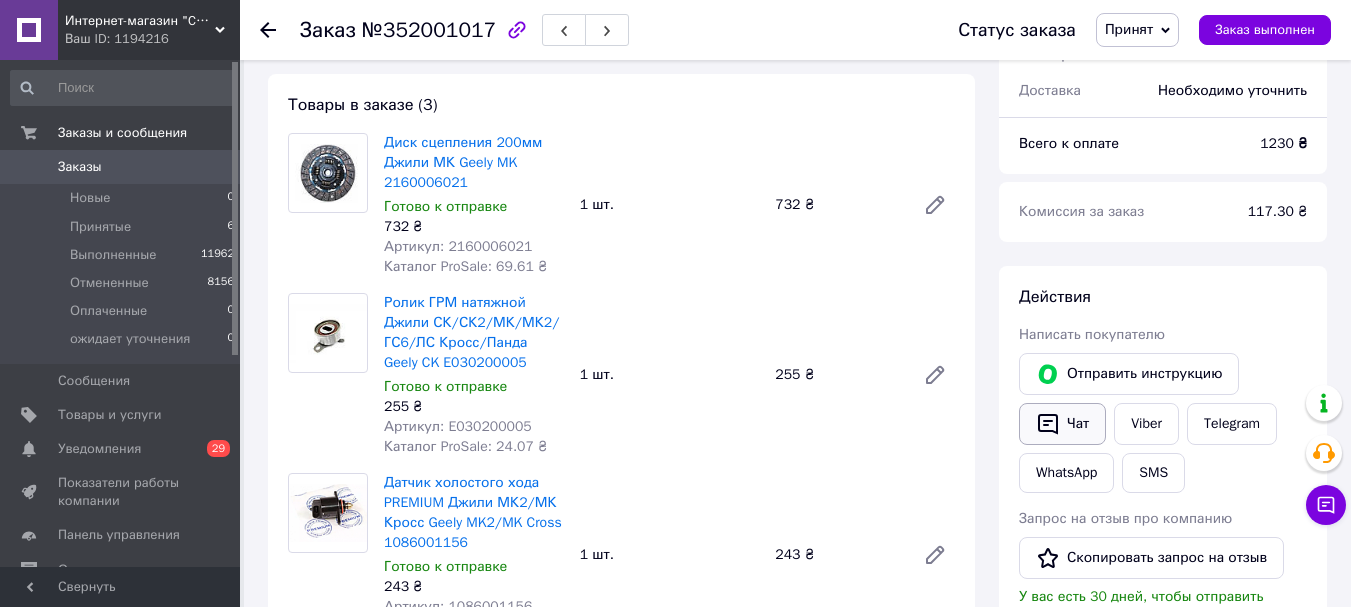 click on "Чат" at bounding box center (1062, 424) 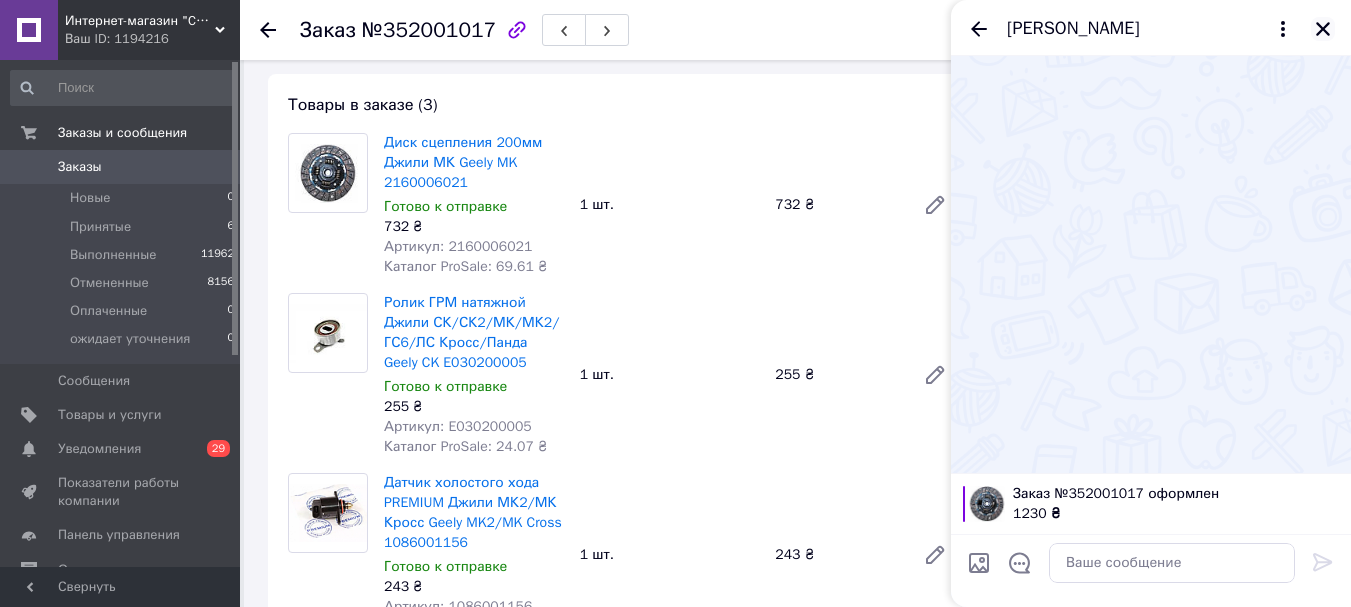 click 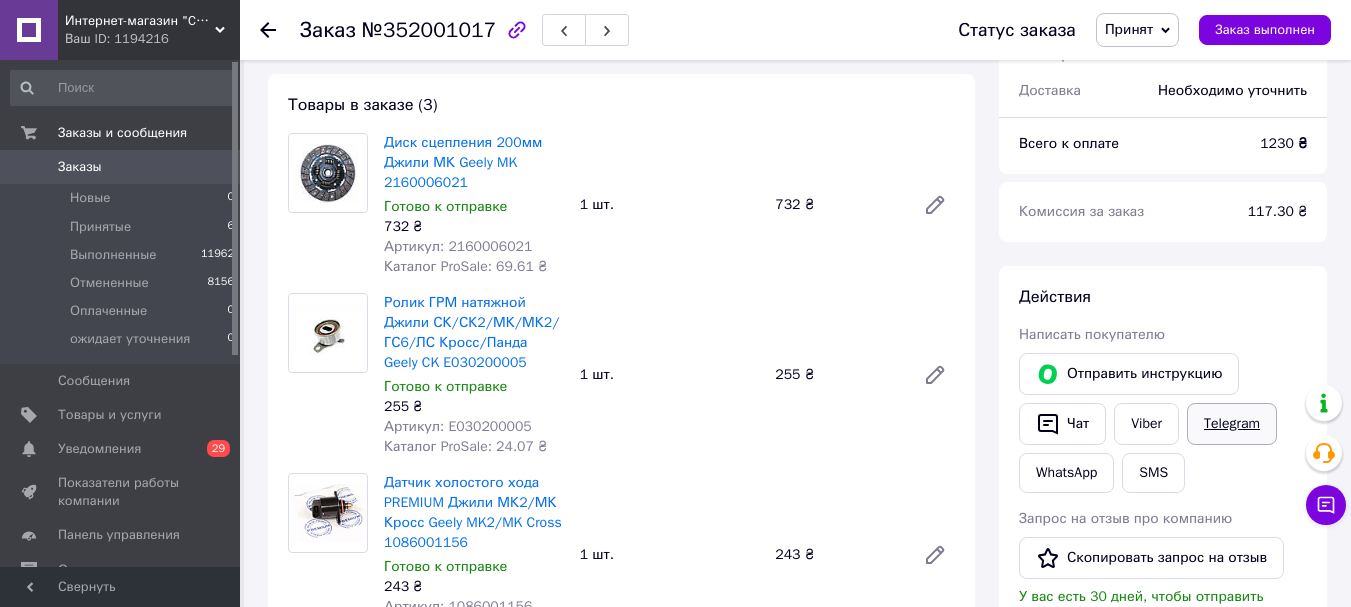 click on "Telegram" at bounding box center [1232, 424] 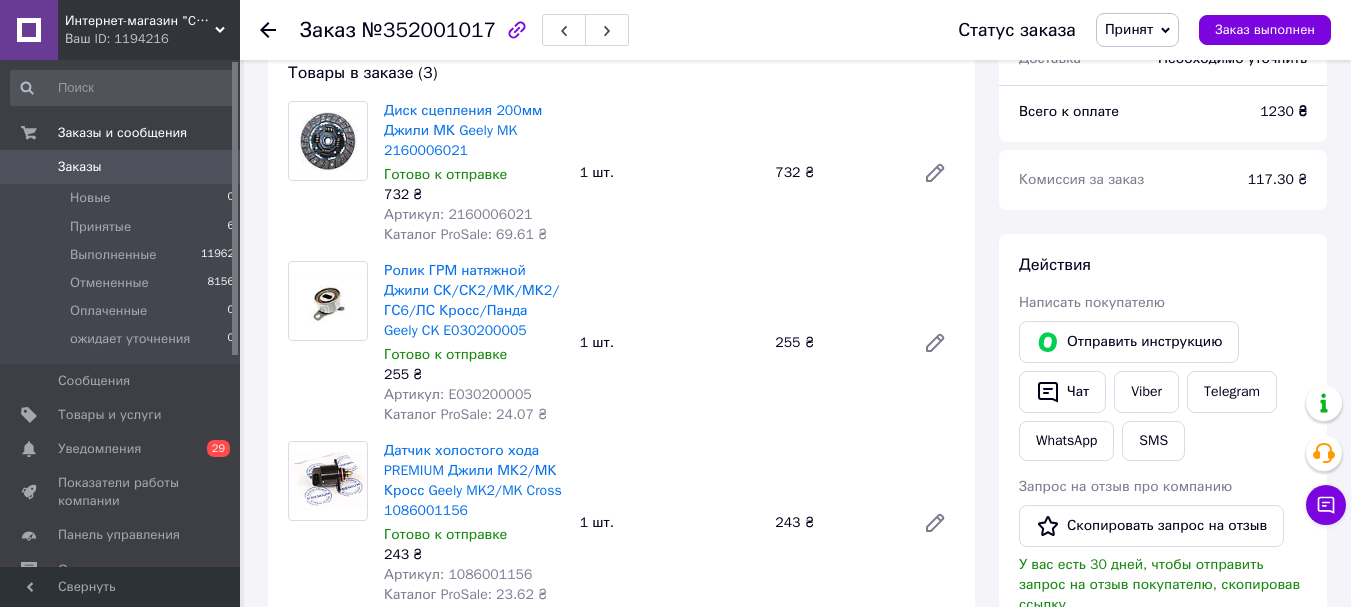 scroll, scrollTop: 700, scrollLeft: 0, axis: vertical 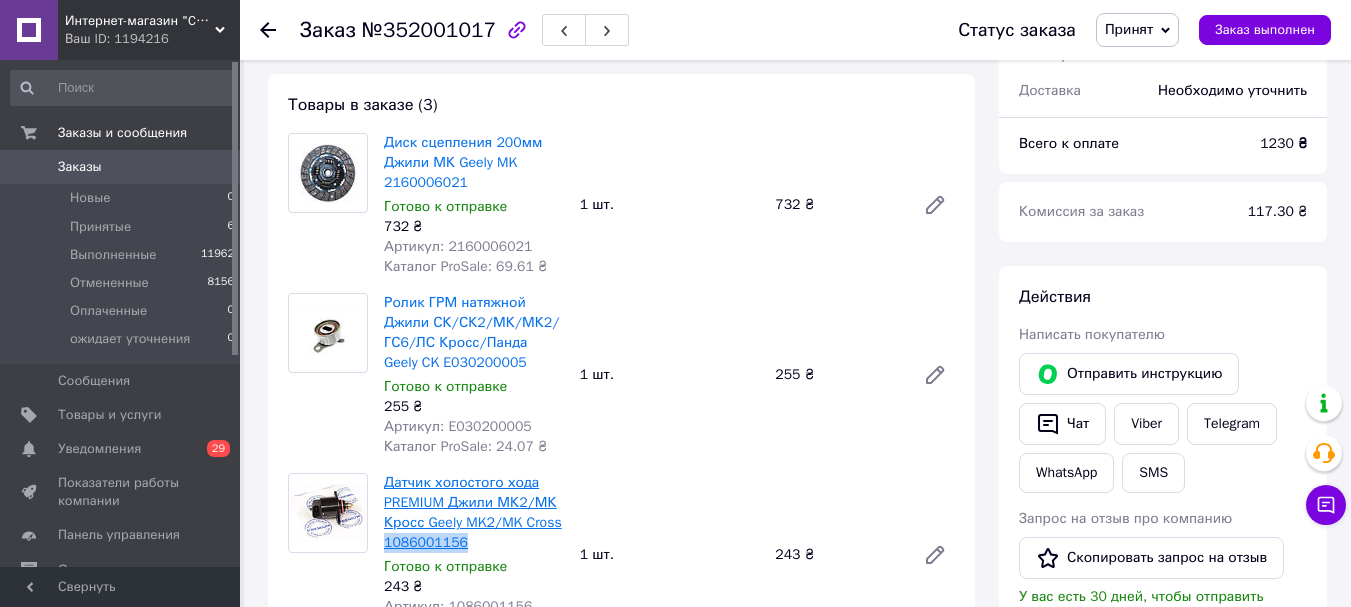 drag, startPoint x: 473, startPoint y: 544, endPoint x: 394, endPoint y: 547, distance: 79.05694 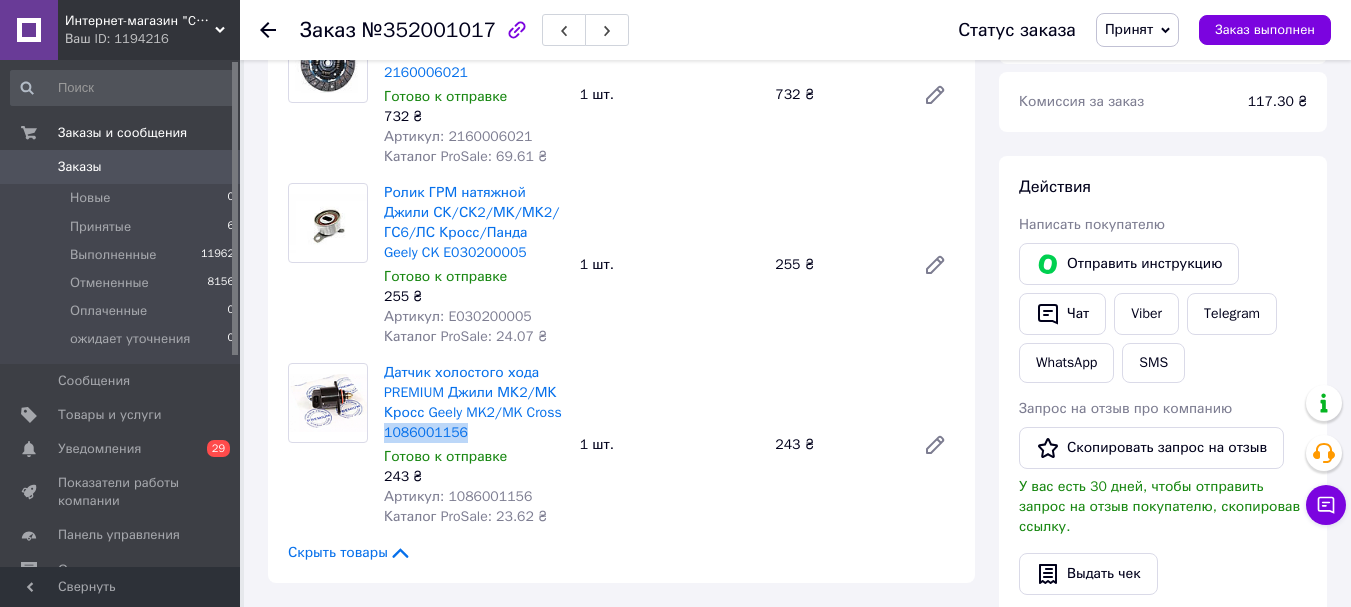 scroll, scrollTop: 900, scrollLeft: 0, axis: vertical 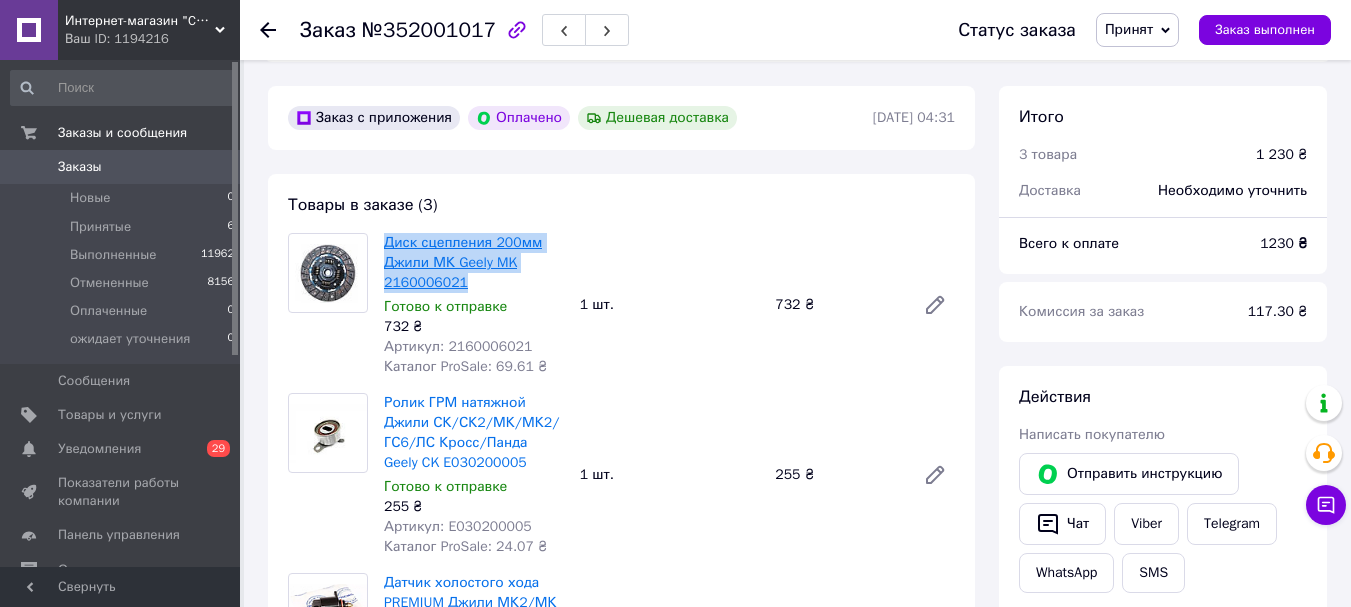 drag, startPoint x: 472, startPoint y: 284, endPoint x: 384, endPoint y: 250, distance: 94.33981 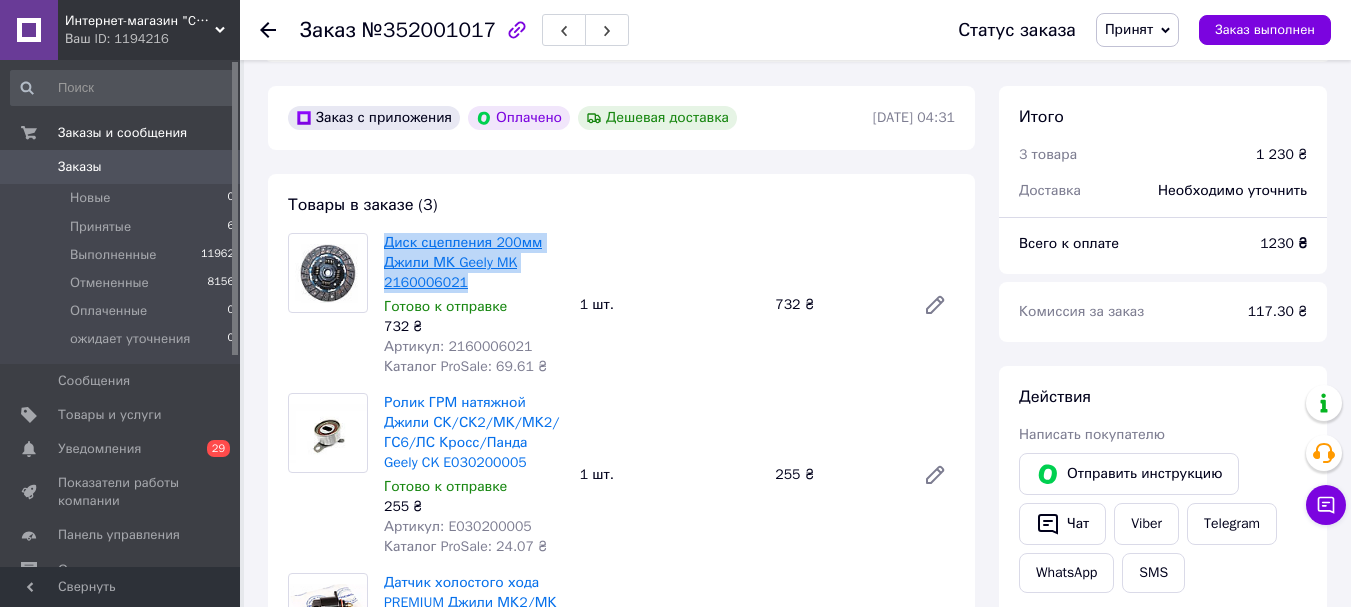 copy on "Диск сцепления 200мм Джили МК Geely MK 2160006021" 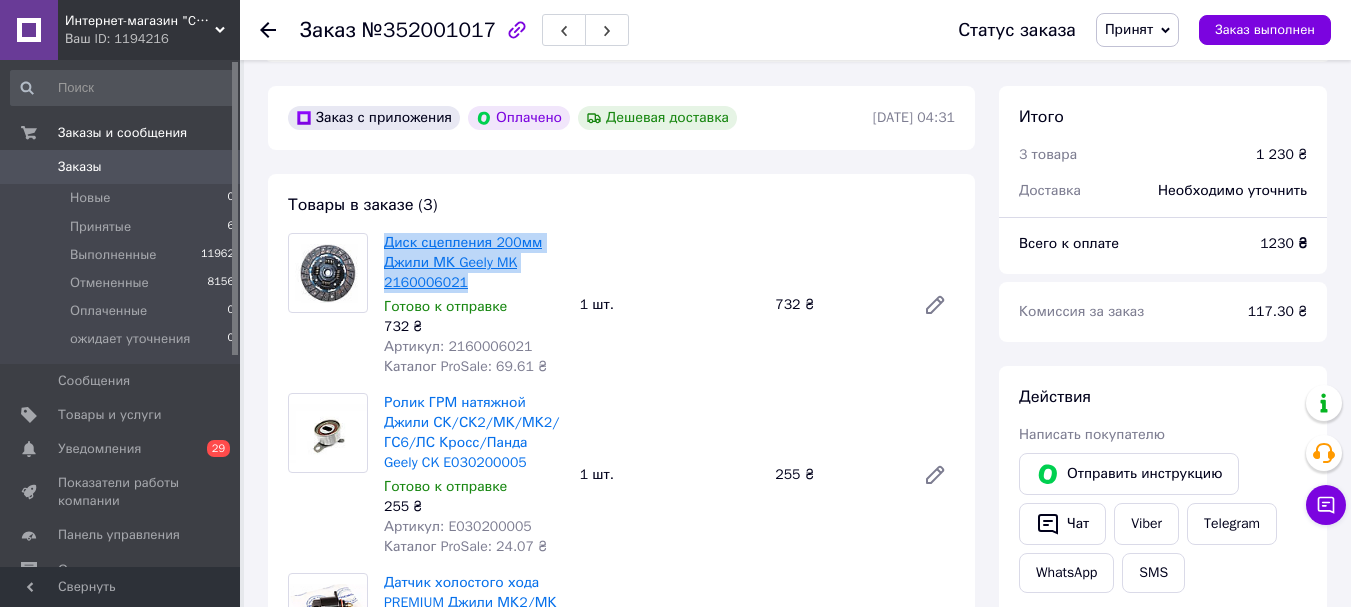 copy on "Диск сцепления 200мм Джили МК Geely MK 2160006021" 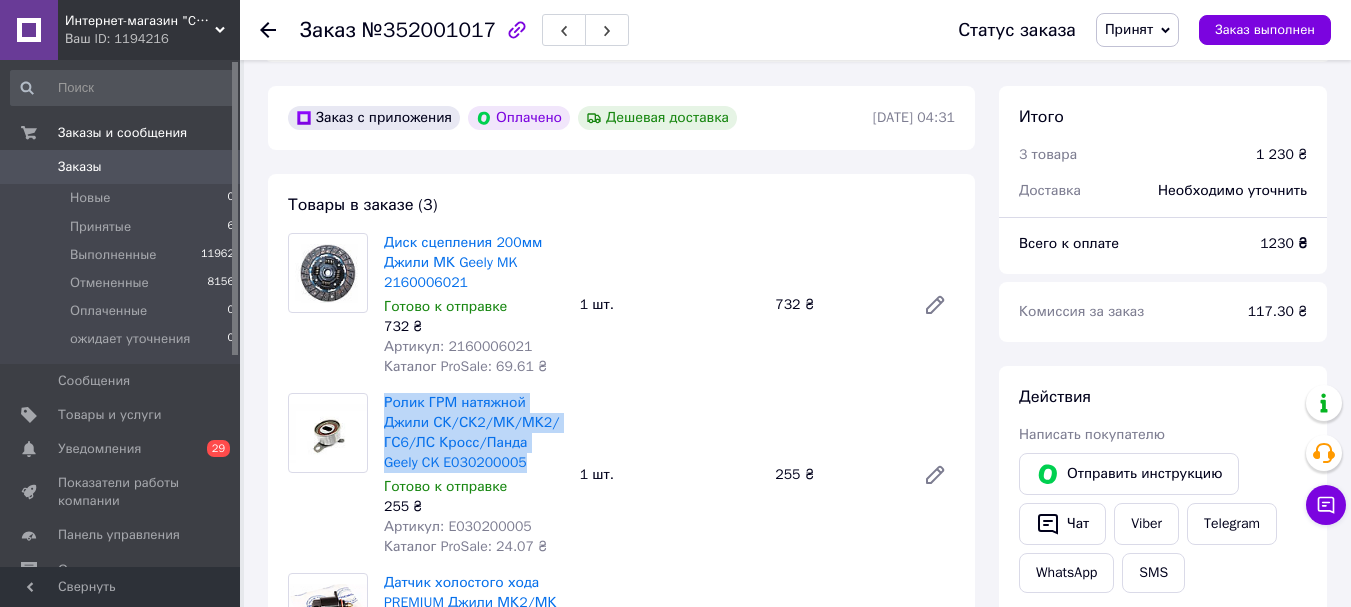 drag, startPoint x: 502, startPoint y: 466, endPoint x: 378, endPoint y: 400, distance: 140.47064 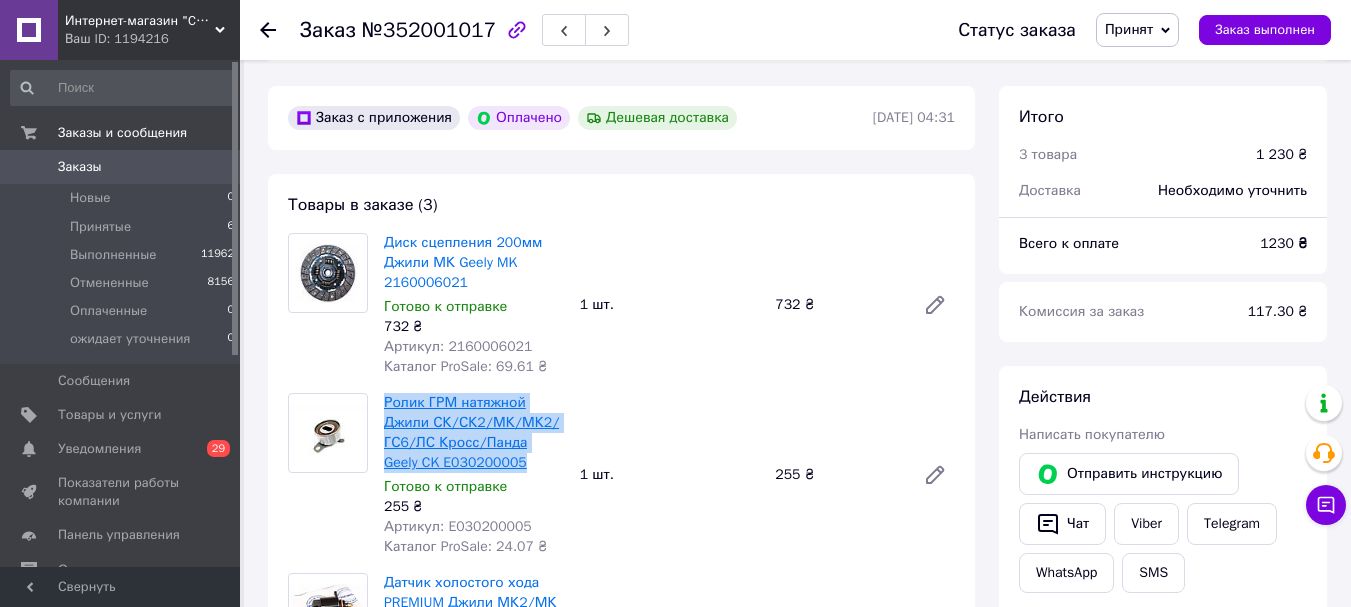 copy on "Ролик ГРМ натяжной Джили СК/СК2/МК/МК2/ГС6/ЛС Кросс/Панда Geely CK E030200005" 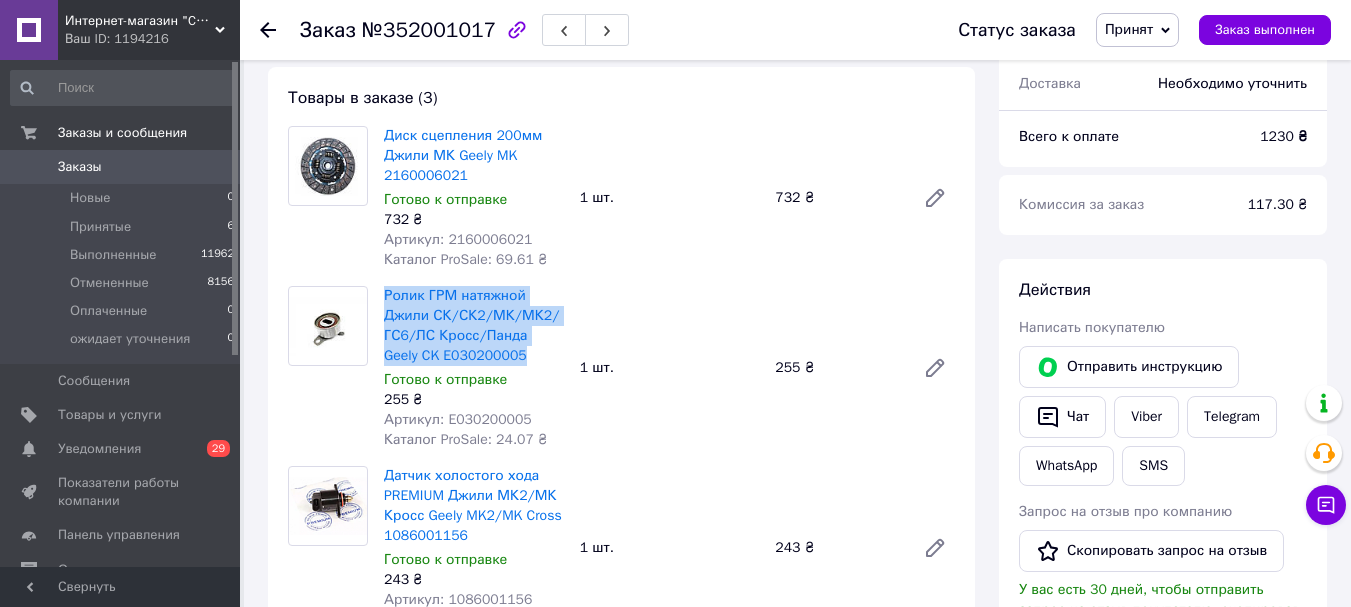 scroll, scrollTop: 800, scrollLeft: 0, axis: vertical 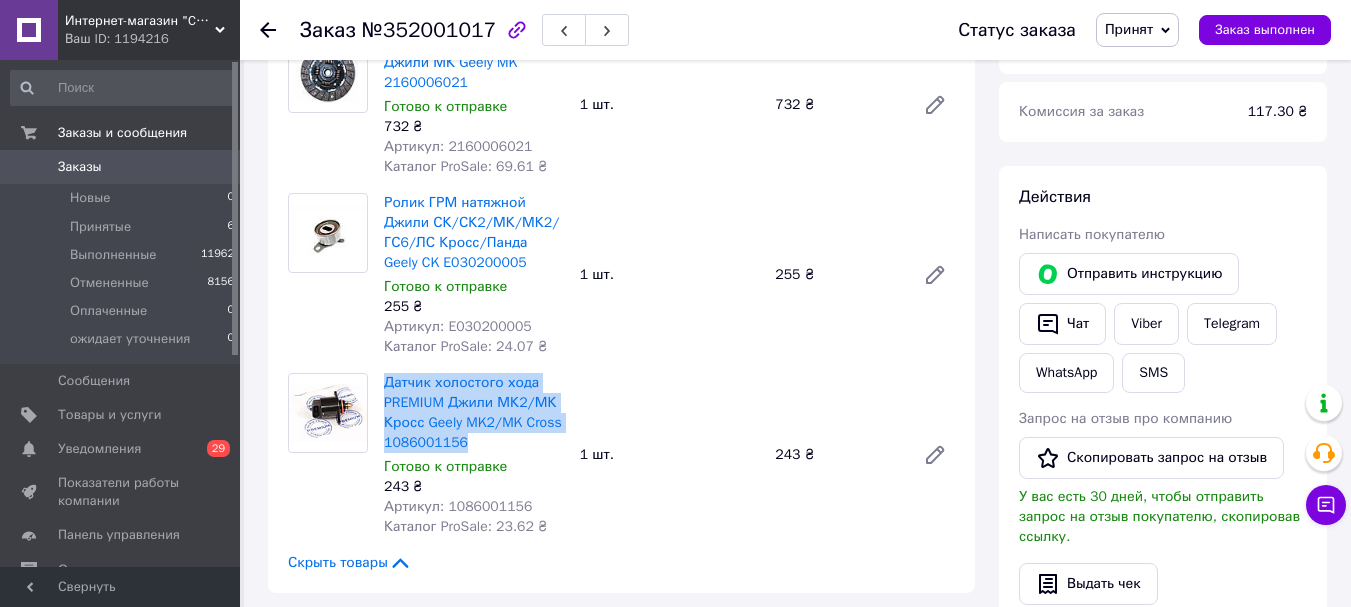 drag, startPoint x: 474, startPoint y: 444, endPoint x: 383, endPoint y: 388, distance: 106.850365 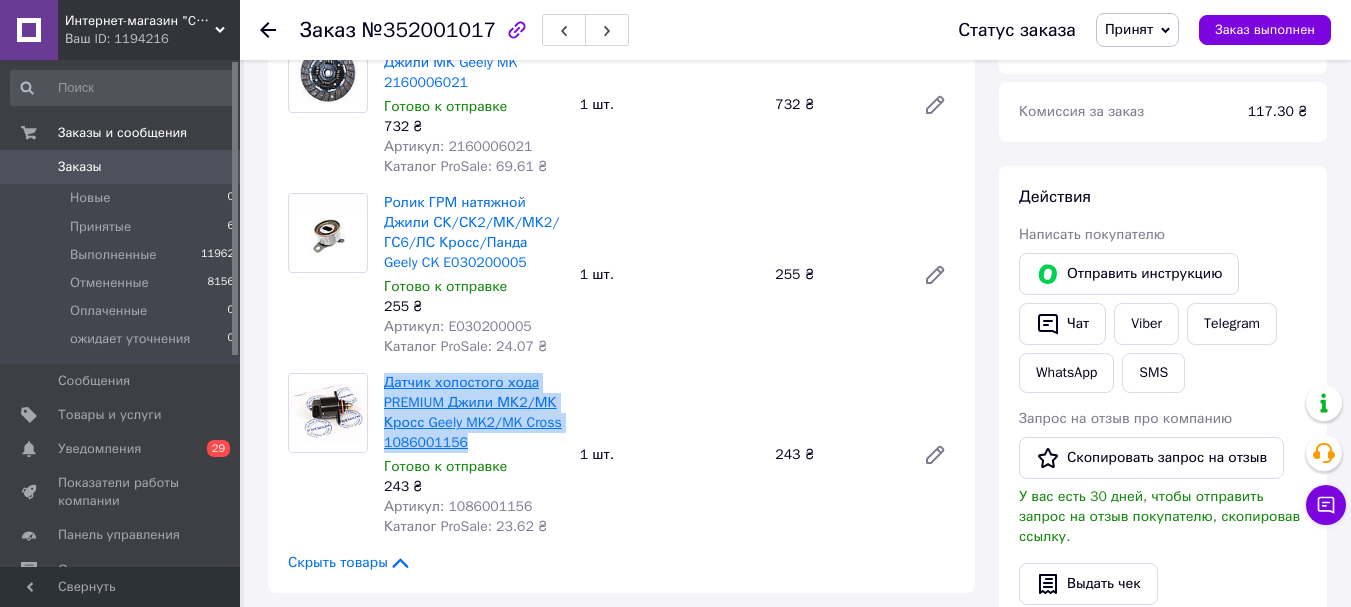 copy on "Датчик холостого хода PREMIUM Джили МК2/МК Кросс Geely MK2/MK Cross 1086001156" 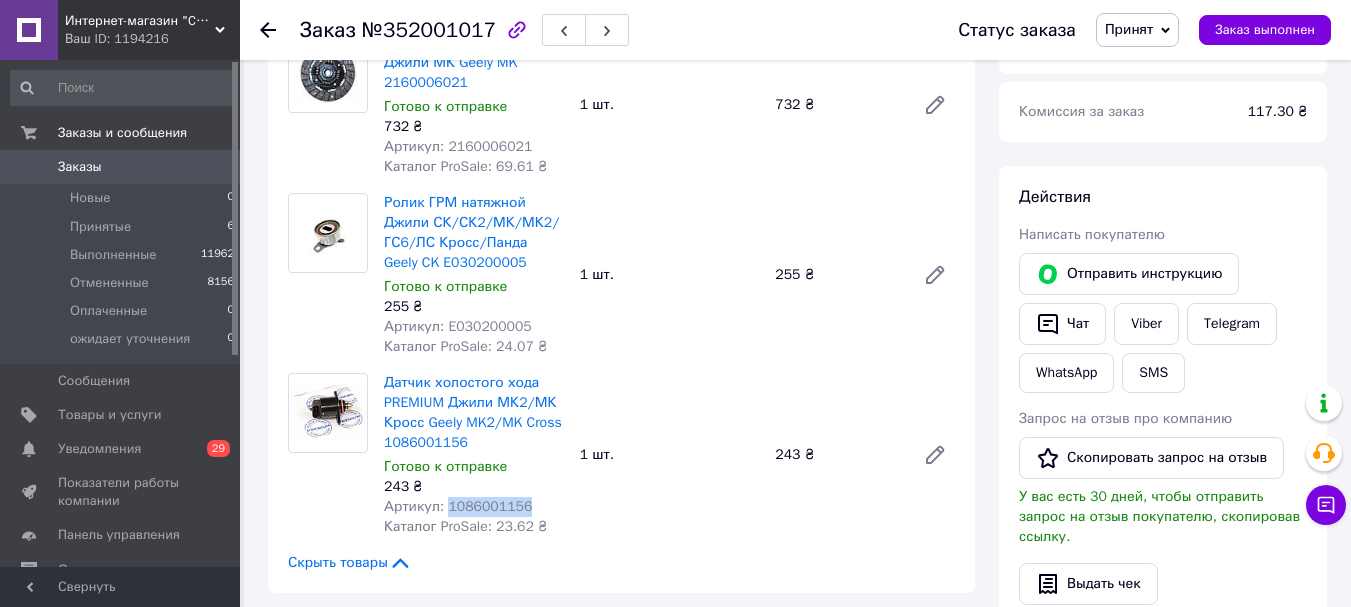 drag, startPoint x: 524, startPoint y: 504, endPoint x: 444, endPoint y: 513, distance: 80.50466 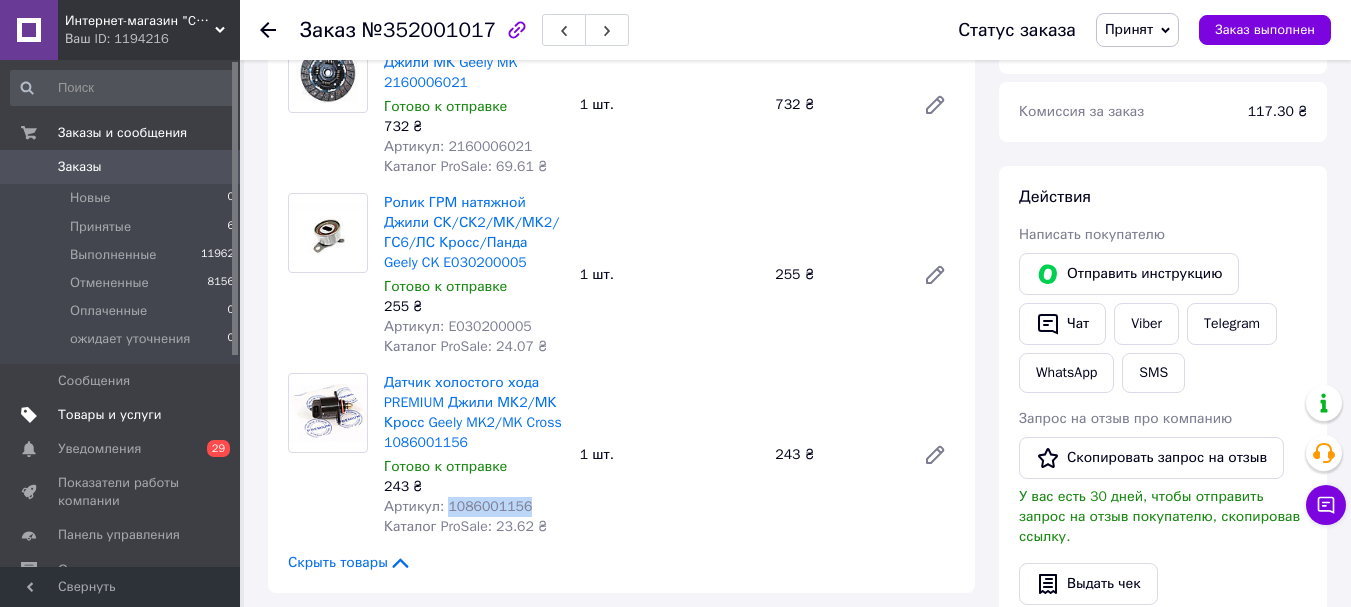 click on "Товары и услуги" at bounding box center (110, 415) 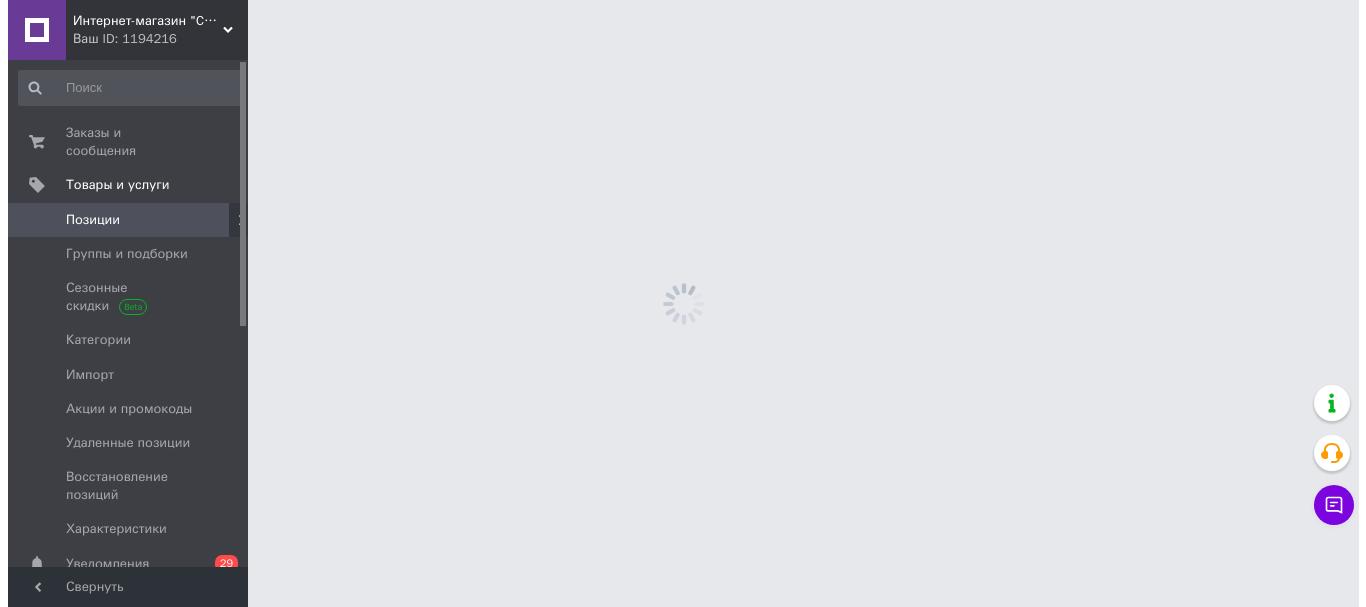scroll, scrollTop: 0, scrollLeft: 0, axis: both 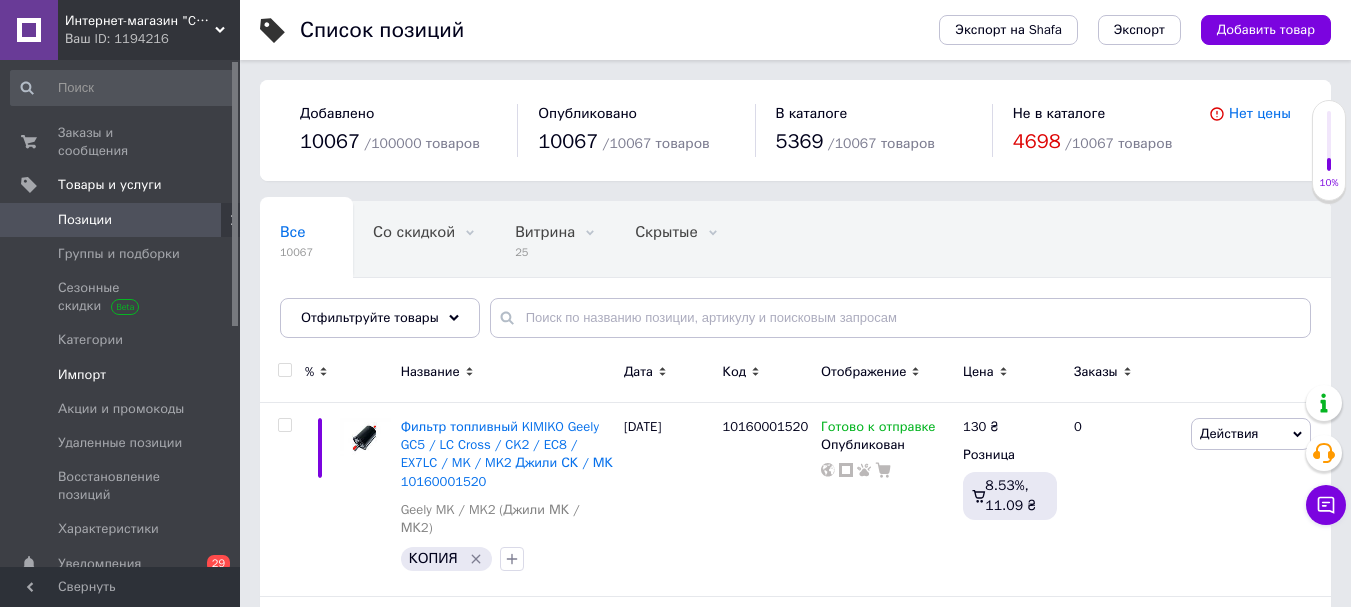 click on "Импорт" at bounding box center (82, 375) 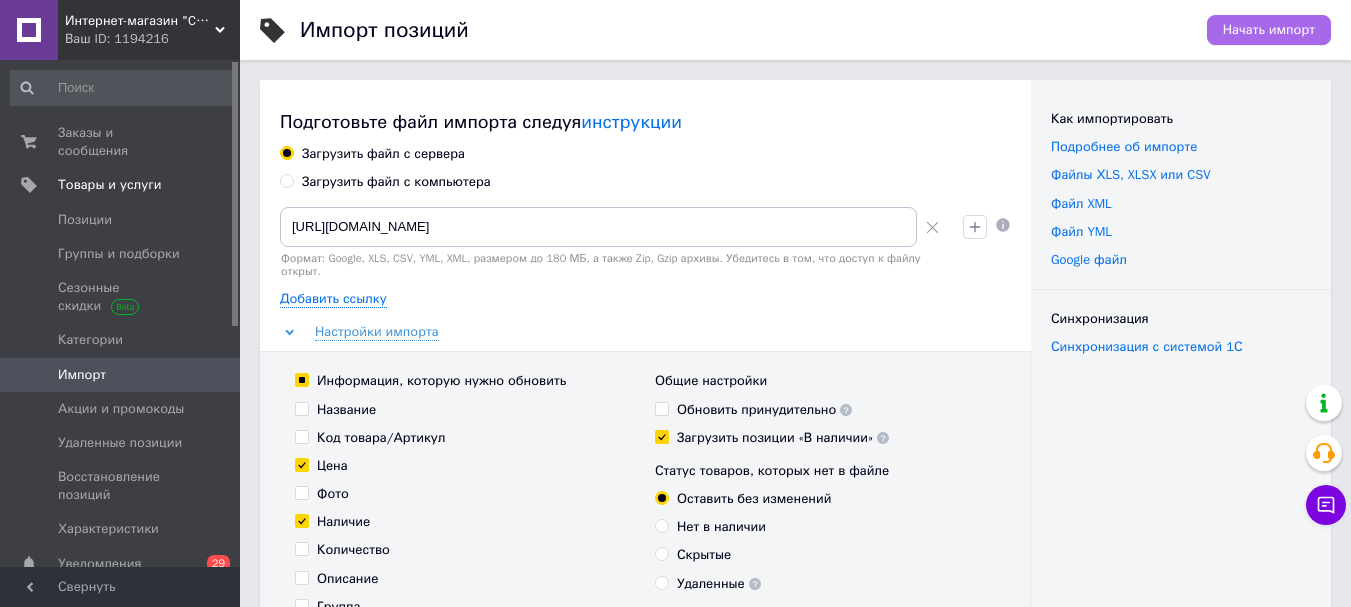 click on "Начать импорт" at bounding box center (1269, 30) 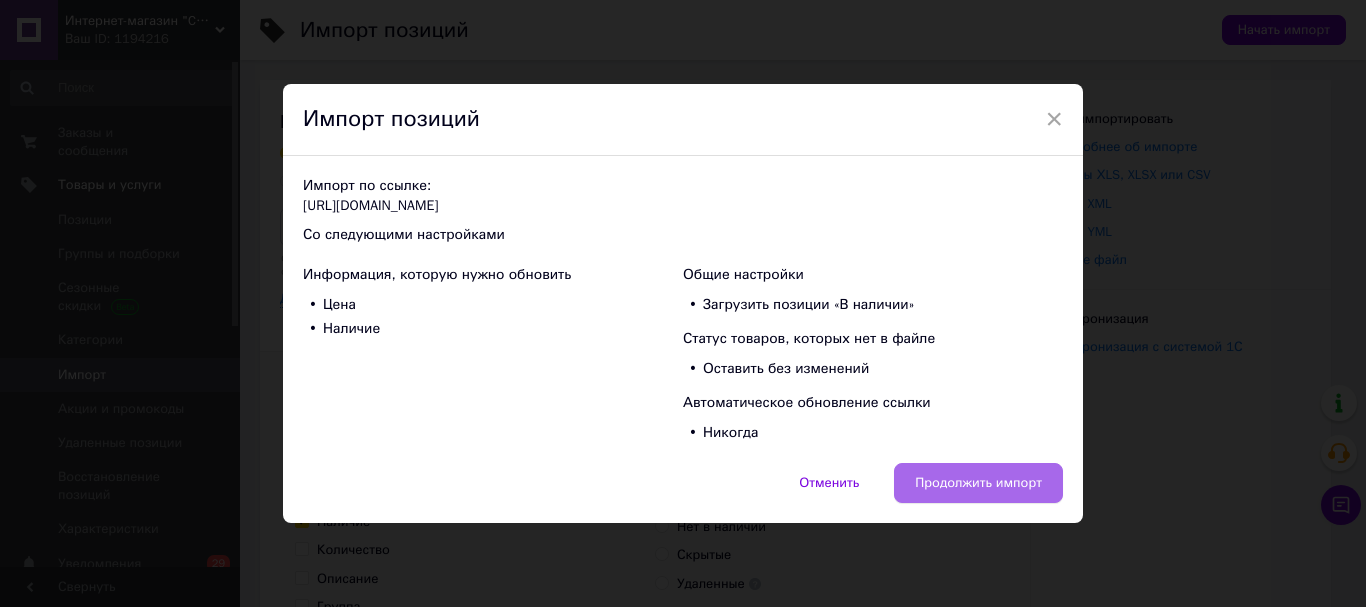 click on "Продолжить импорт" at bounding box center (978, 483) 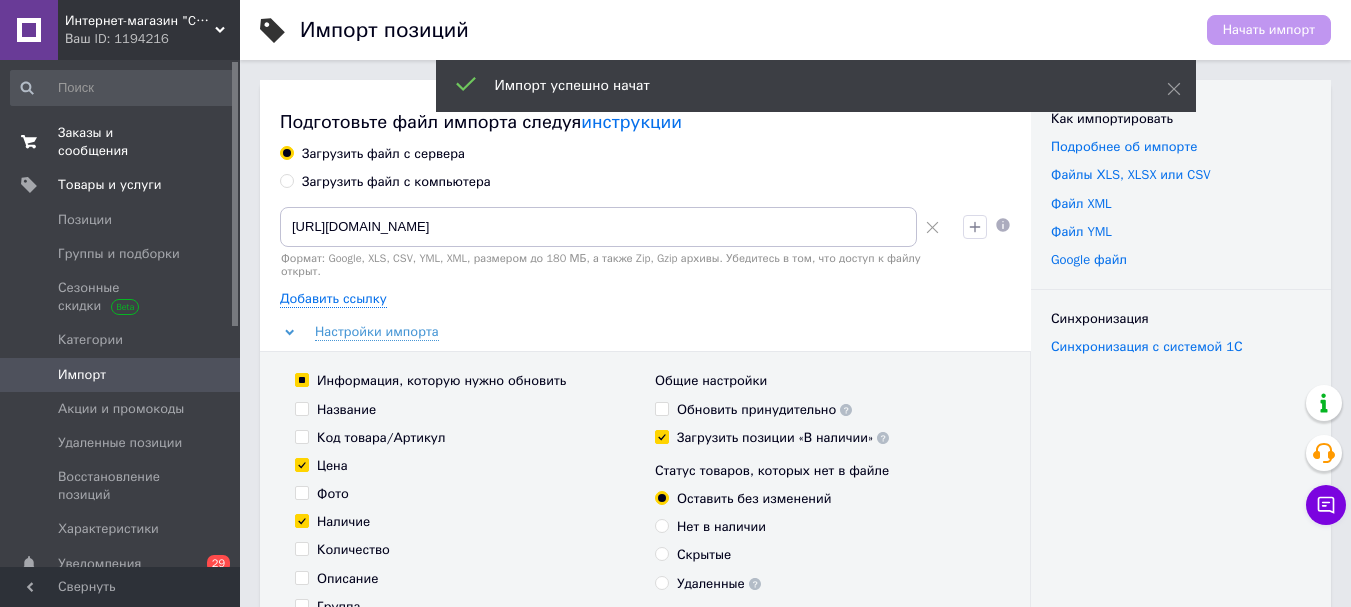 click on "Заказы и сообщения" at bounding box center (121, 142) 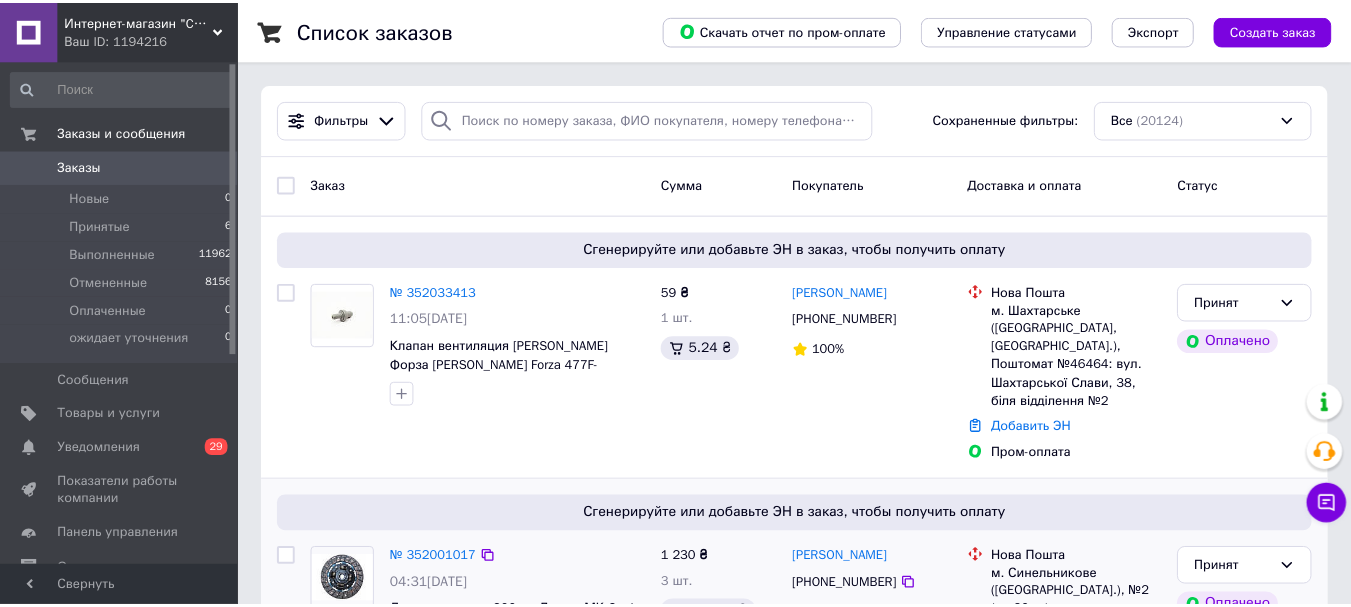 scroll, scrollTop: 200, scrollLeft: 0, axis: vertical 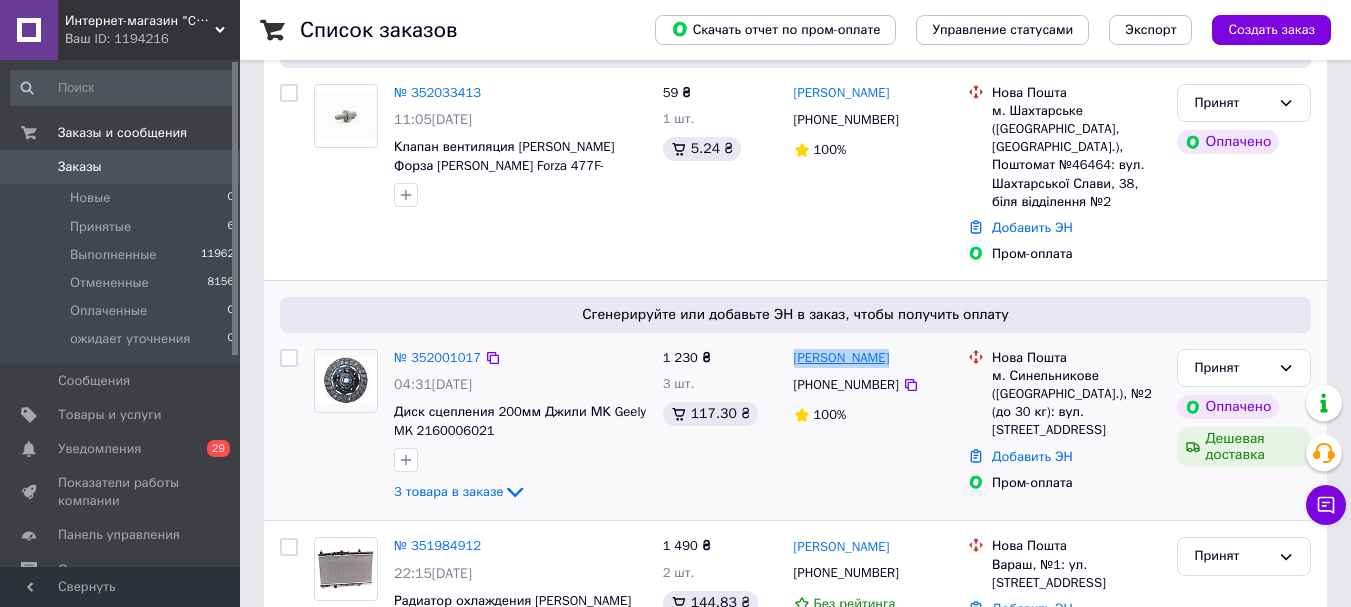 drag, startPoint x: 794, startPoint y: 358, endPoint x: 822, endPoint y: 363, distance: 28.442924 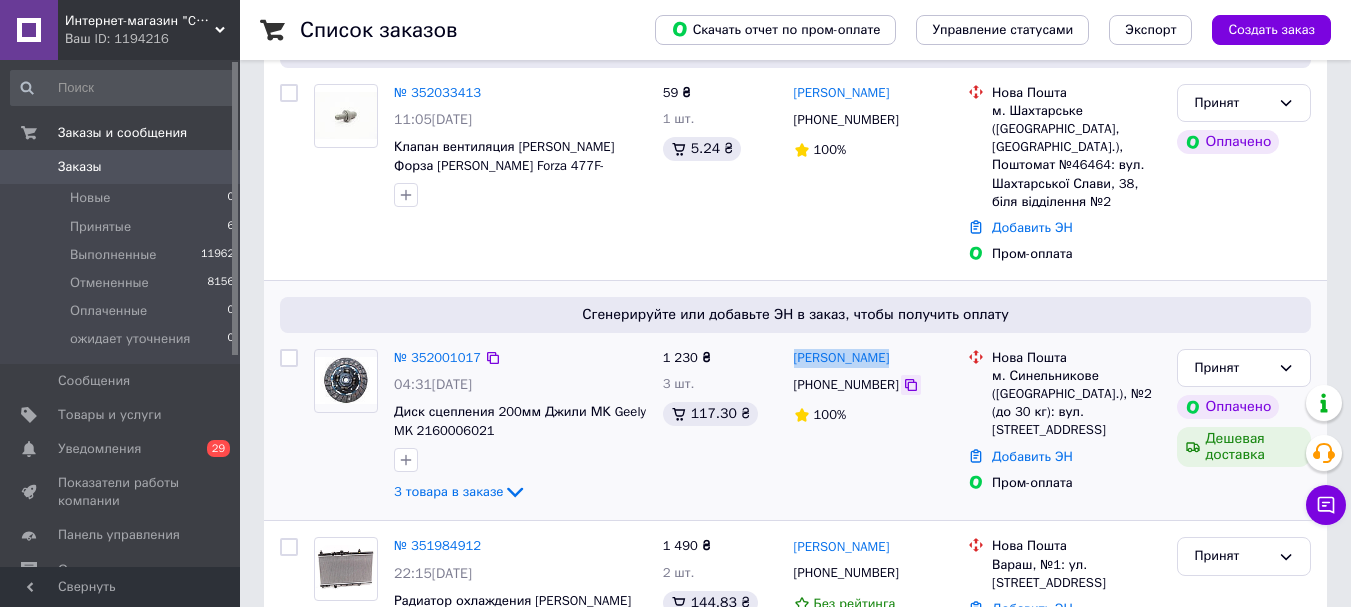 click 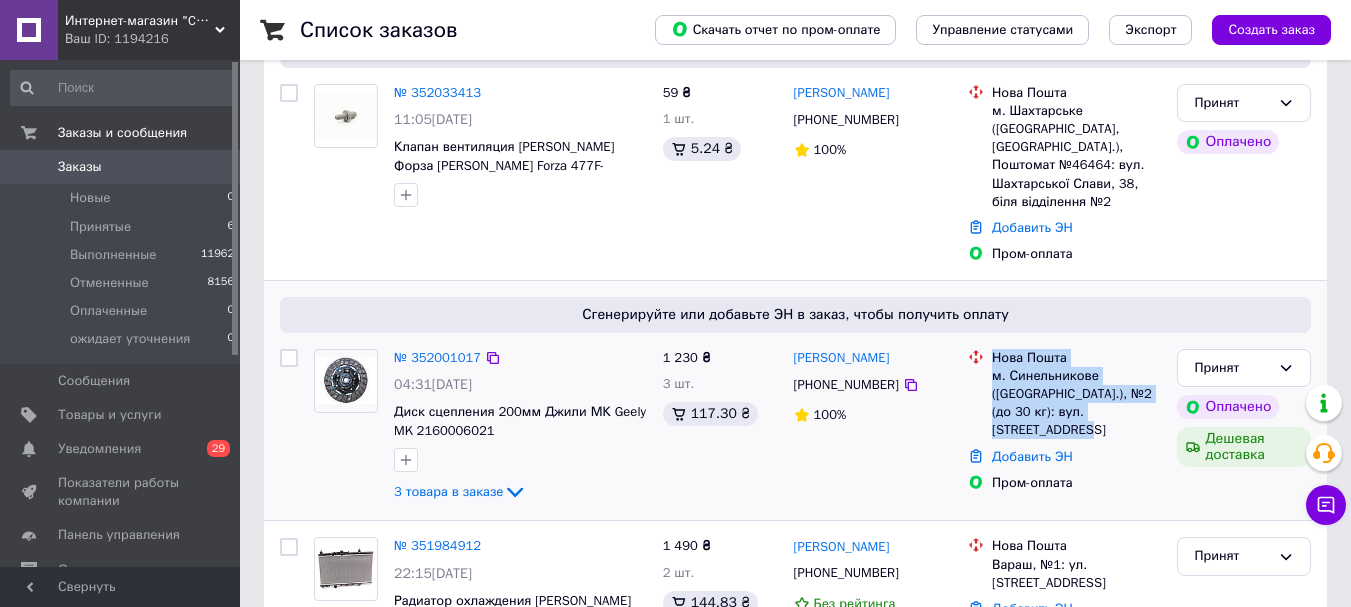 drag, startPoint x: 1030, startPoint y: 430, endPoint x: 986, endPoint y: 377, distance: 68.88396 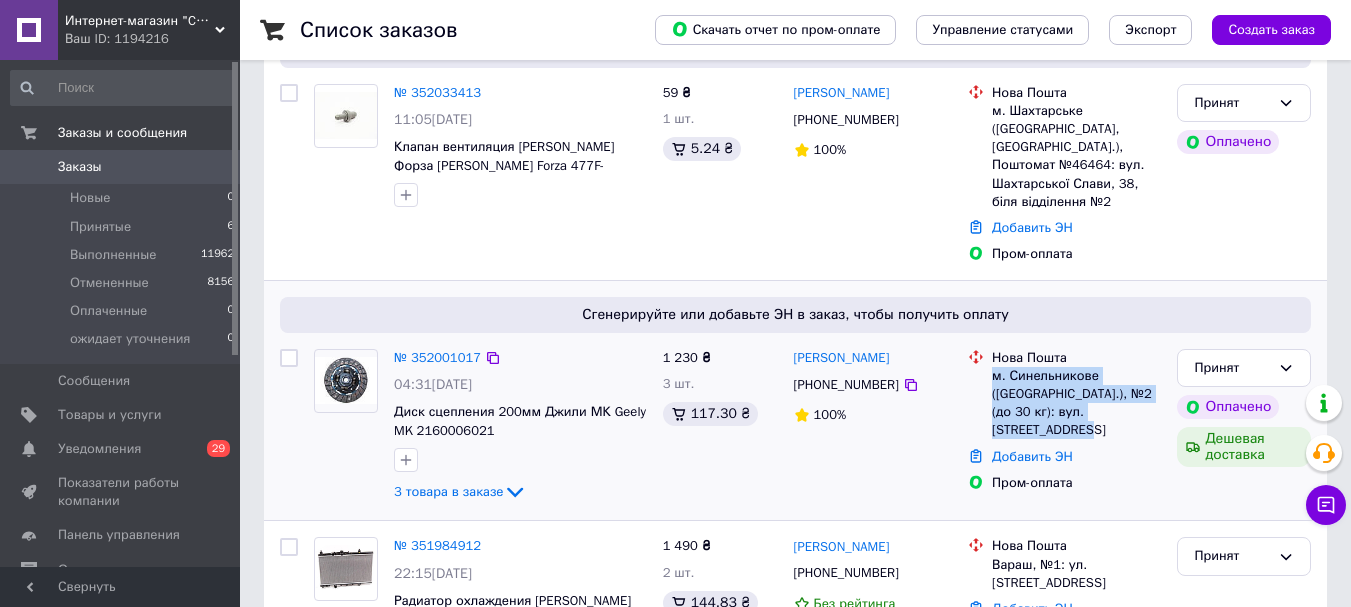 drag, startPoint x: 1020, startPoint y: 431, endPoint x: 995, endPoint y: 381, distance: 55.9017 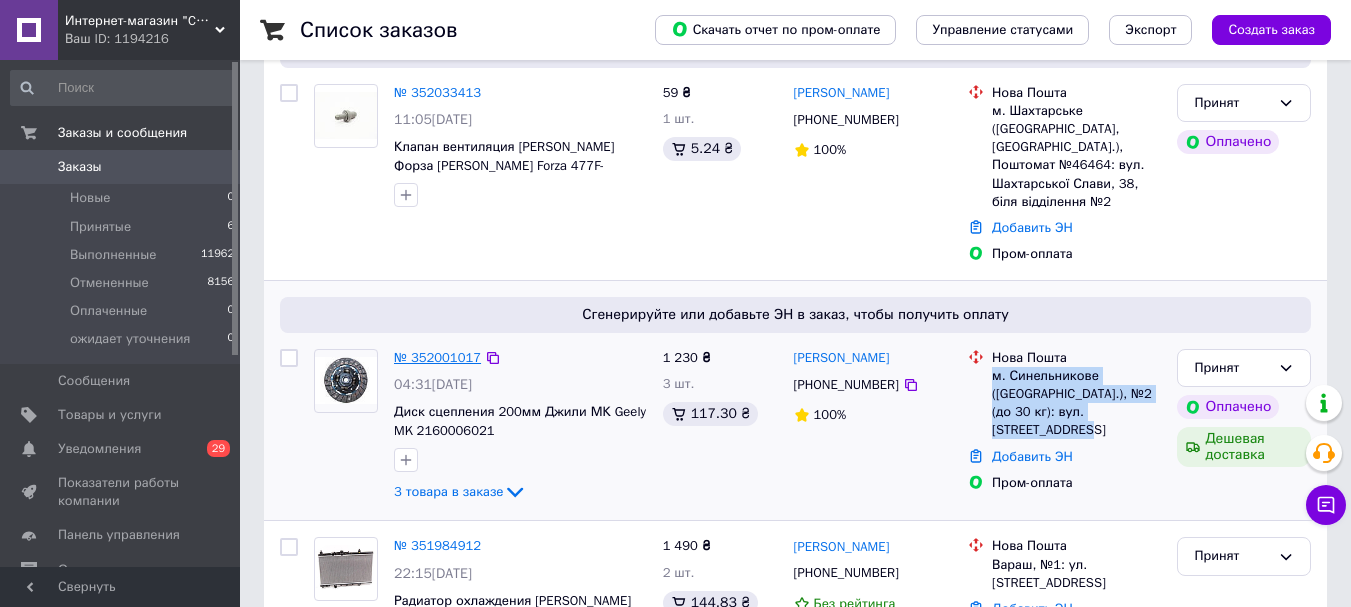 click on "№ 352001017" at bounding box center [437, 357] 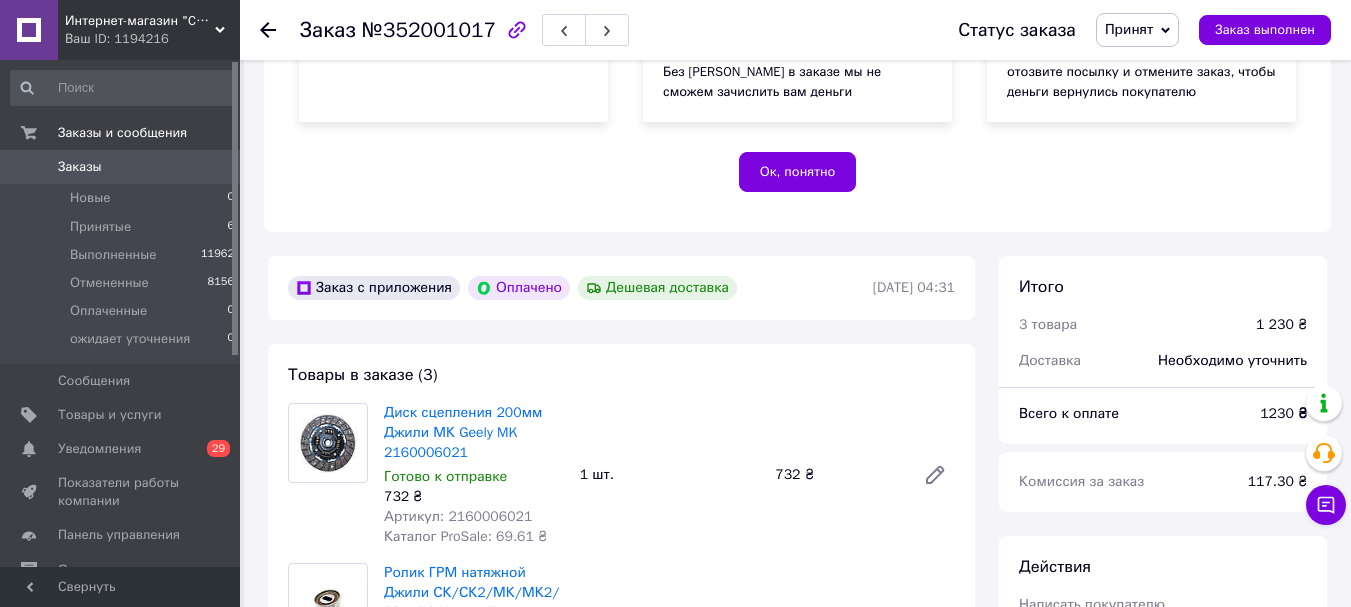 scroll, scrollTop: 600, scrollLeft: 0, axis: vertical 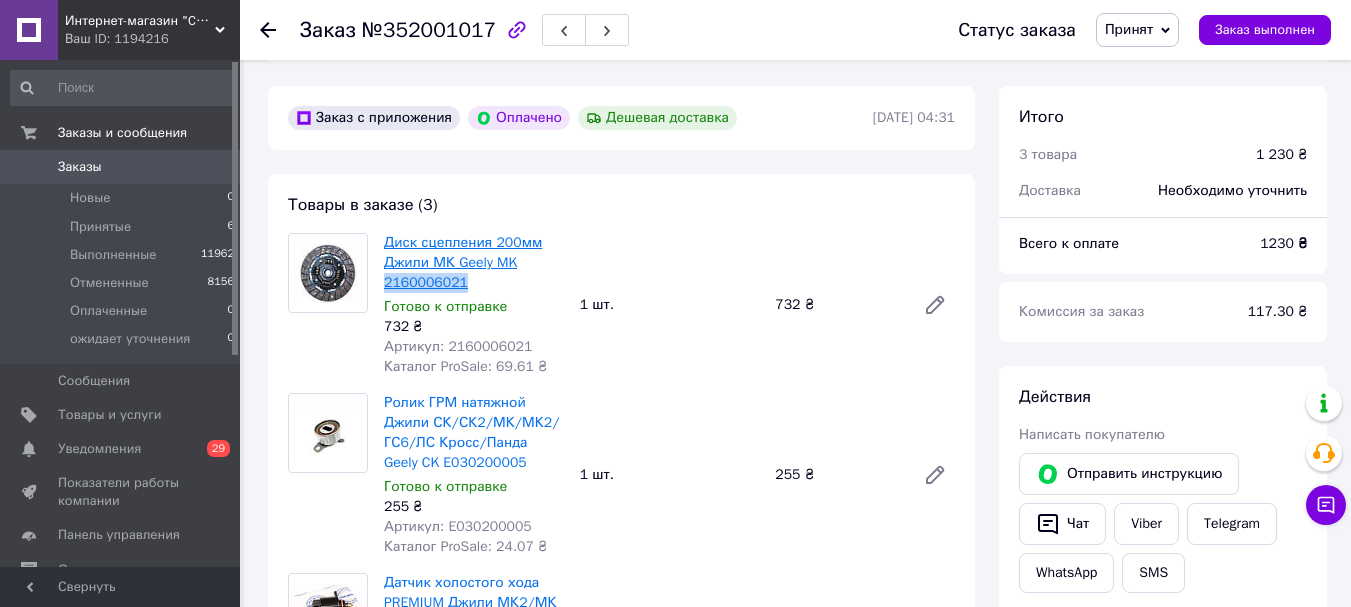 drag, startPoint x: 424, startPoint y: 286, endPoint x: 387, endPoint y: 288, distance: 37.054016 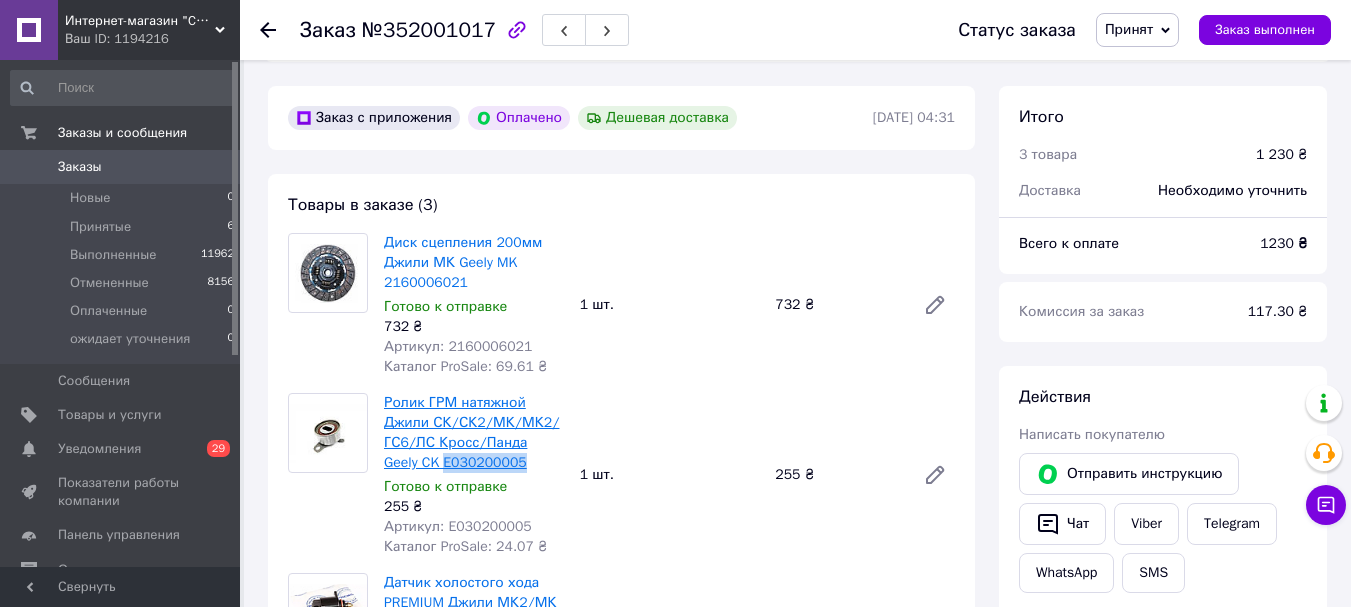 drag, startPoint x: 486, startPoint y: 456, endPoint x: 409, endPoint y: 466, distance: 77.64664 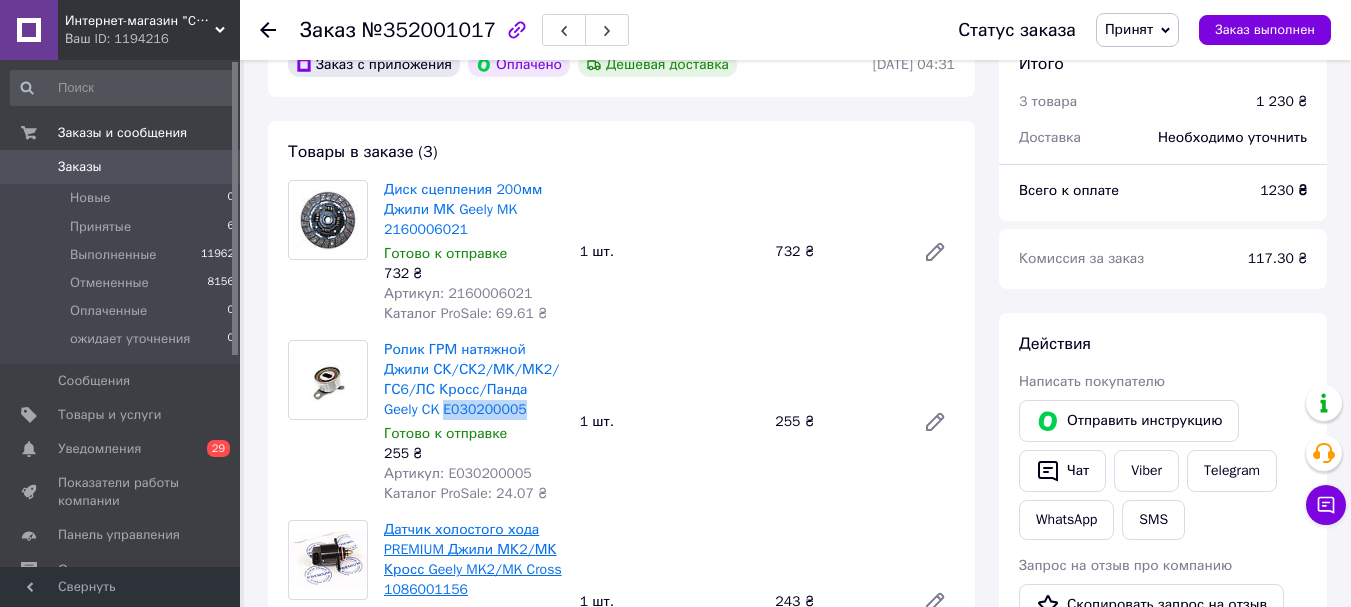 scroll, scrollTop: 700, scrollLeft: 0, axis: vertical 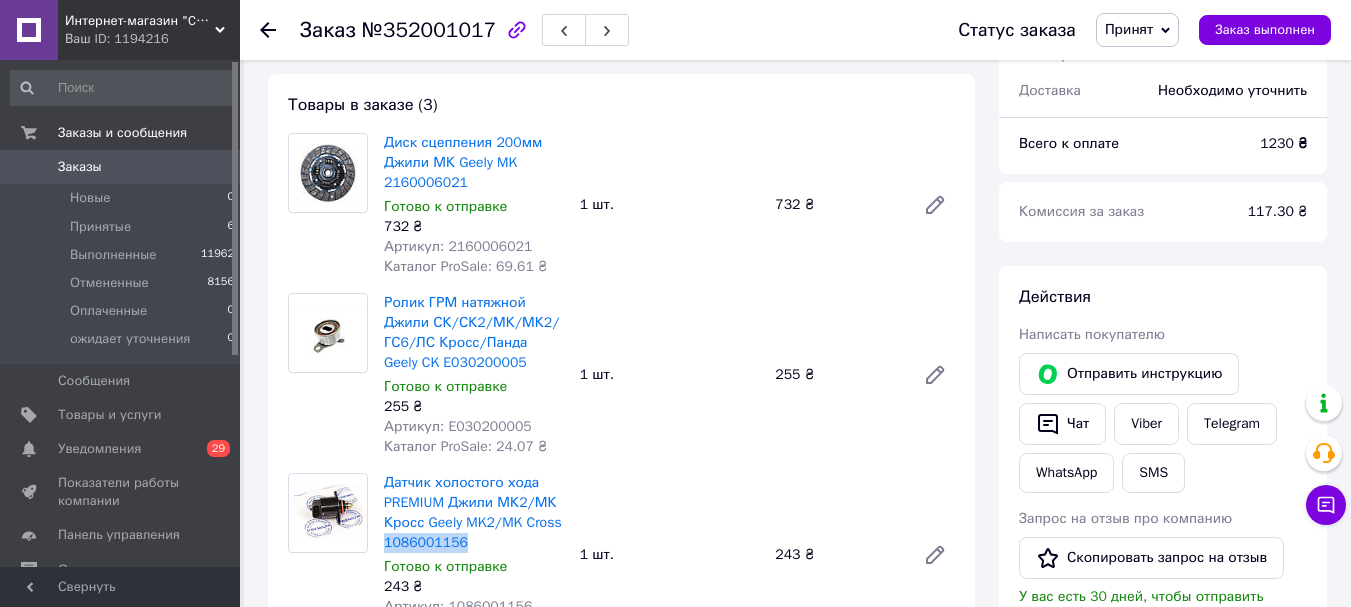 drag, startPoint x: 461, startPoint y: 542, endPoint x: 383, endPoint y: 547, distance: 78.160095 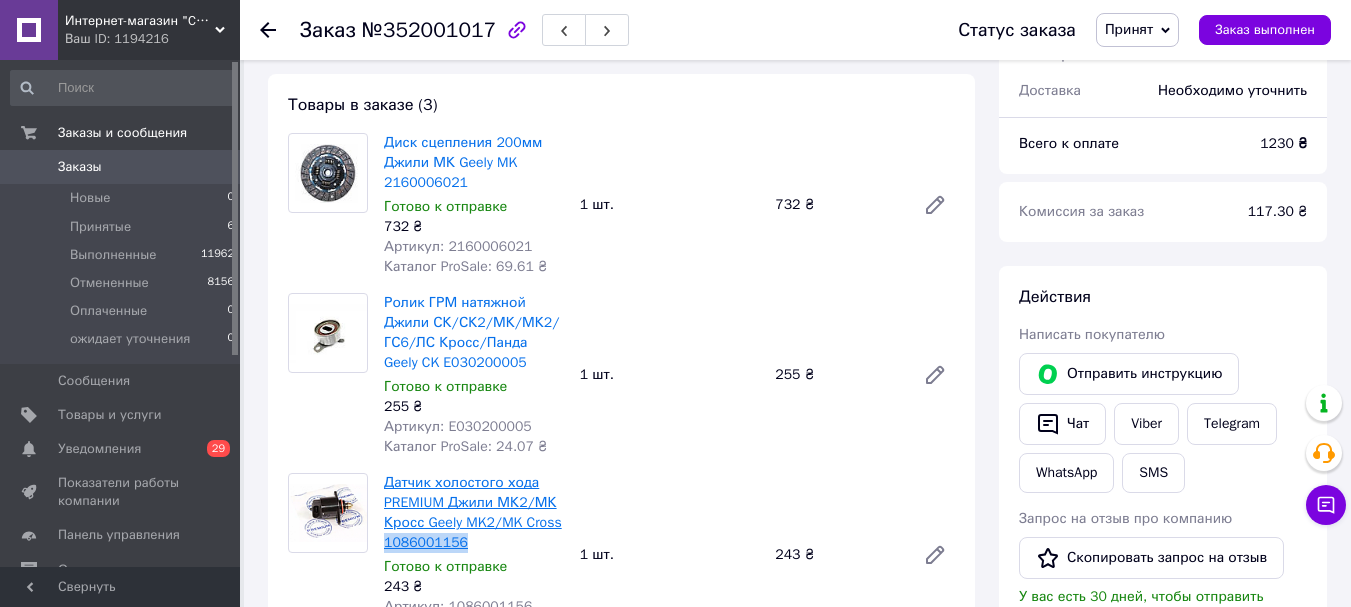 copy on "1086001156" 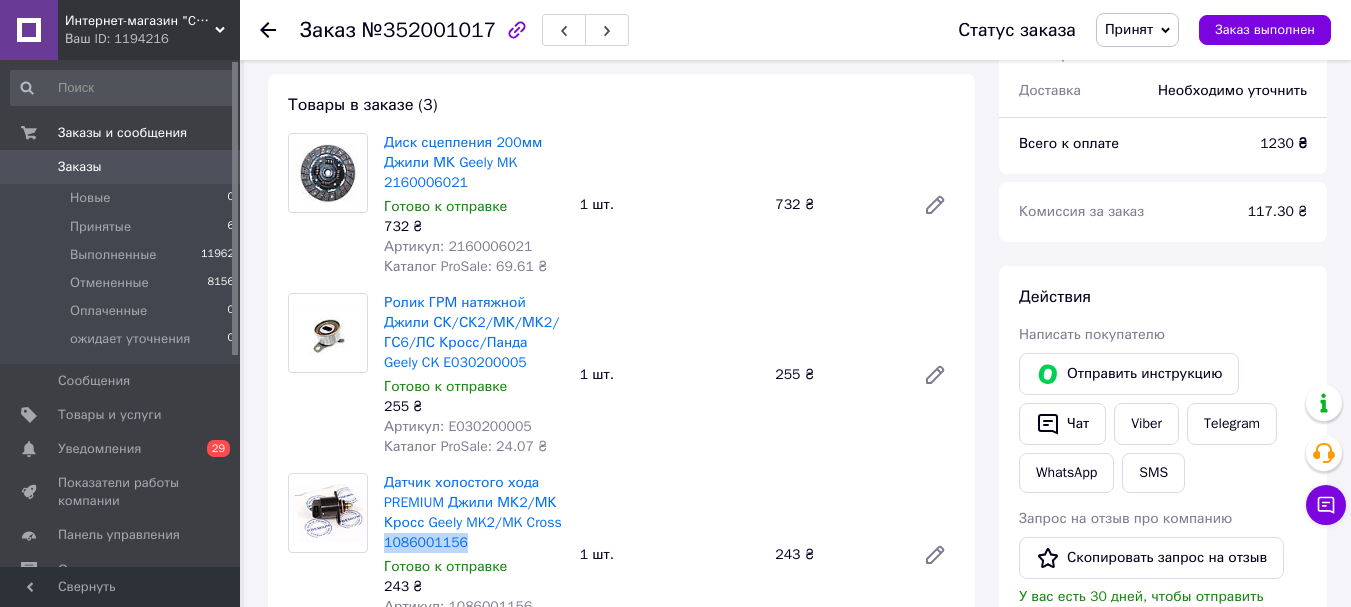 click on "Товары и услуги" at bounding box center [110, 415] 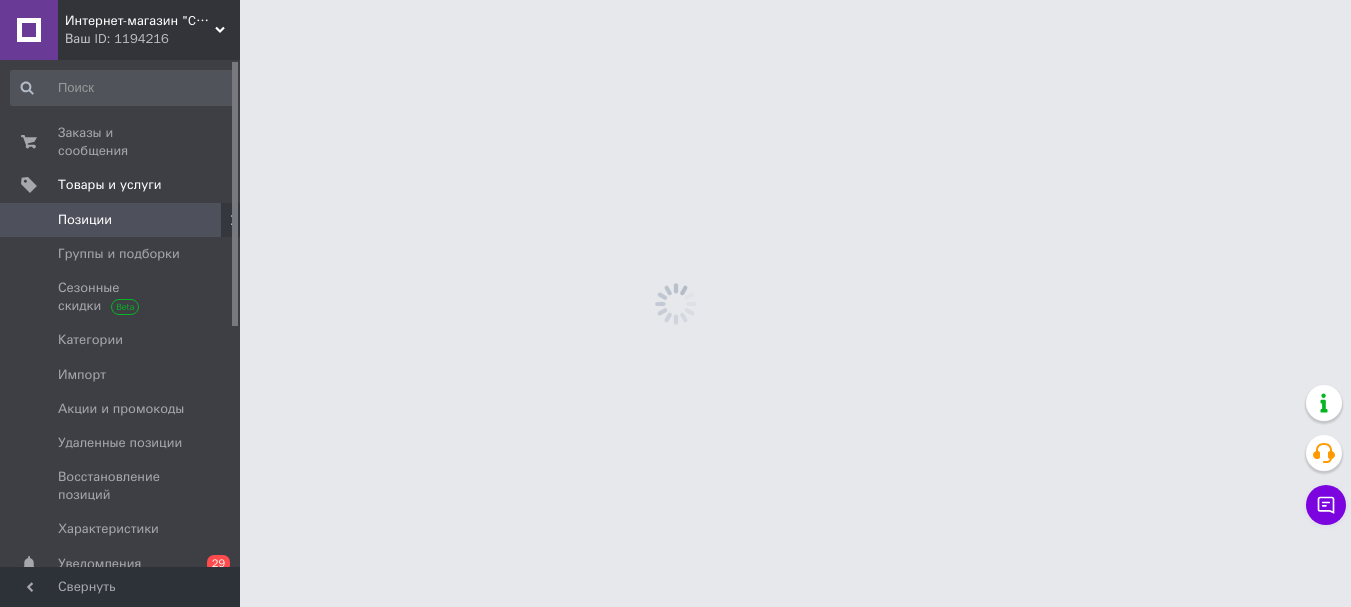 scroll, scrollTop: 0, scrollLeft: 0, axis: both 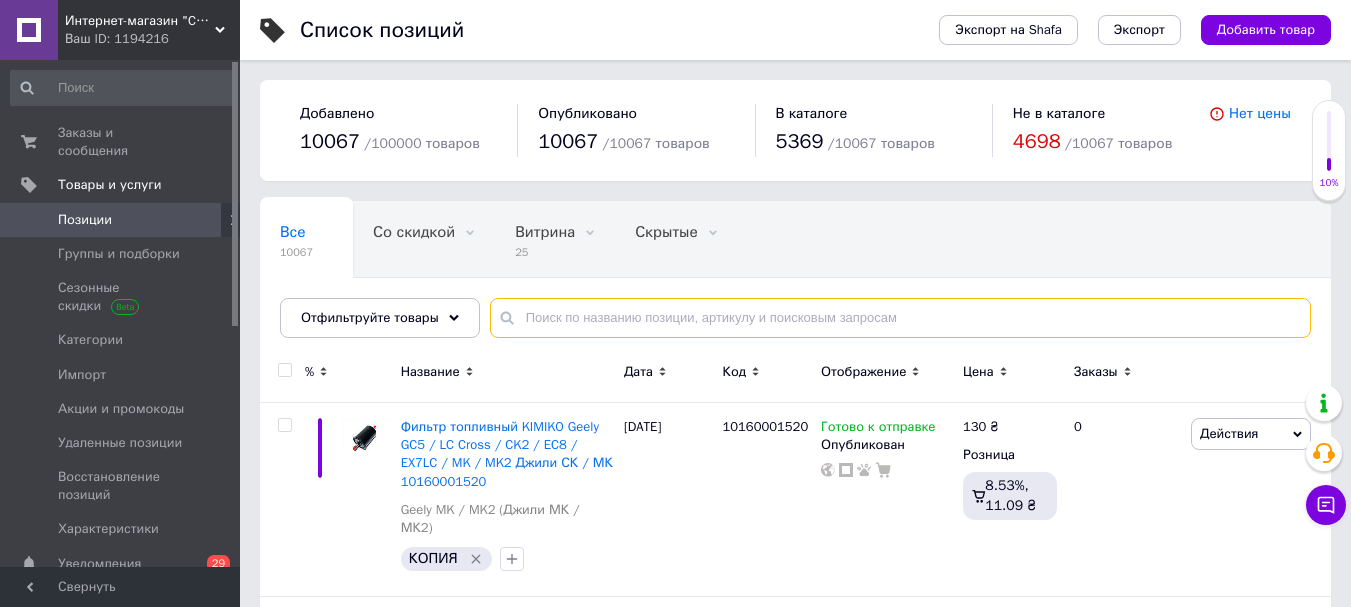 paste on "1086001156" 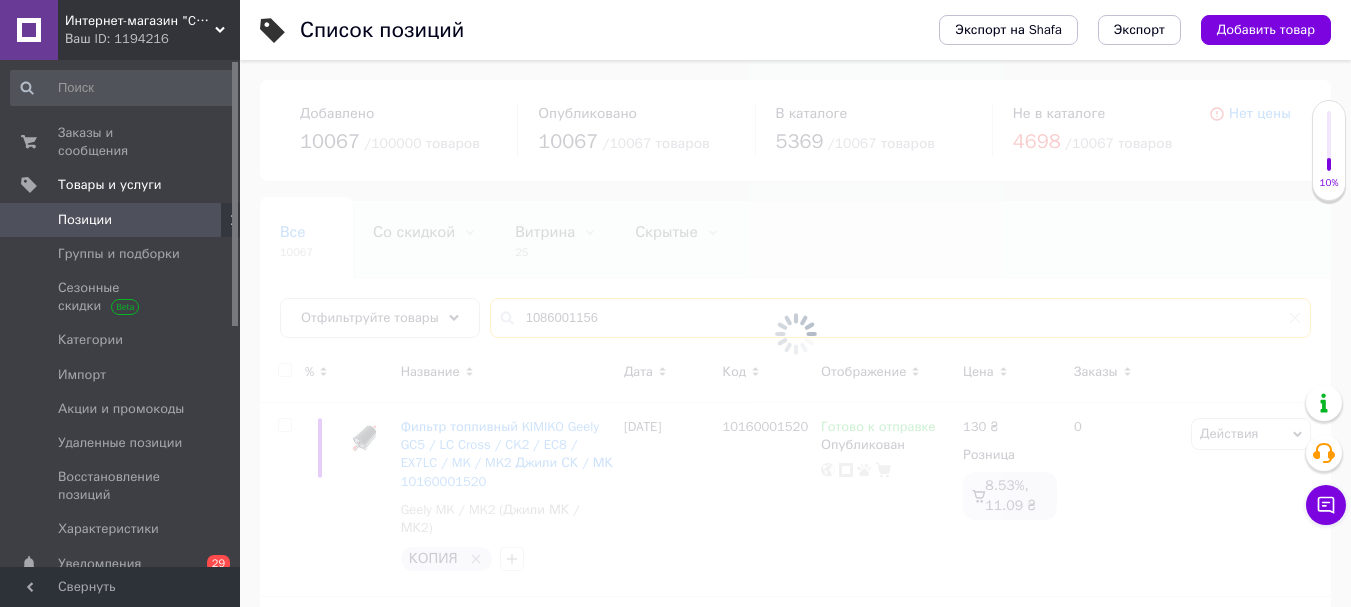 type on "1086001156" 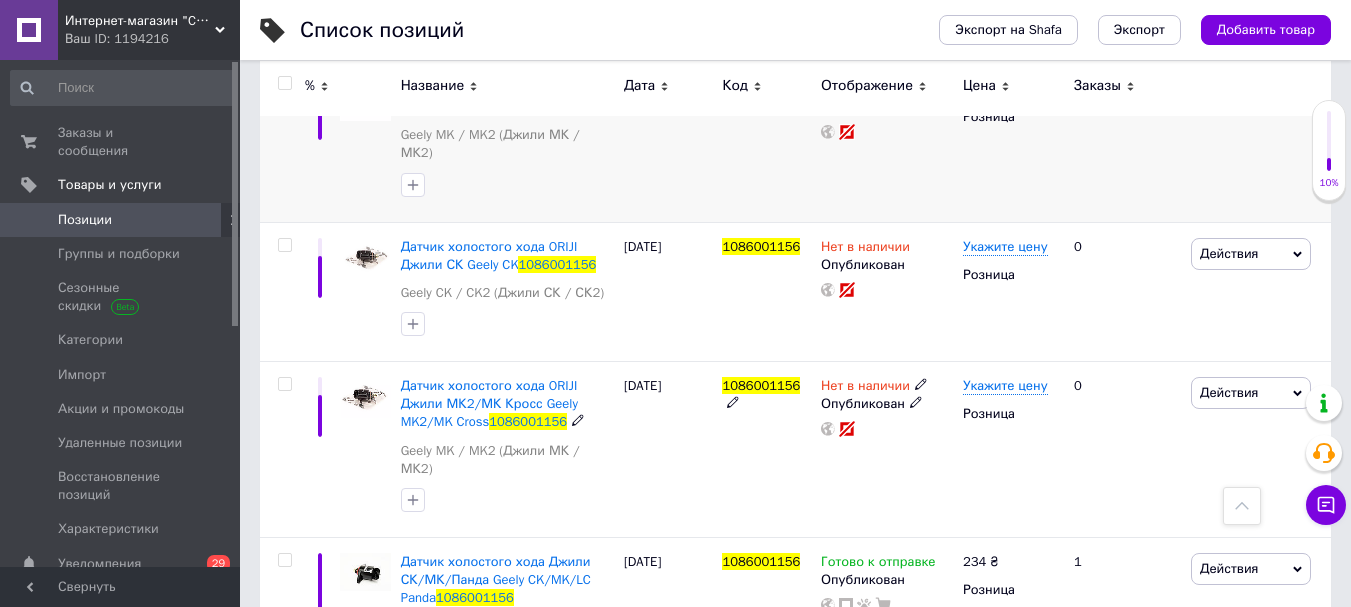 scroll, scrollTop: 1100, scrollLeft: 0, axis: vertical 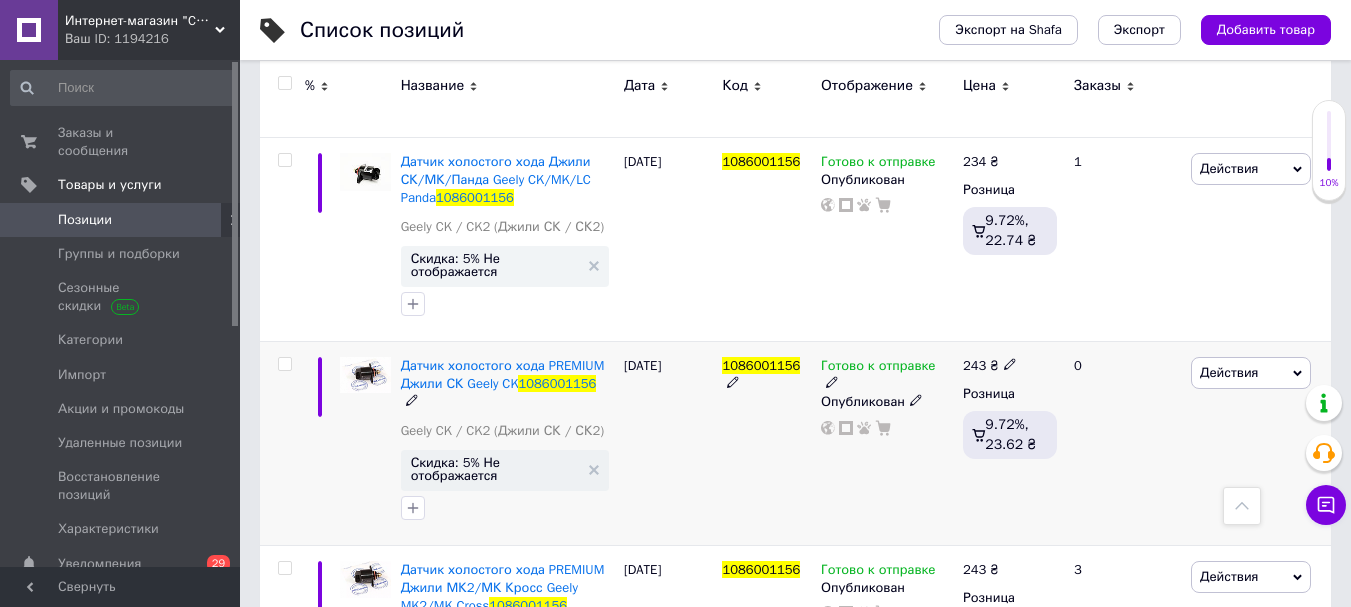 click 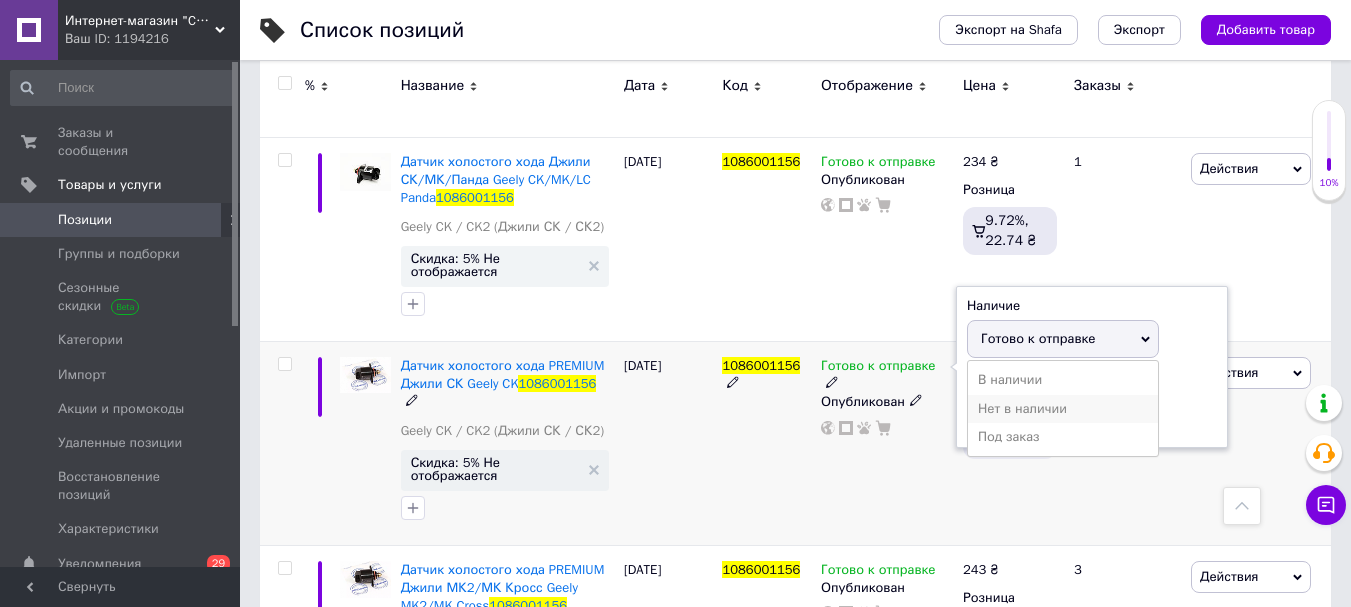 click on "Нет в наличии" at bounding box center [1063, 409] 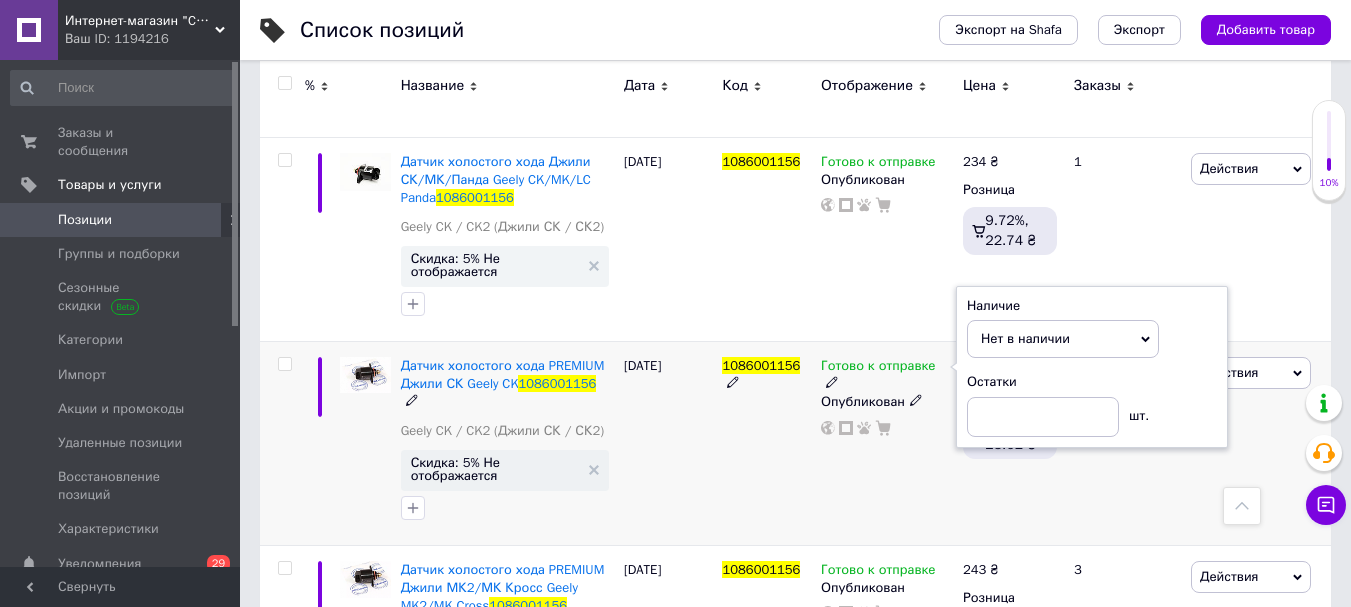 click on "[DATE]" at bounding box center [668, 443] 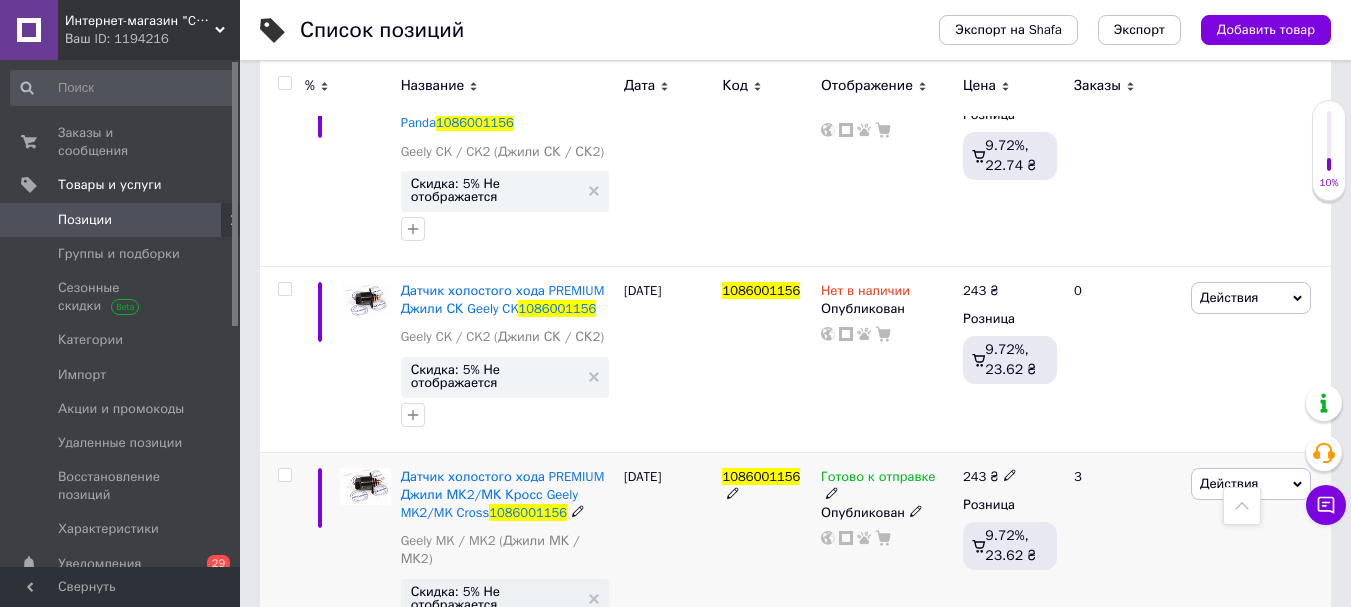 scroll, scrollTop: 1300, scrollLeft: 0, axis: vertical 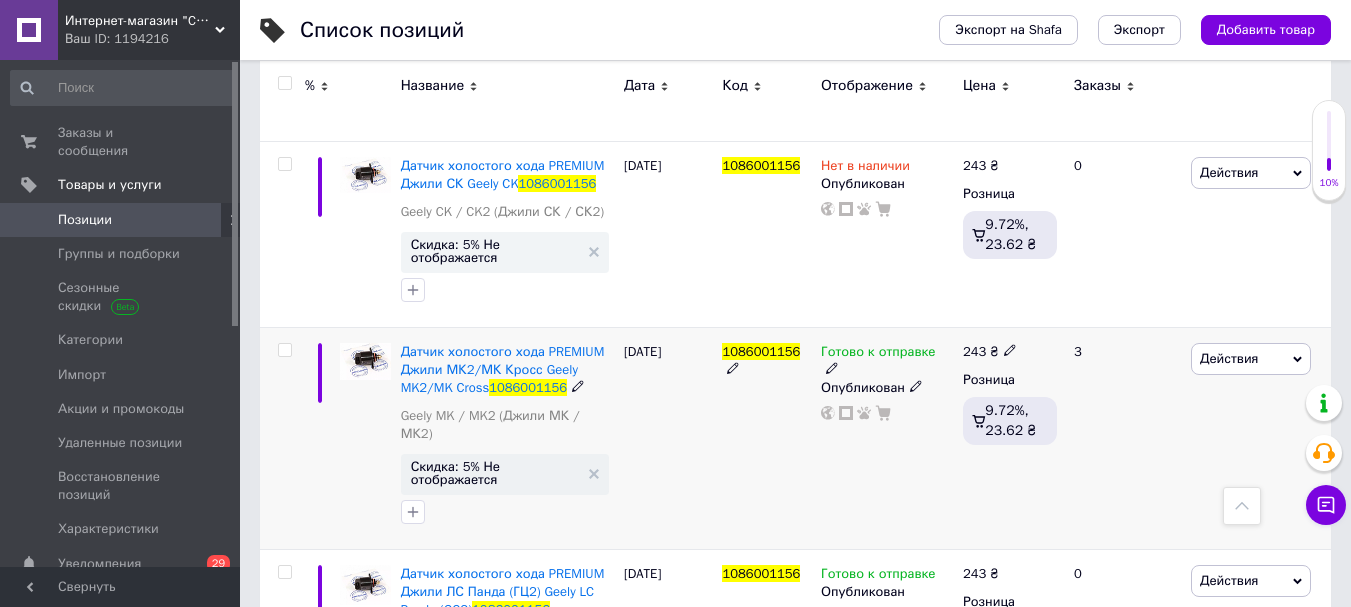 click 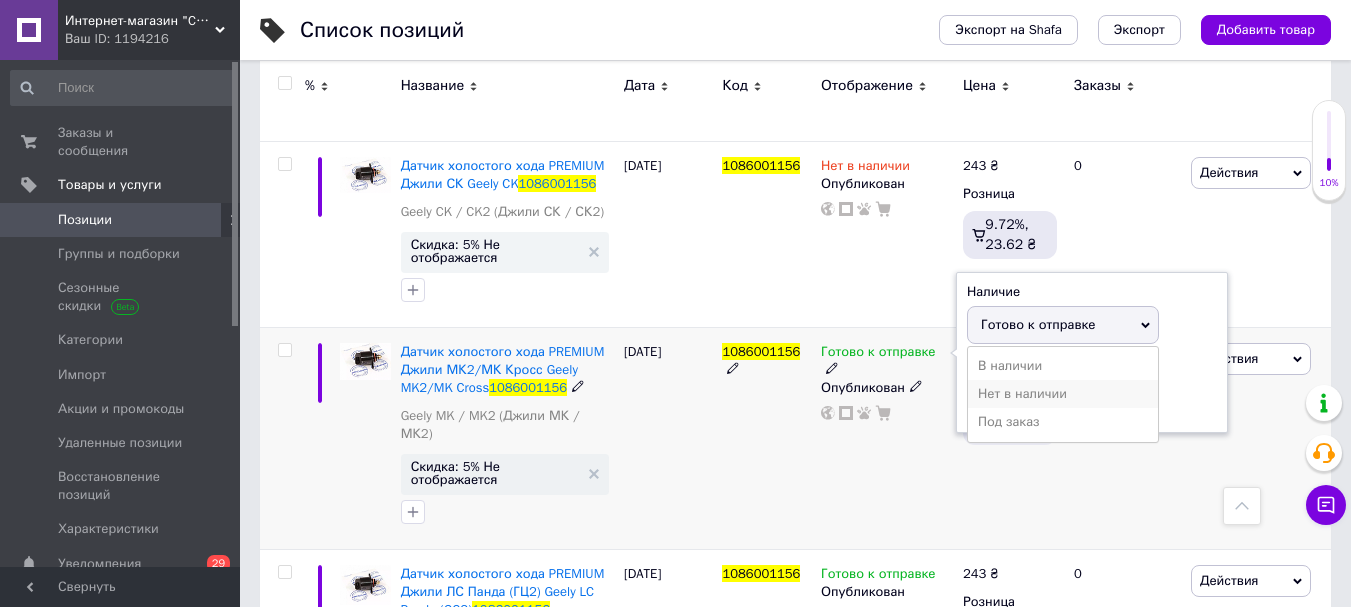 click on "Нет в наличии" at bounding box center [1063, 394] 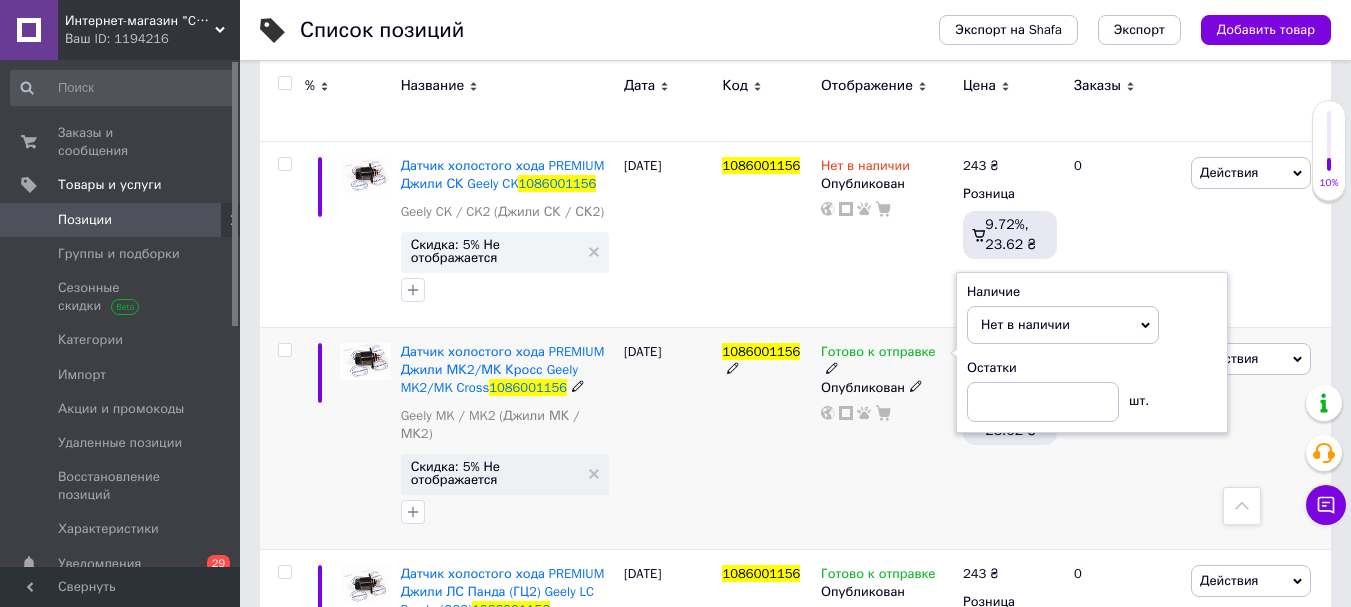 click on "[DATE]" at bounding box center (668, 438) 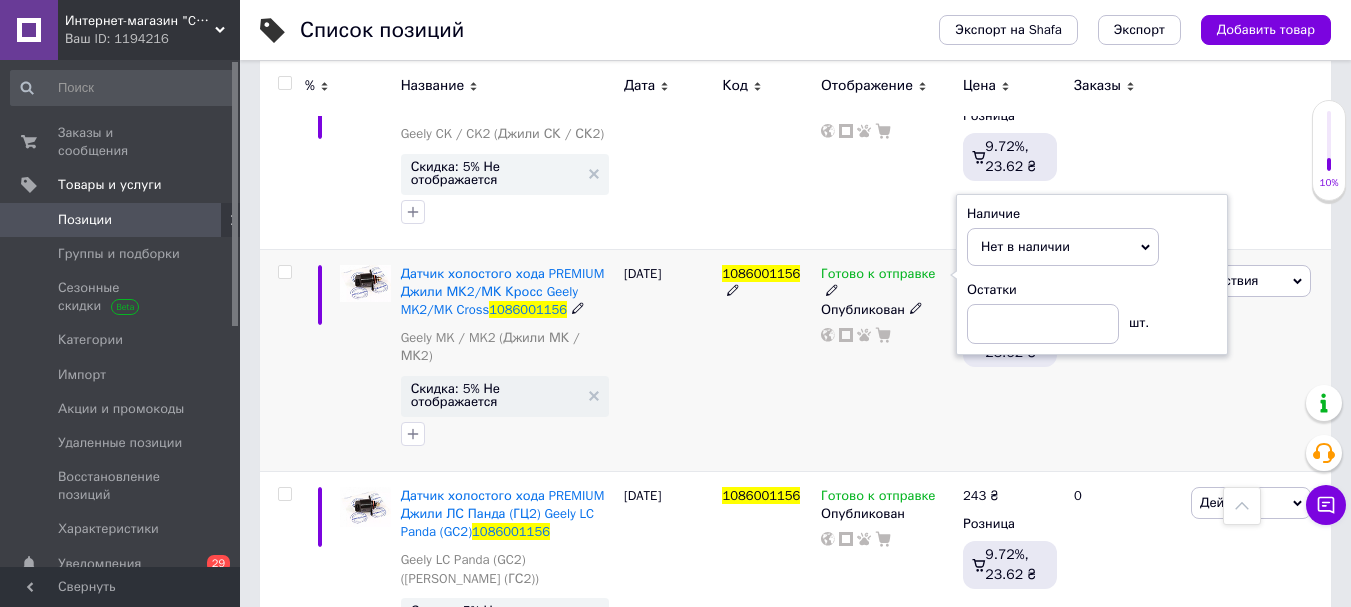 scroll, scrollTop: 1400, scrollLeft: 0, axis: vertical 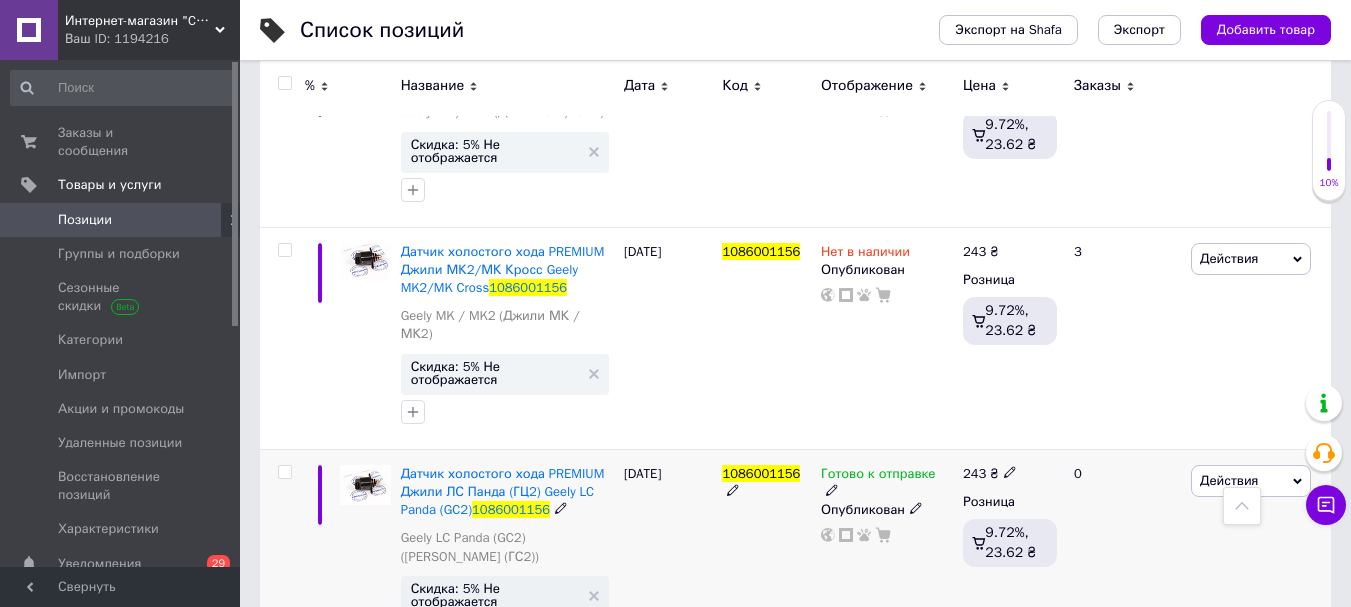 click at bounding box center (832, 489) 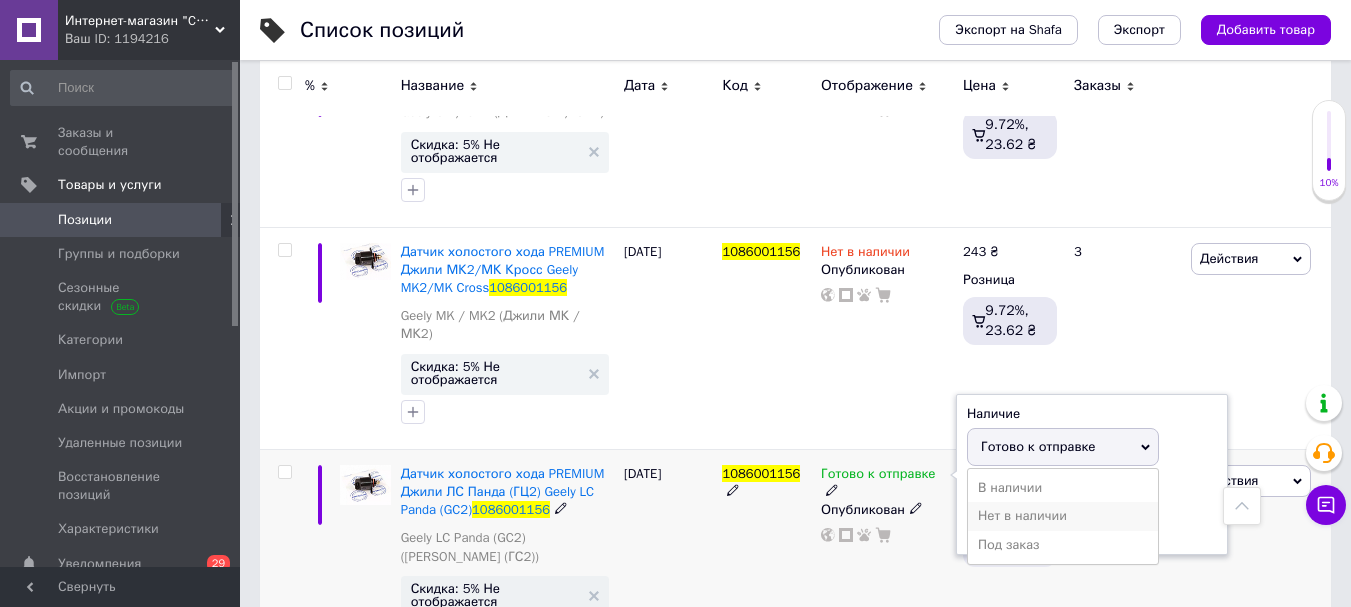 click on "Нет в наличии" at bounding box center (1063, 516) 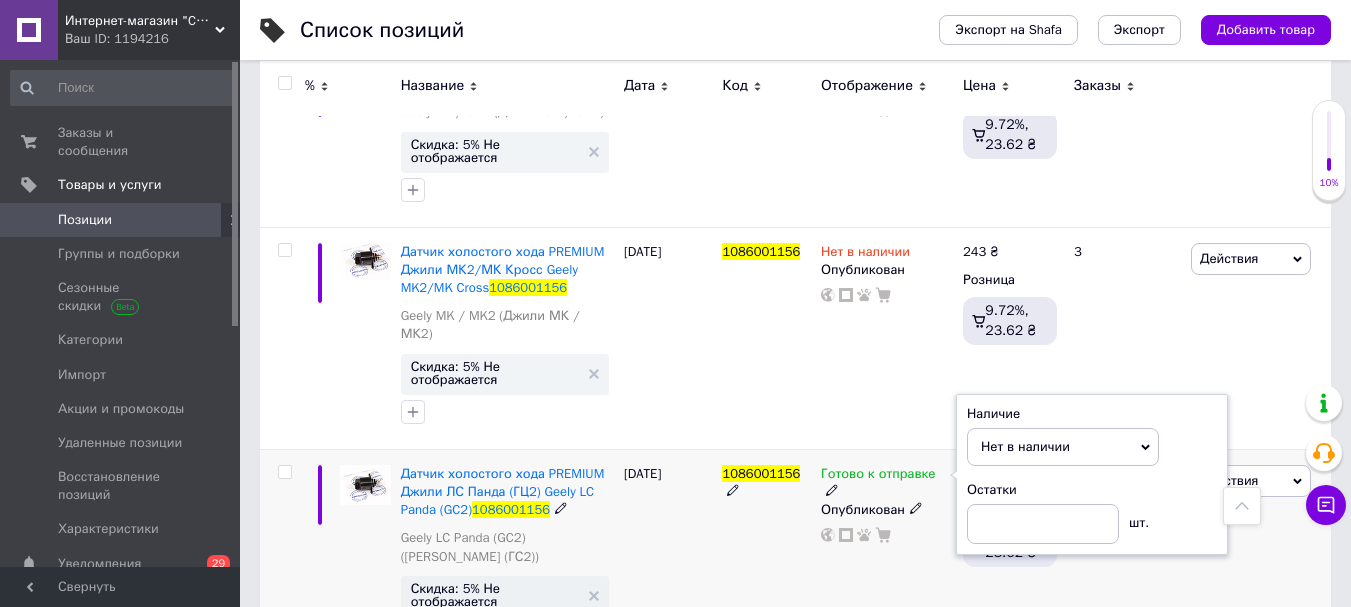 click on "Скидка: 5% Не отображается" at bounding box center [505, 596] 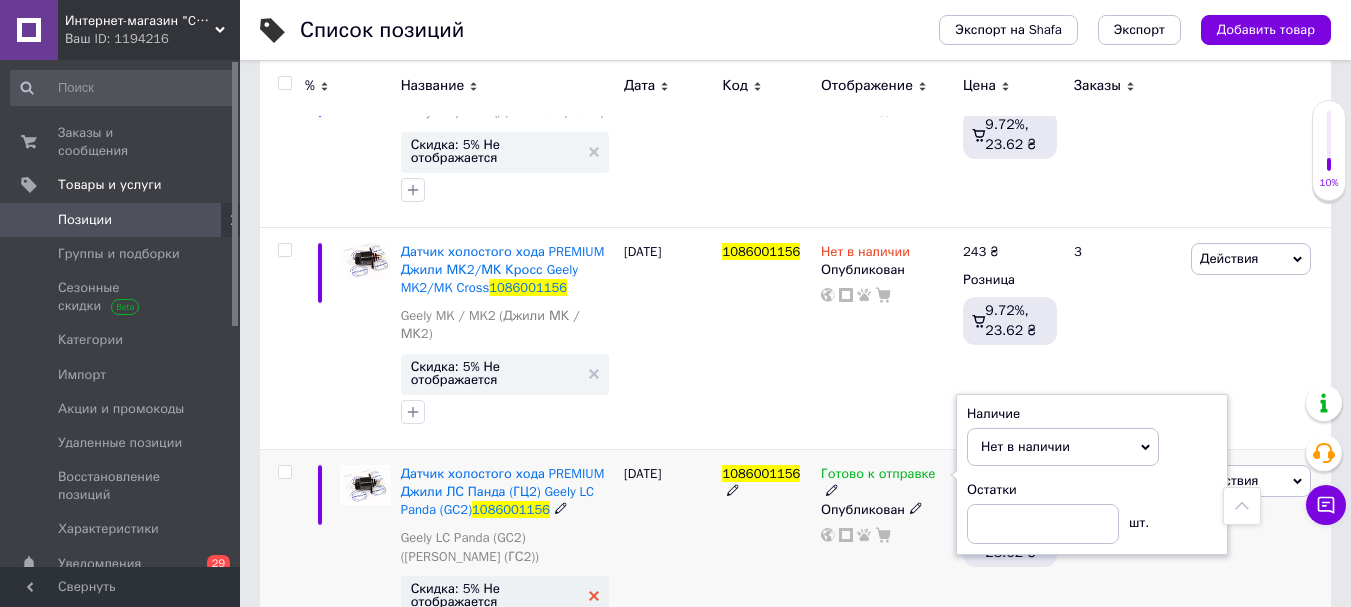 scroll, scrollTop: 1615, scrollLeft: 0, axis: vertical 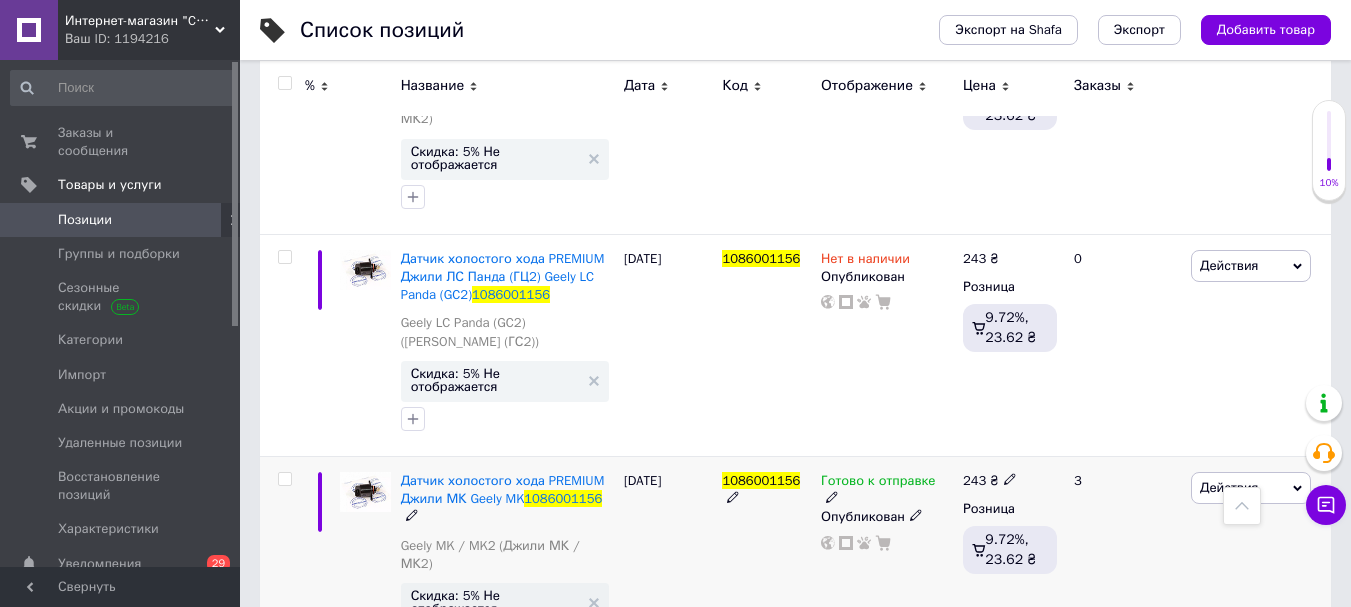 click 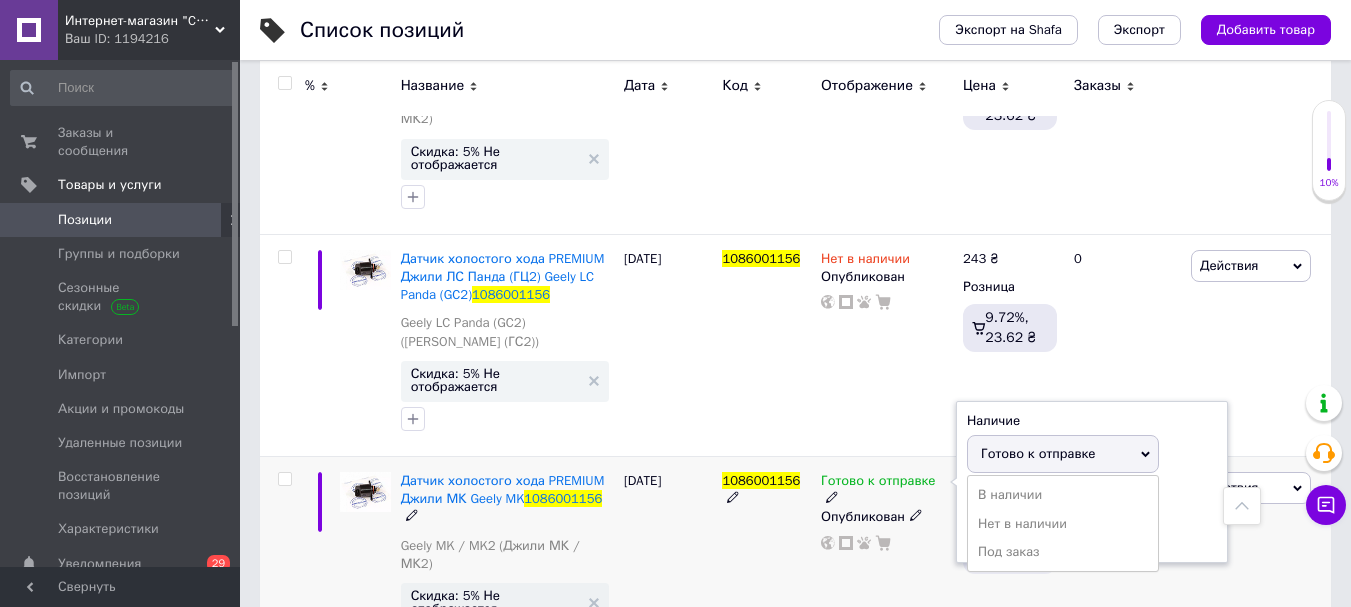 click on "Нет в наличии" at bounding box center (1063, 524) 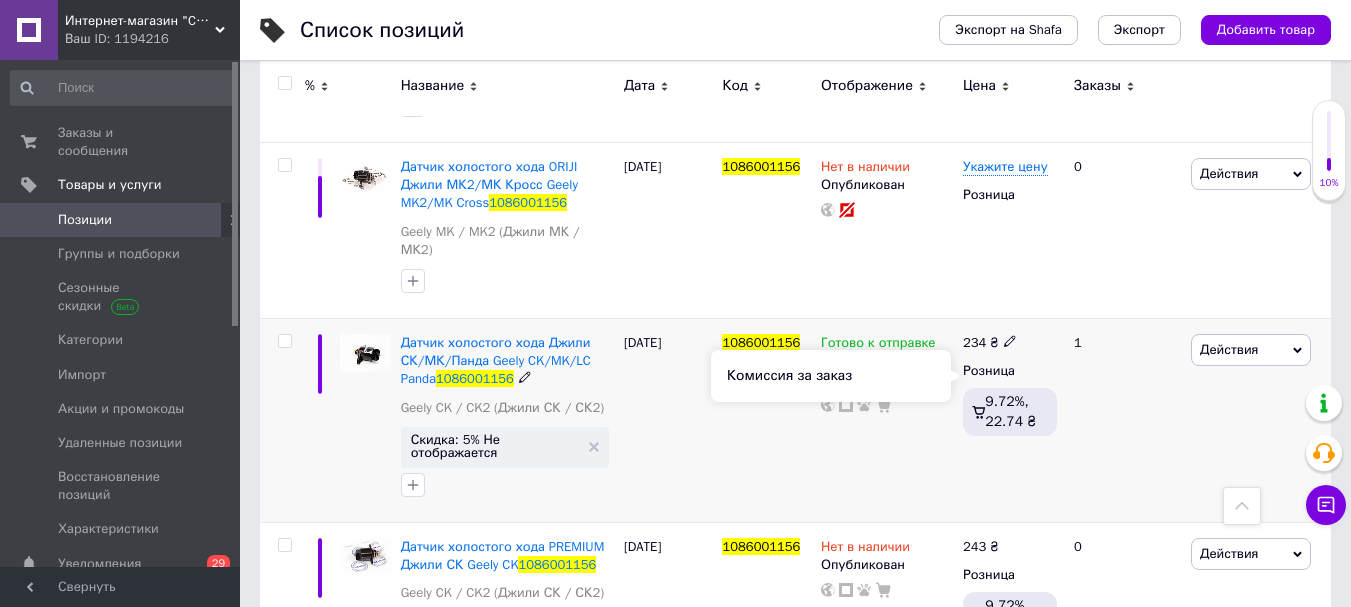 scroll, scrollTop: 1033, scrollLeft: 0, axis: vertical 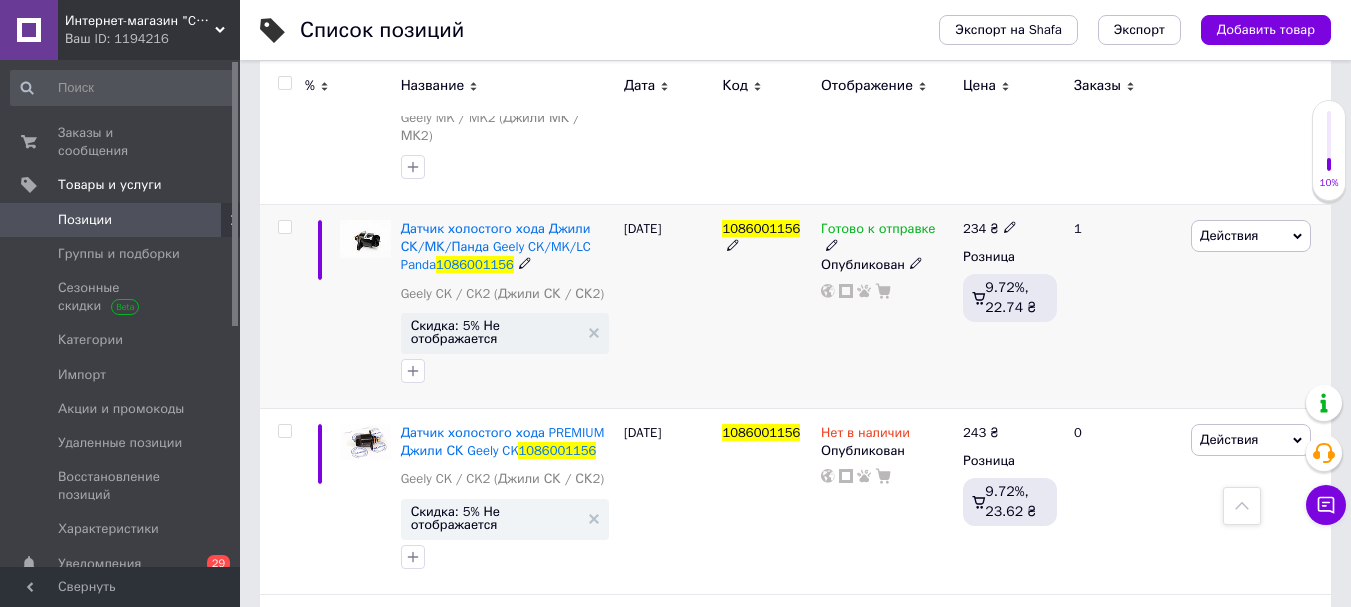 click 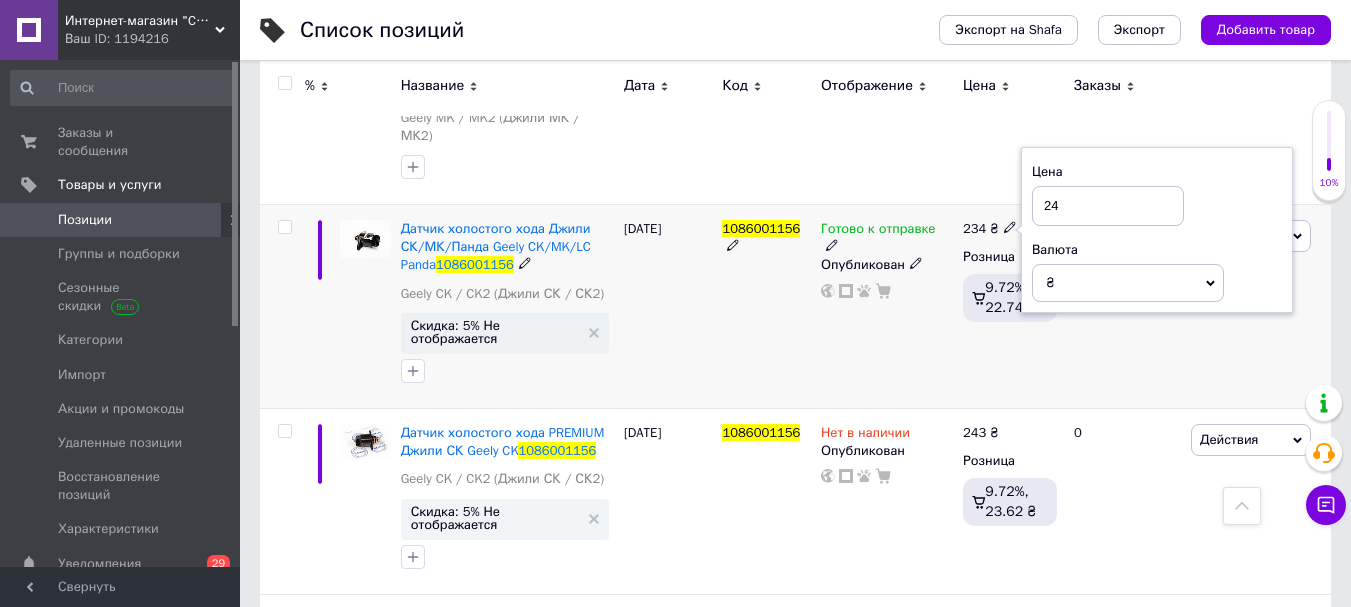 type on "243" 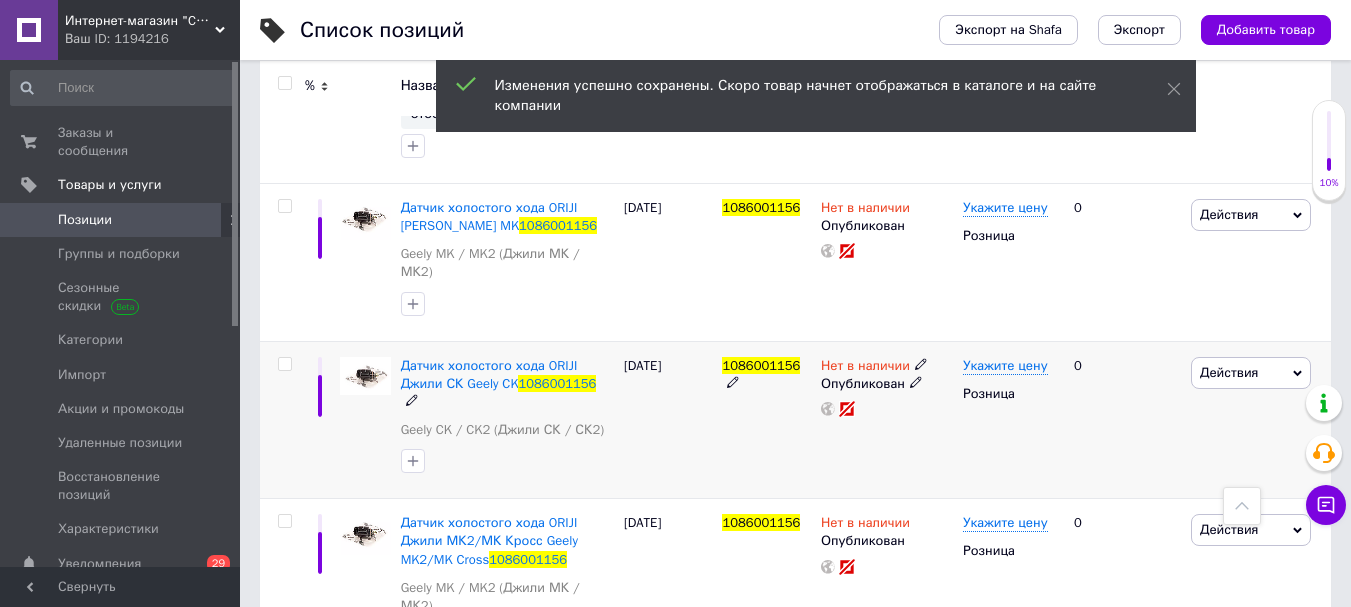 scroll, scrollTop: 433, scrollLeft: 0, axis: vertical 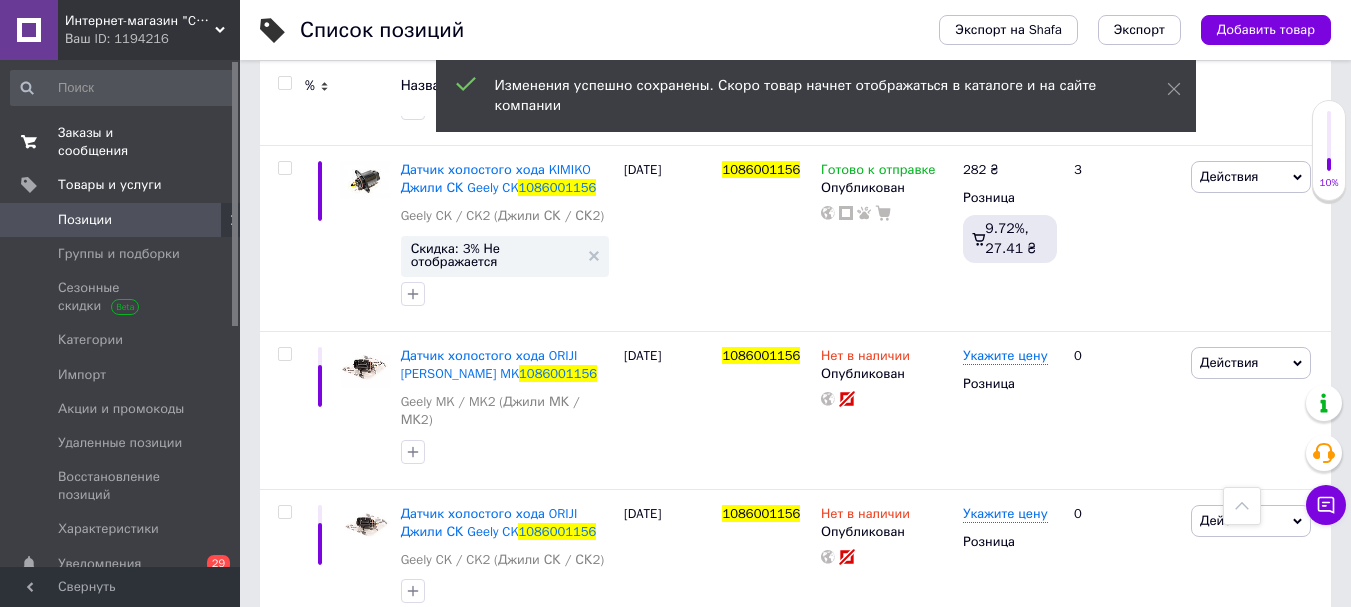 click on "Заказы и сообщения" at bounding box center (121, 142) 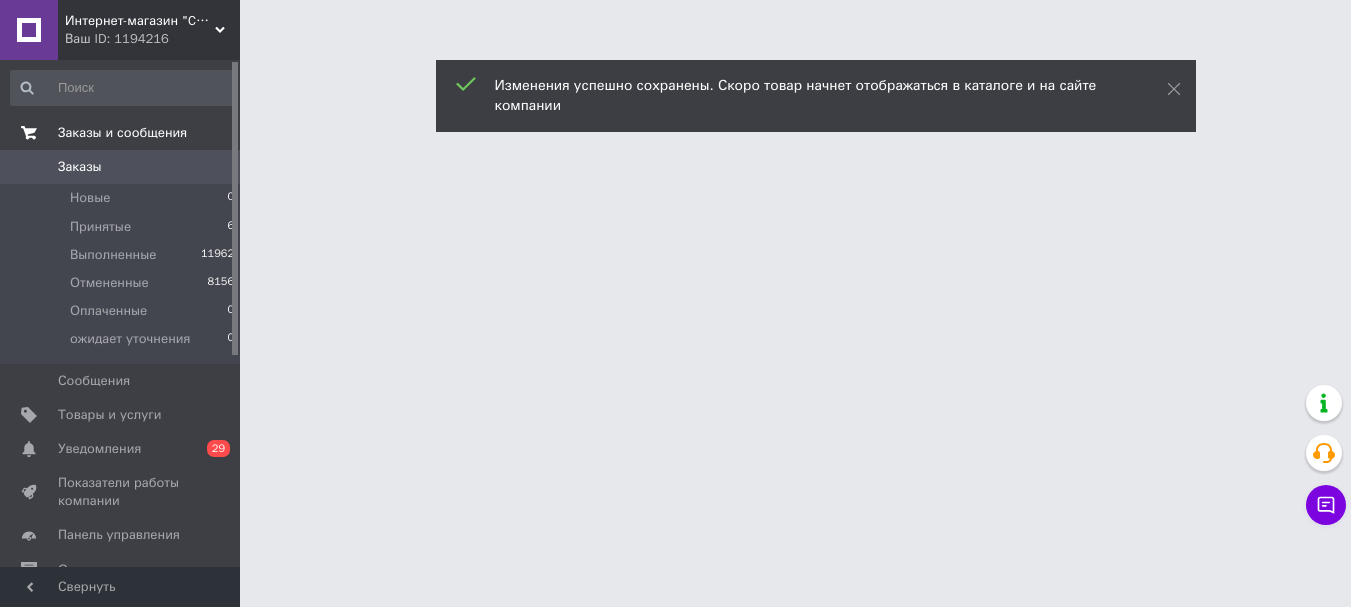 scroll, scrollTop: 0, scrollLeft: 0, axis: both 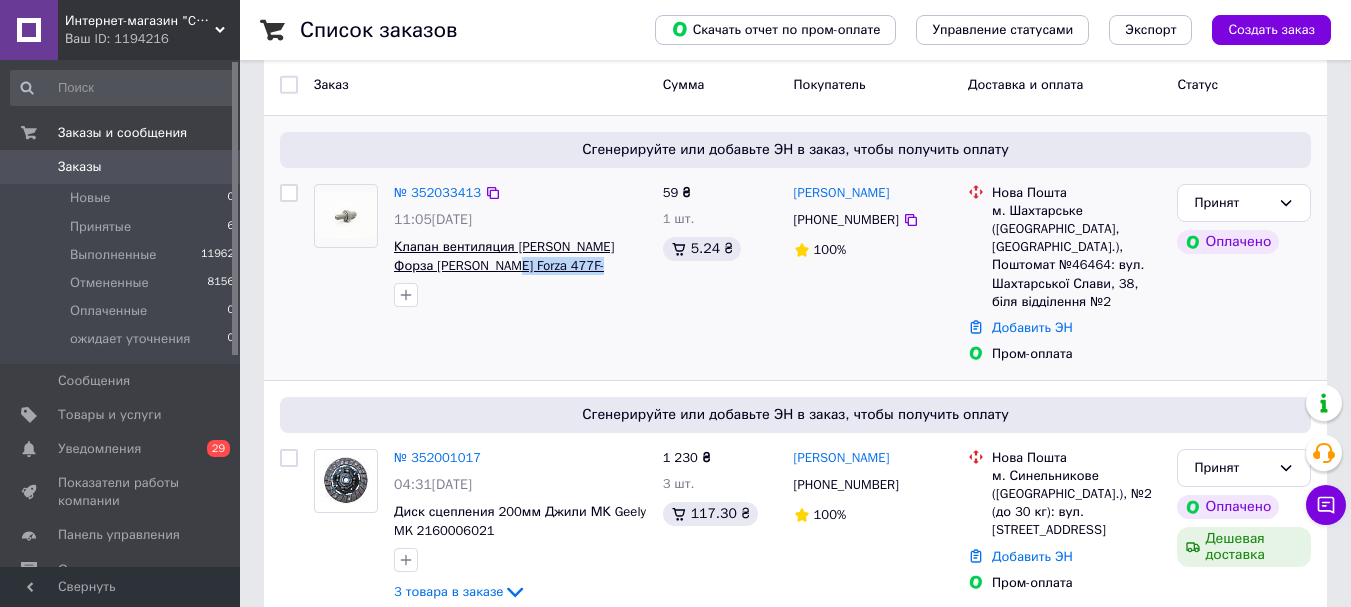 drag, startPoint x: 506, startPoint y: 270, endPoint x: 467, endPoint y: 268, distance: 39.051247 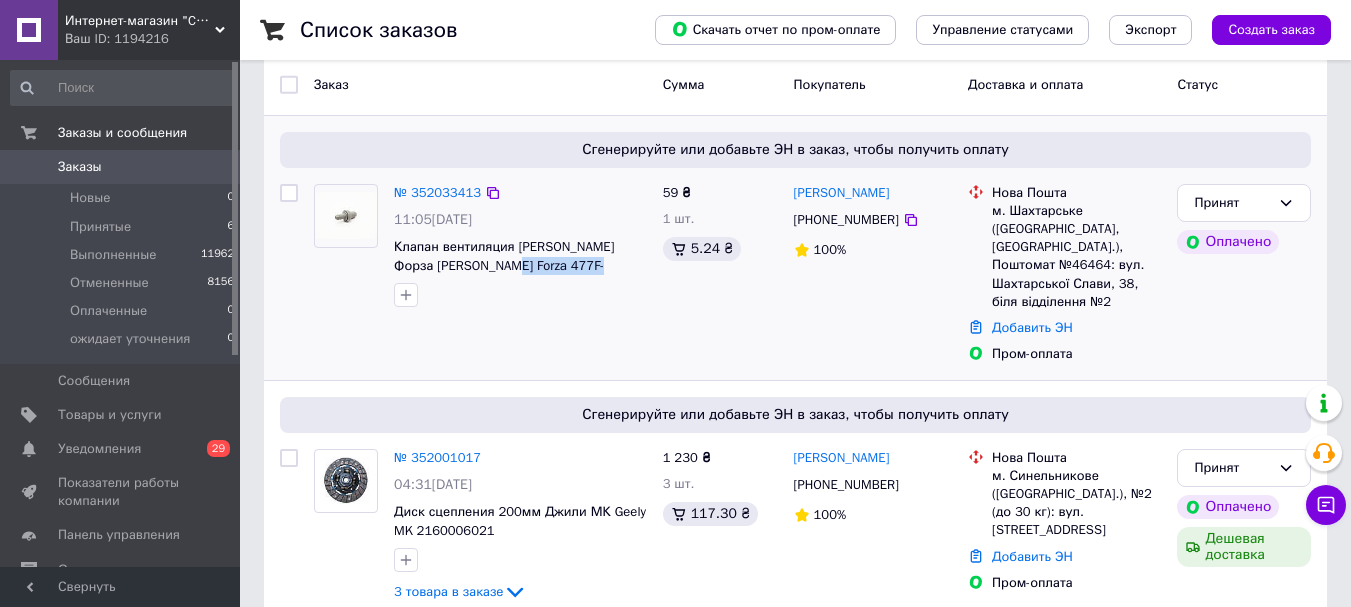 click 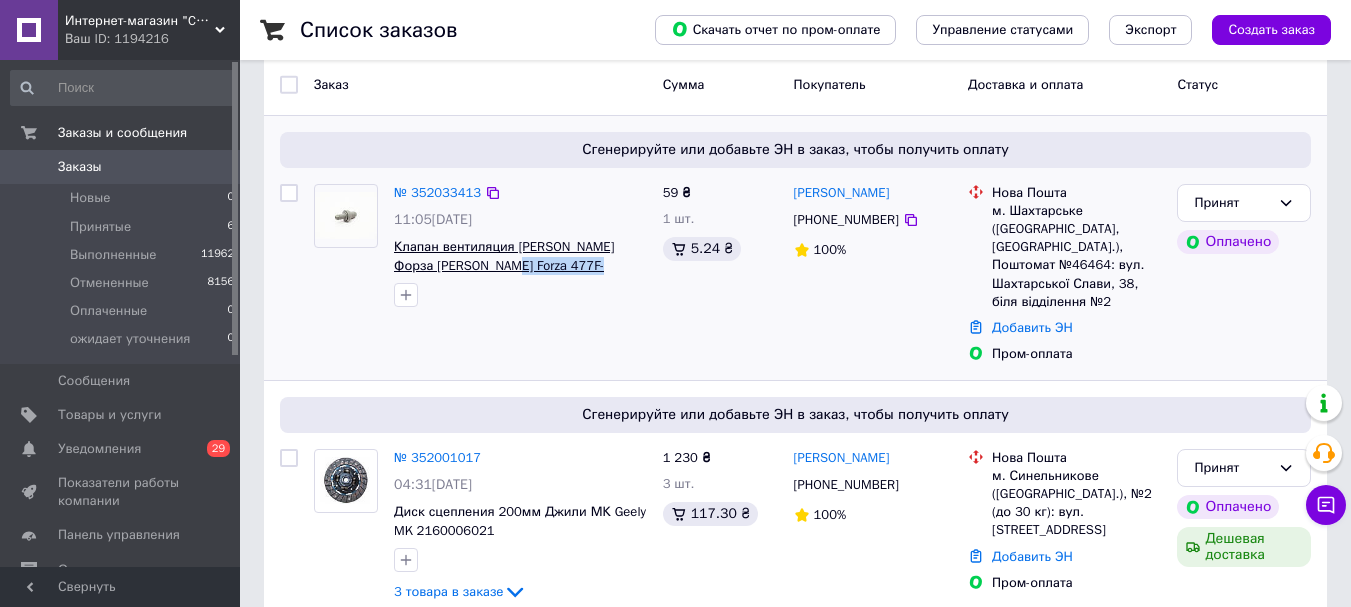 drag, startPoint x: 501, startPoint y: 264, endPoint x: 467, endPoint y: 267, distance: 34.132095 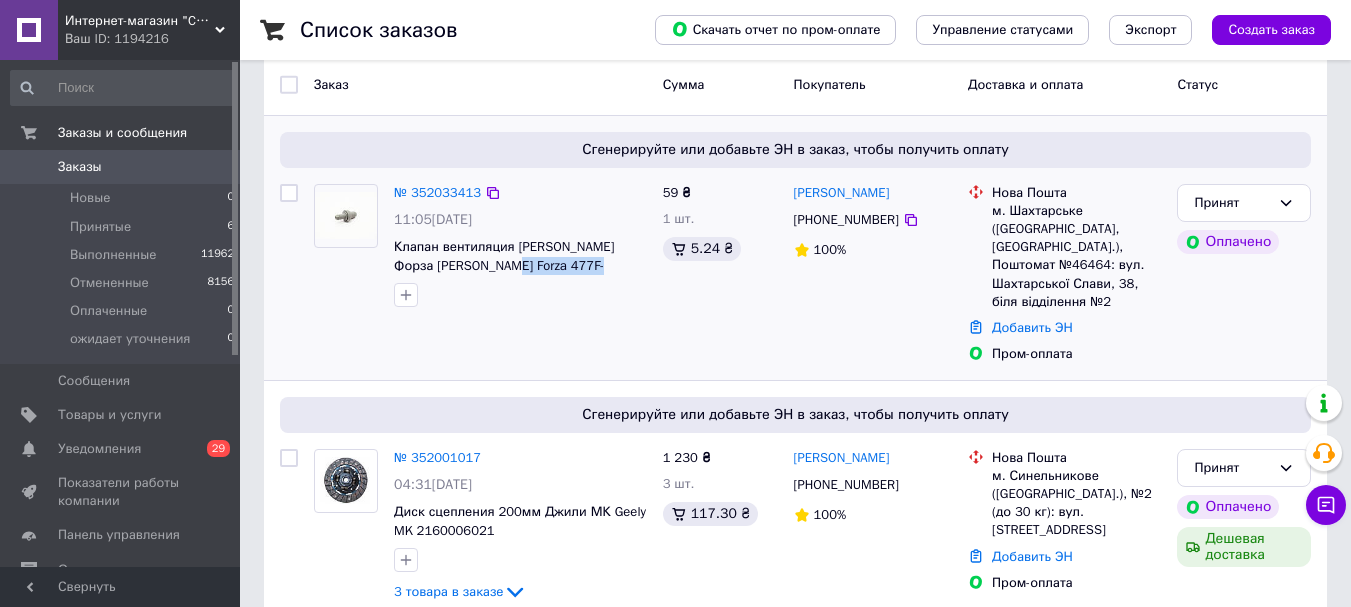 click on "№ 352033413 11:05[DATE] Клапан вентиляция [PERSON_NAME] Форза [PERSON_NAME] Forza 477F-1014040AB" at bounding box center [480, 274] 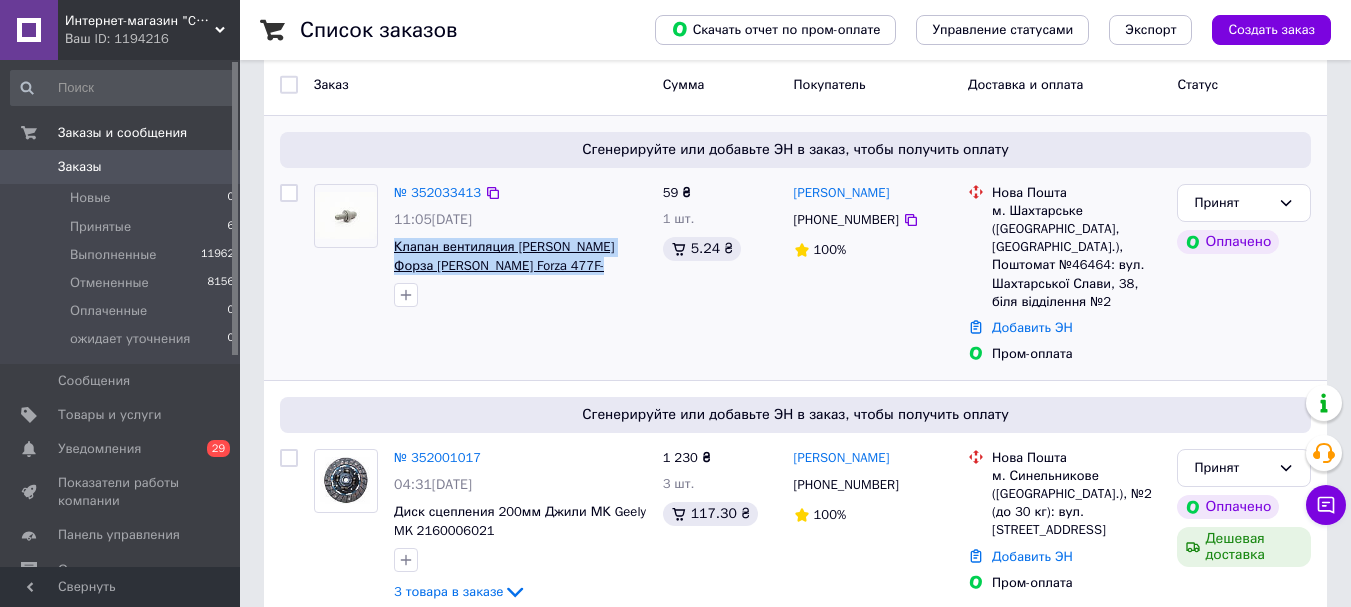 drag, startPoint x: 577, startPoint y: 267, endPoint x: 394, endPoint y: 252, distance: 183.61372 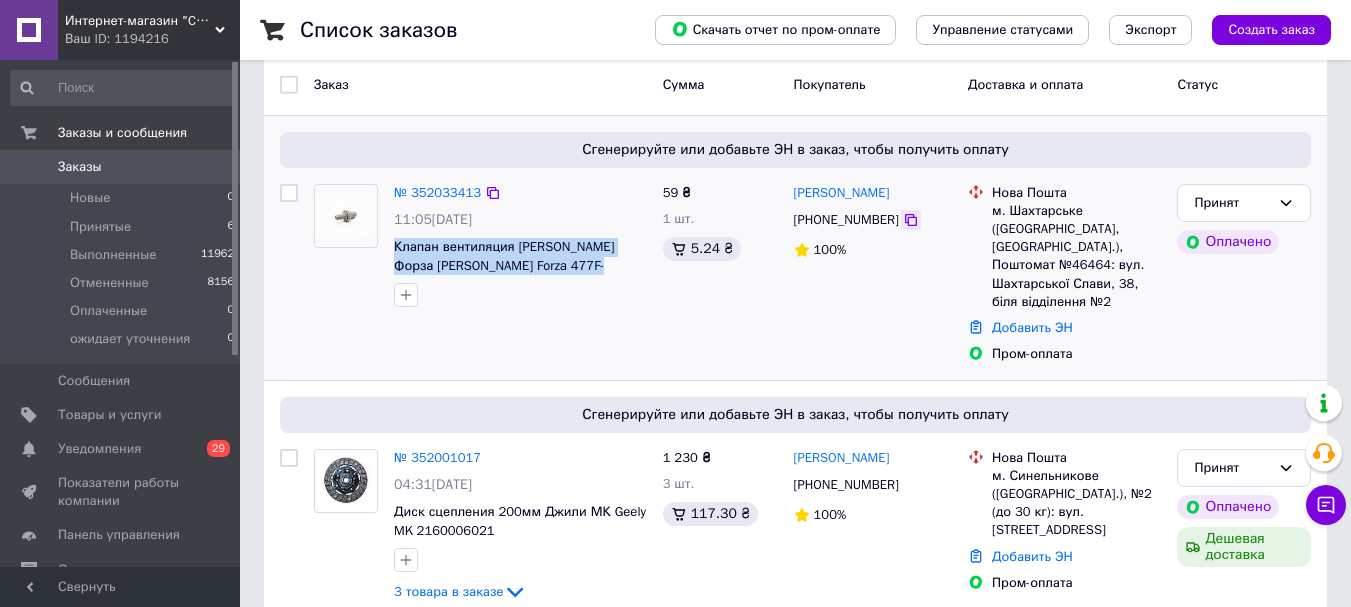 click 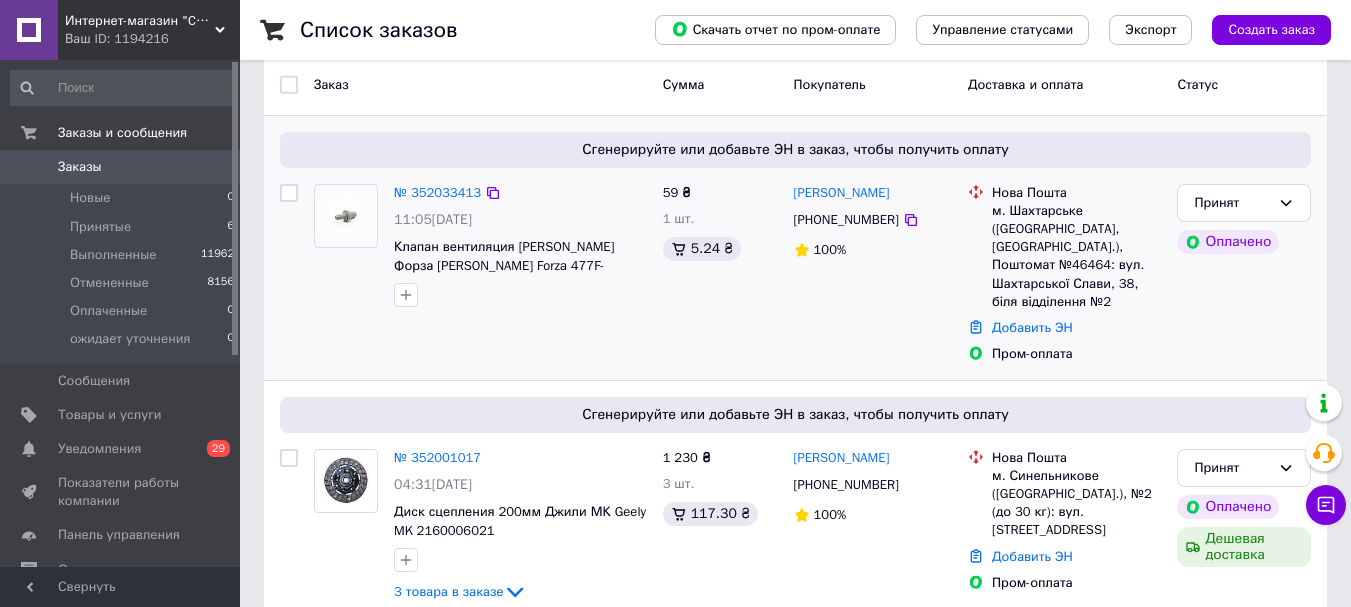 drag, startPoint x: 917, startPoint y: 194, endPoint x: 792, endPoint y: 188, distance: 125.14392 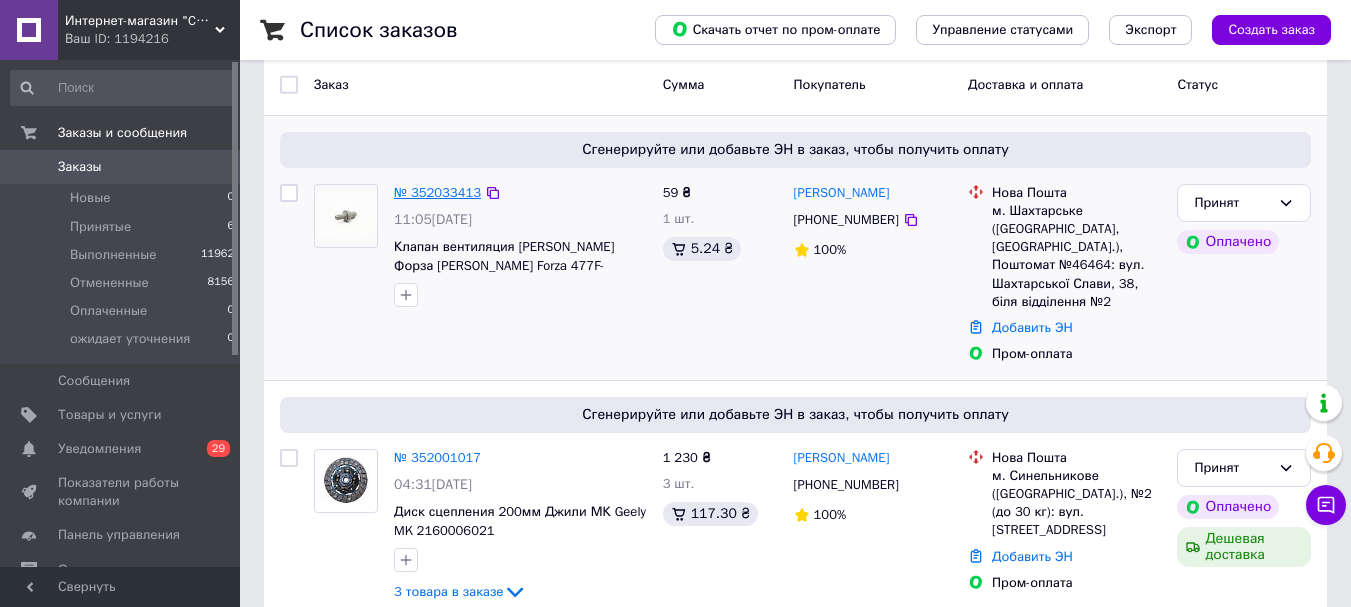 click on "№ 352033413" at bounding box center (437, 192) 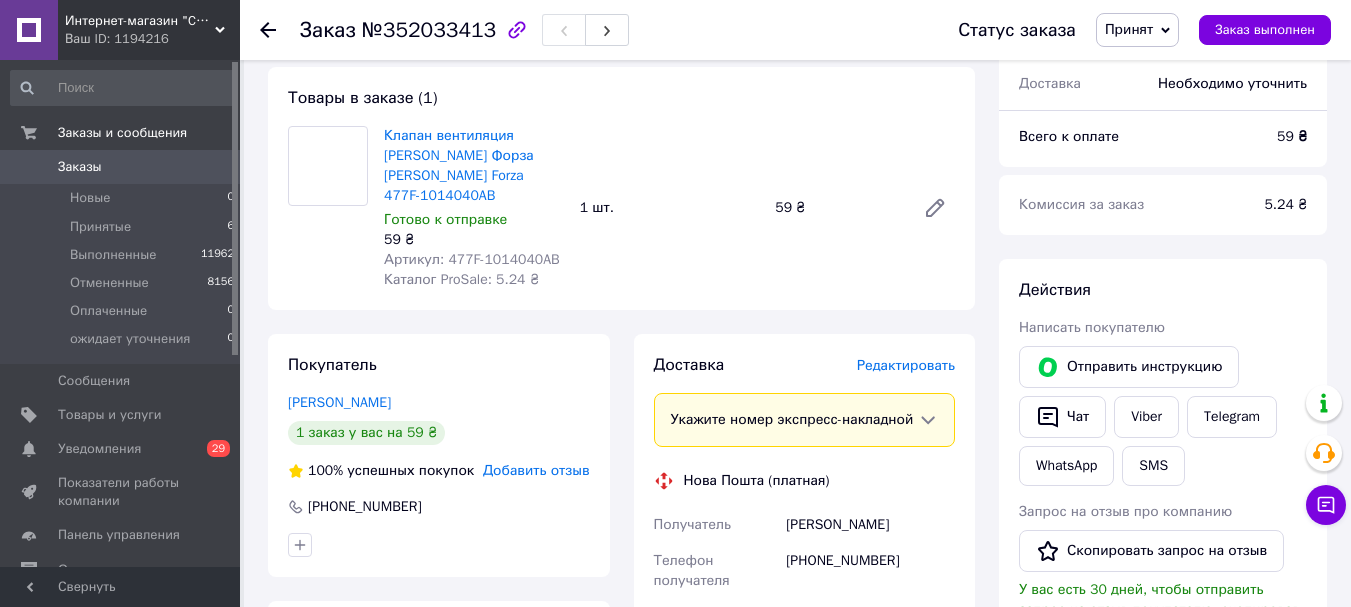 scroll, scrollTop: 1000, scrollLeft: 0, axis: vertical 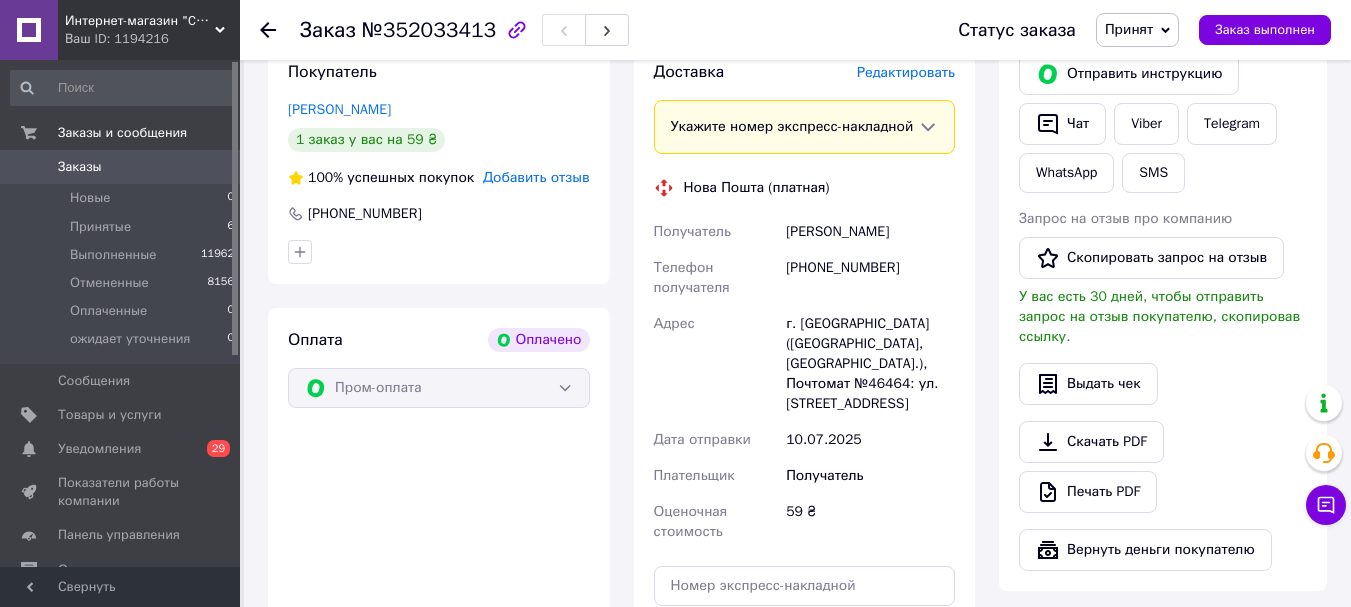 drag, startPoint x: 929, startPoint y: 421, endPoint x: 787, endPoint y: 324, distance: 171.96802 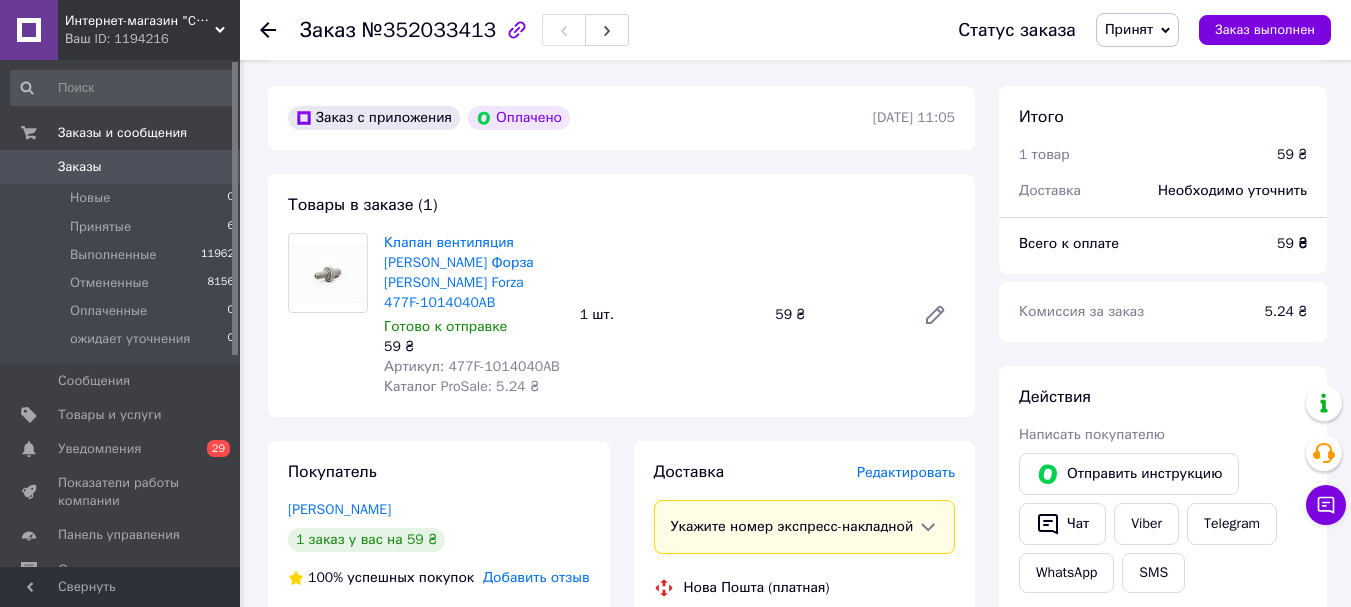 scroll, scrollTop: 1000, scrollLeft: 0, axis: vertical 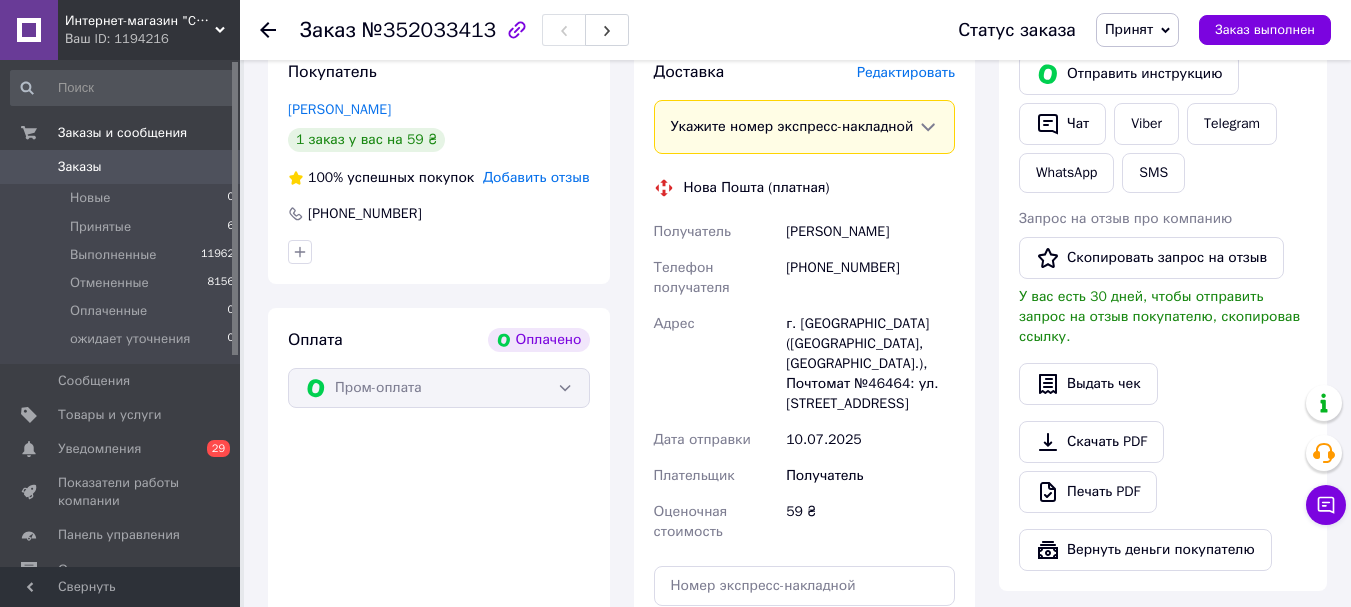 drag, startPoint x: 924, startPoint y: 237, endPoint x: 773, endPoint y: 229, distance: 151.21178 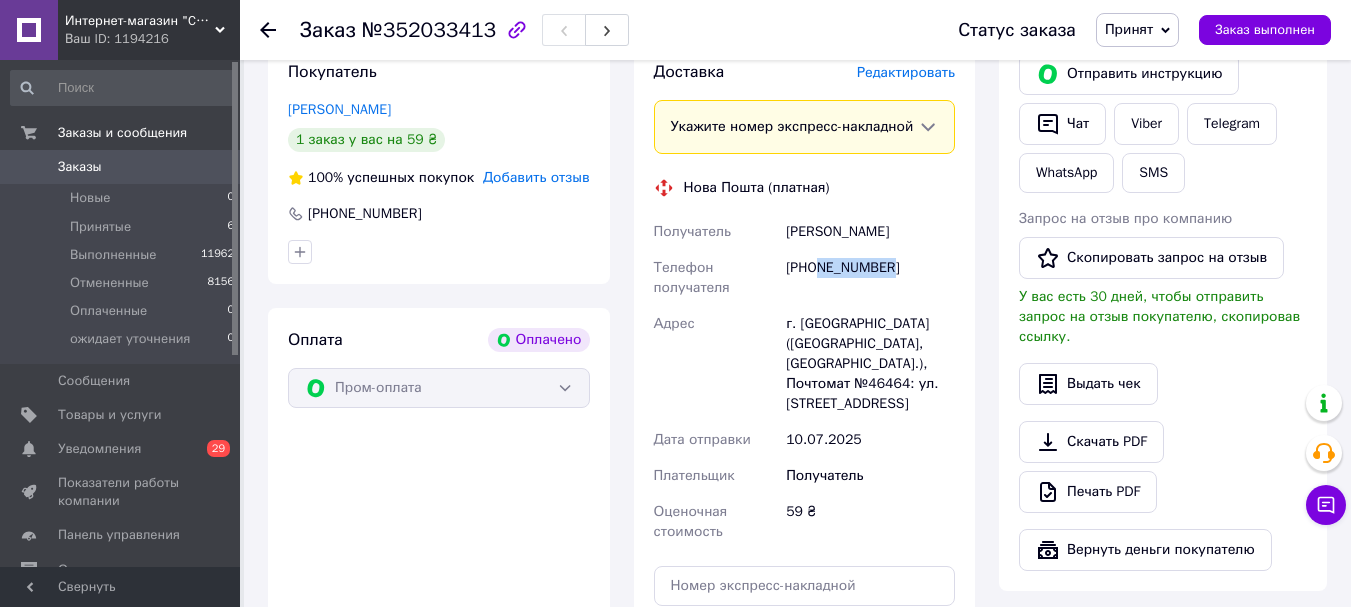 drag, startPoint x: 889, startPoint y: 267, endPoint x: 821, endPoint y: 271, distance: 68.117546 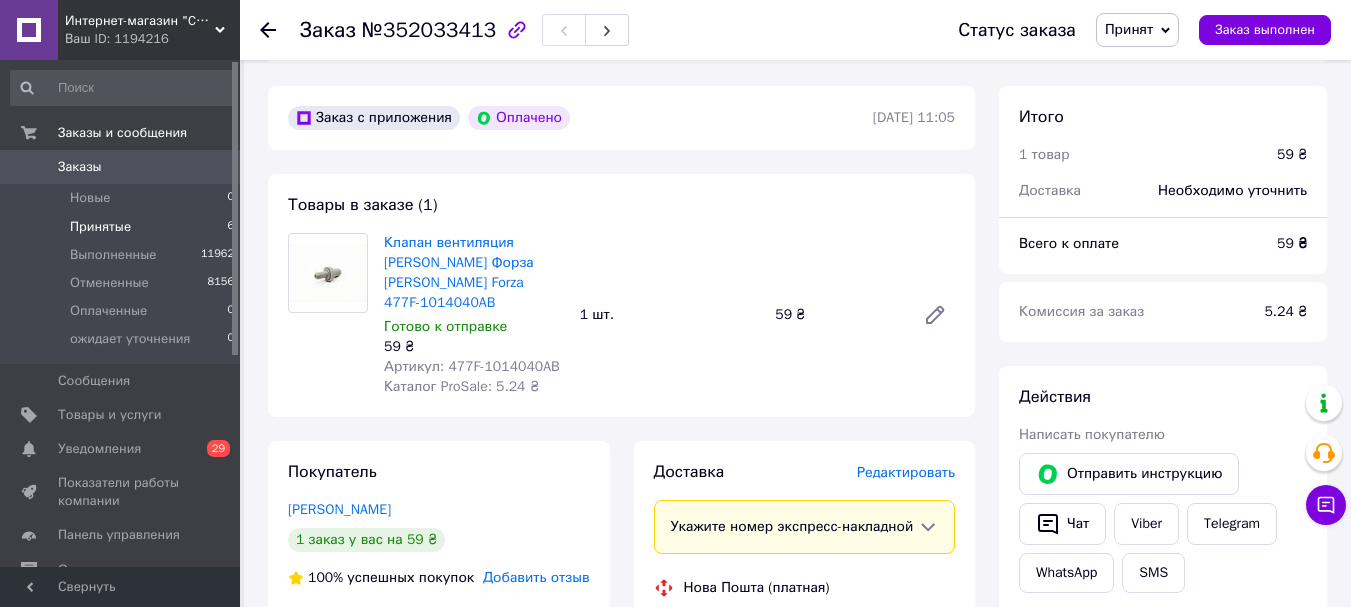 click on "Принятые 6" at bounding box center (123, 227) 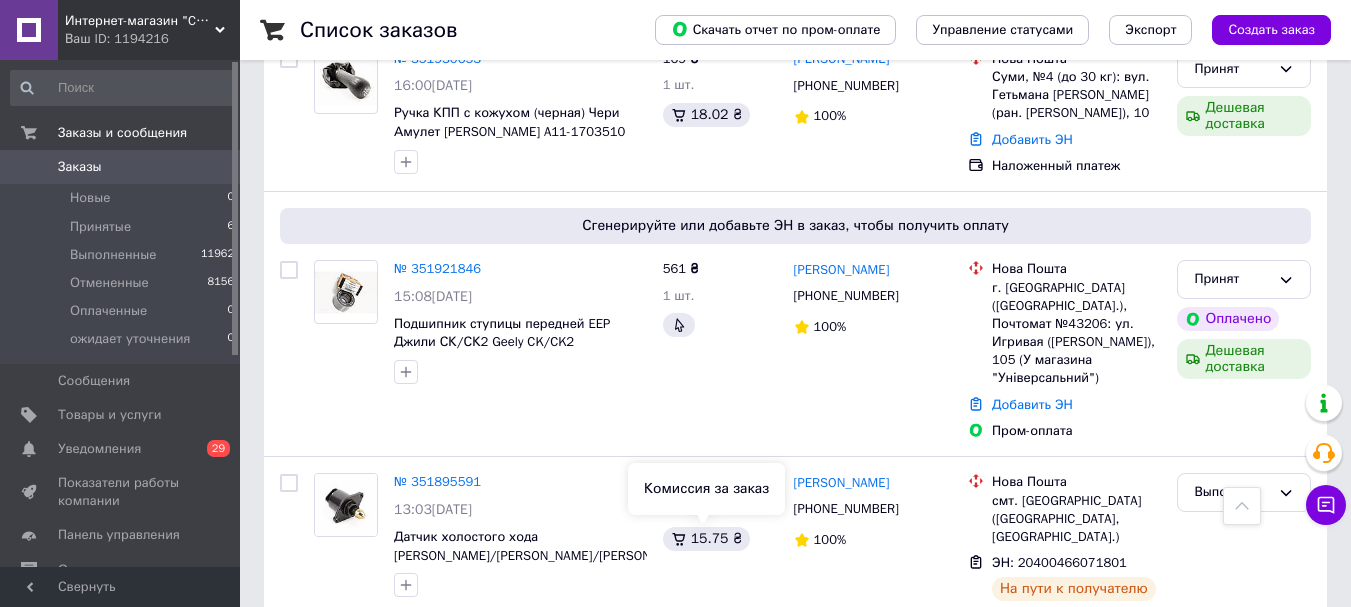 scroll, scrollTop: 1000, scrollLeft: 0, axis: vertical 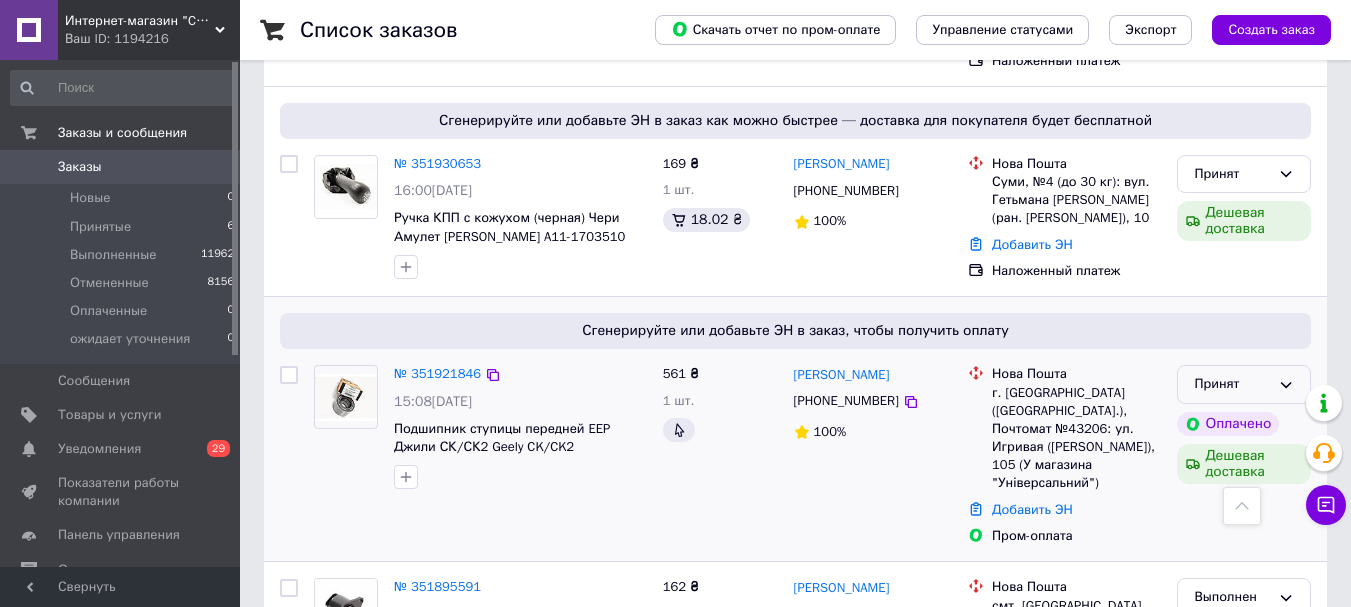 click on "Принят" at bounding box center [1232, 384] 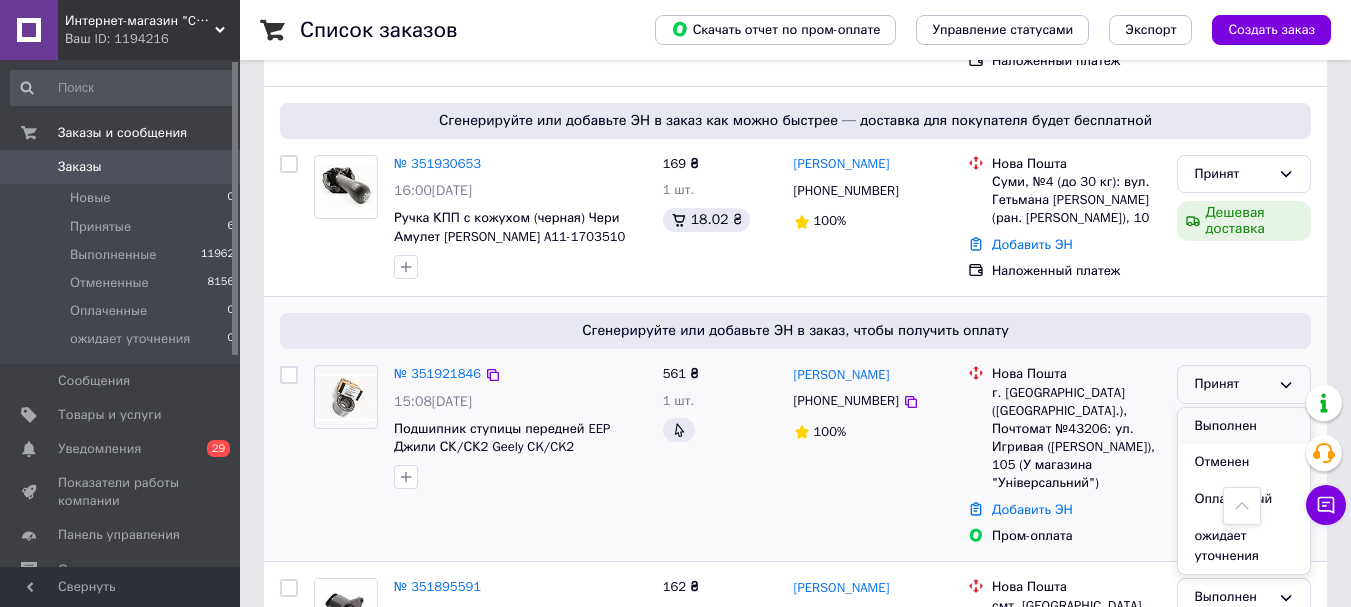 click on "Выполнен" at bounding box center [1244, 426] 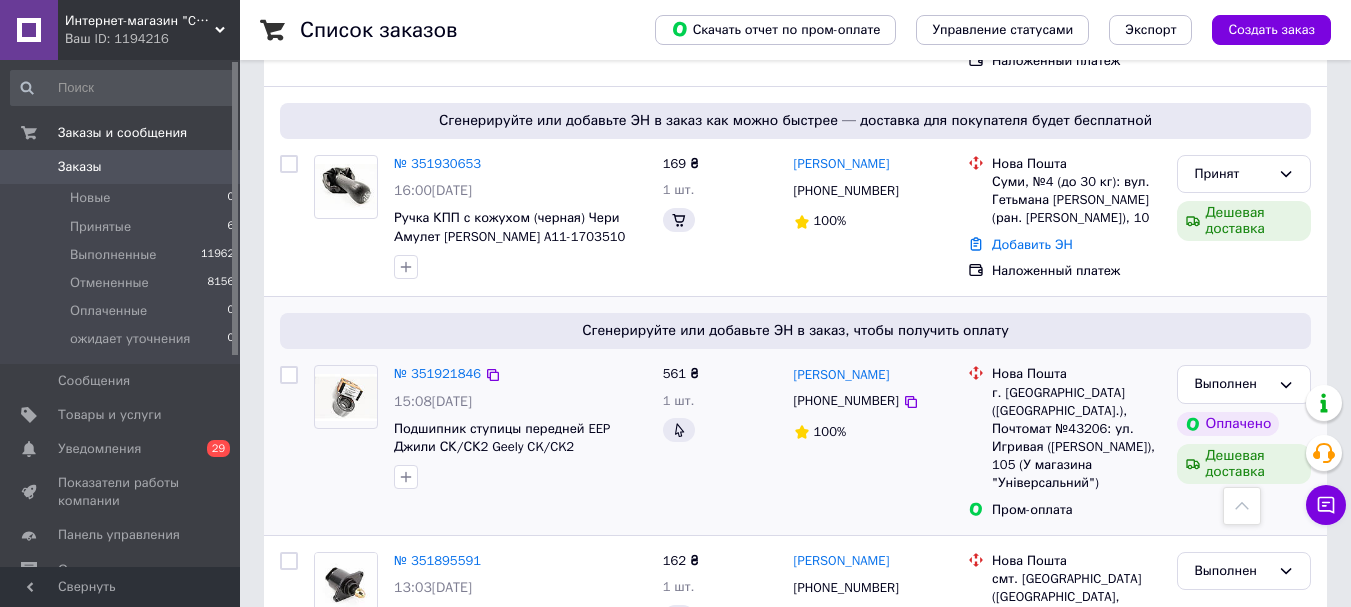 click on "Товары и услуги" at bounding box center [110, 415] 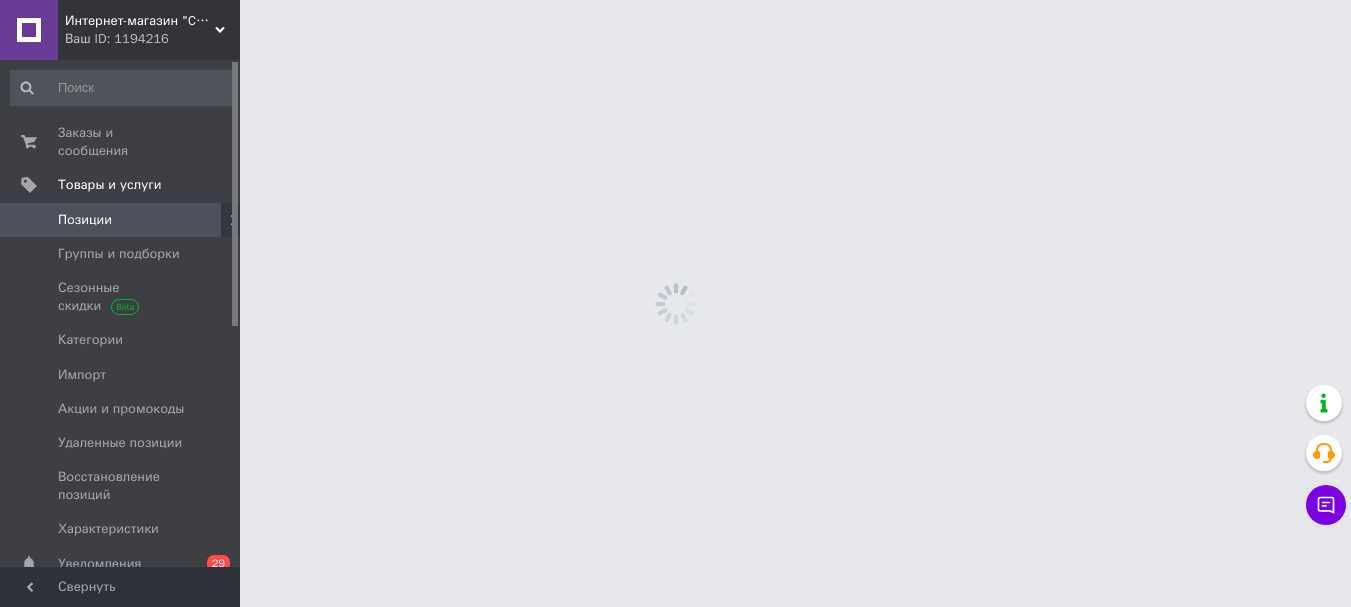 scroll, scrollTop: 0, scrollLeft: 0, axis: both 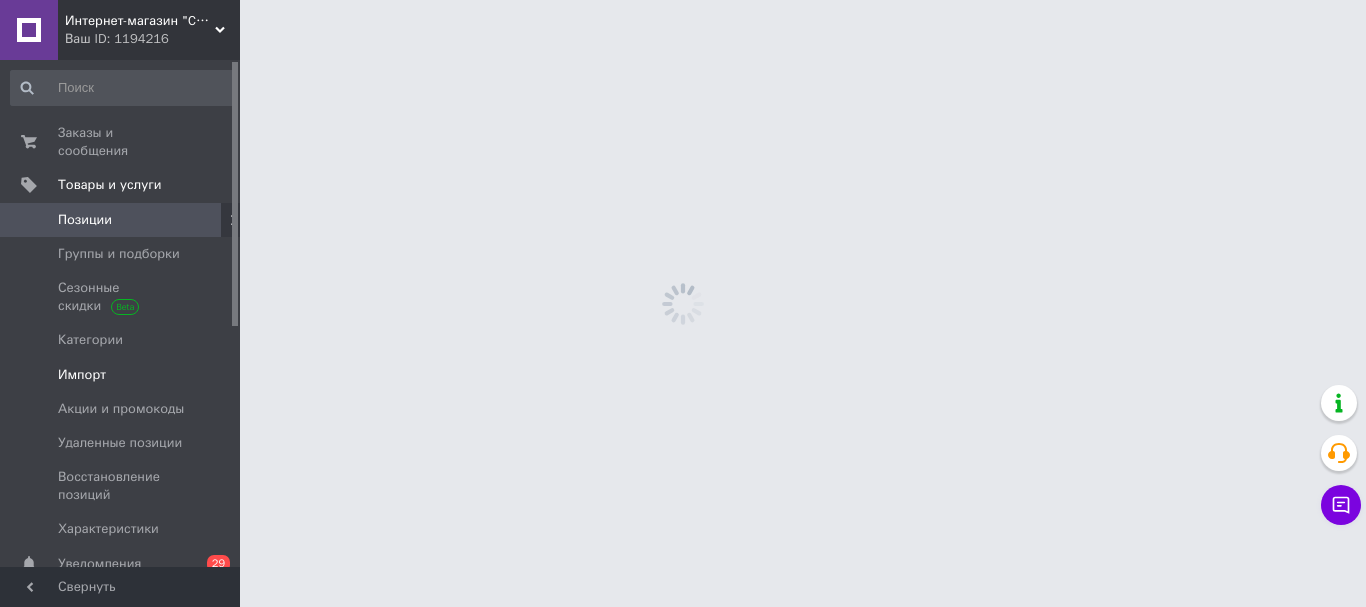 click on "Импорт" at bounding box center (121, 375) 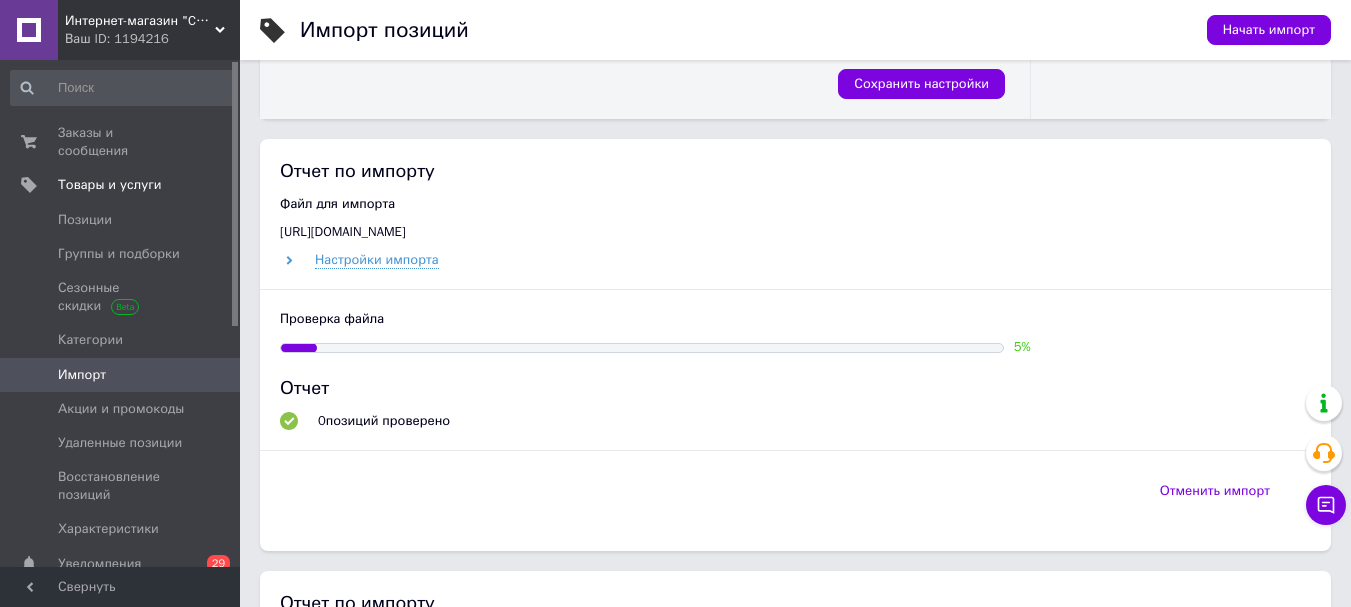 scroll, scrollTop: 800, scrollLeft: 0, axis: vertical 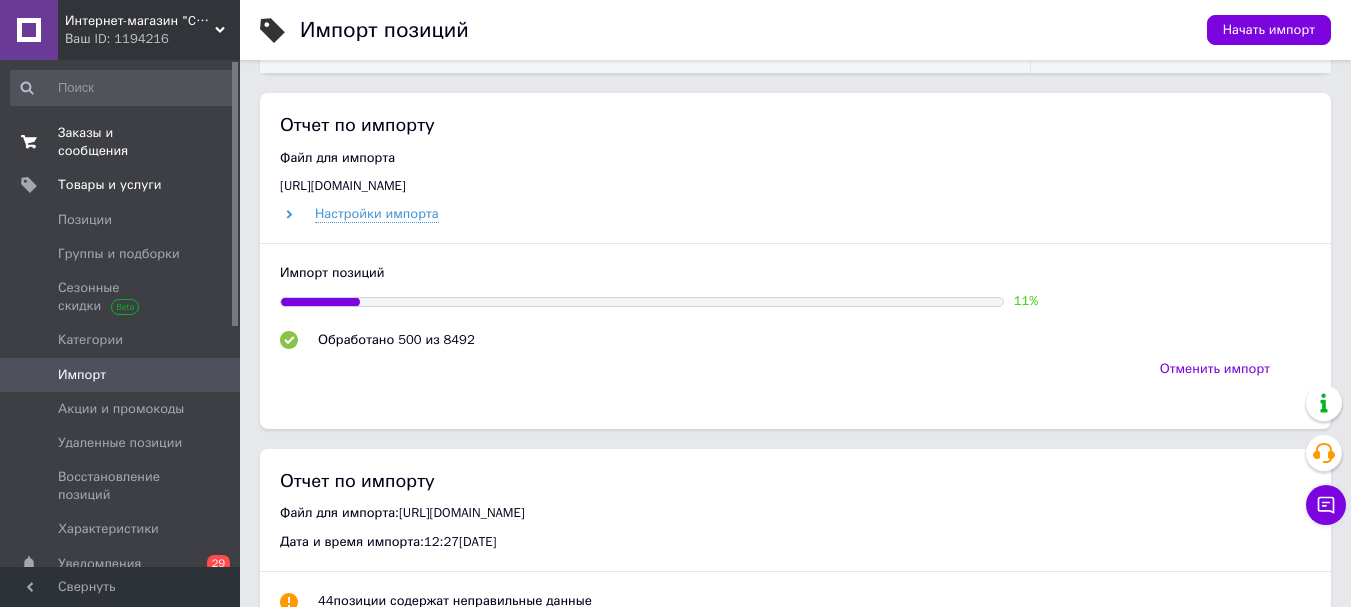 click on "Заказы и сообщения" at bounding box center [121, 142] 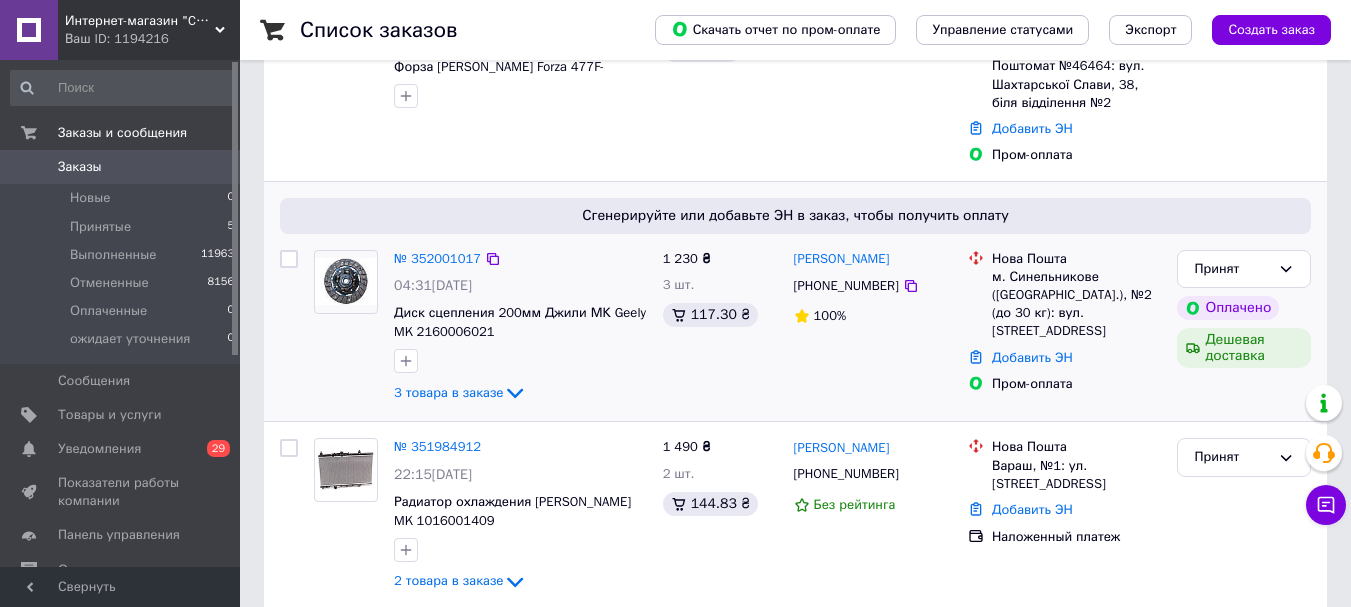scroll, scrollTop: 300, scrollLeft: 0, axis: vertical 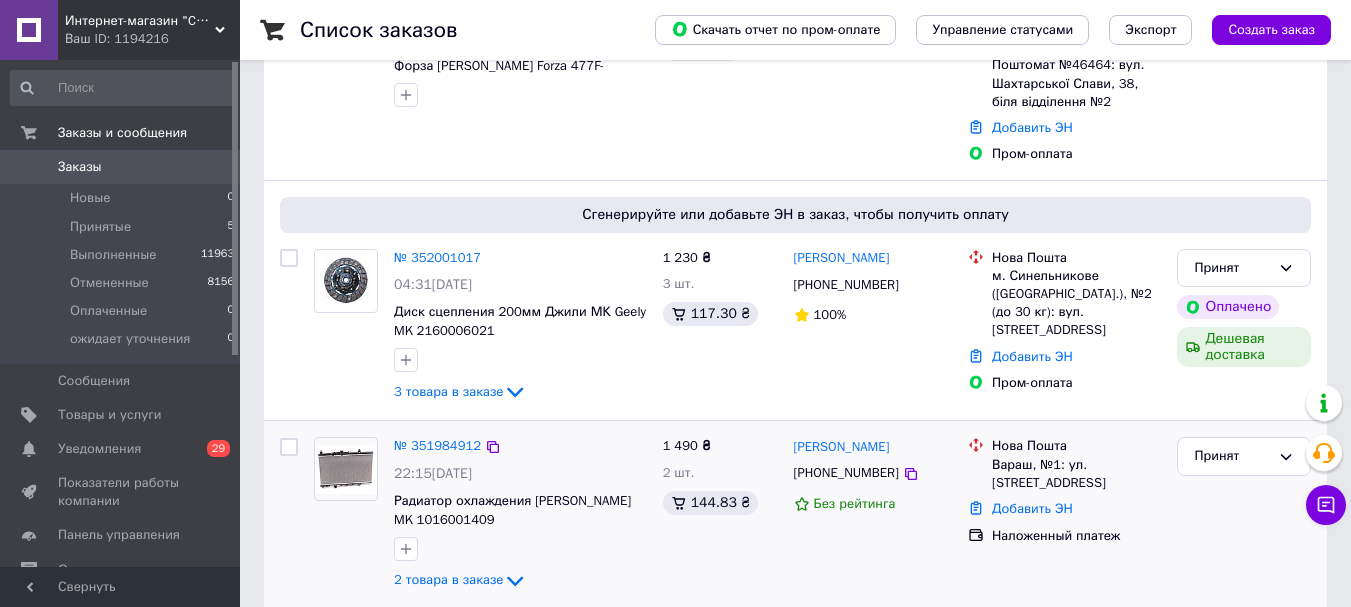 drag, startPoint x: 502, startPoint y: 519, endPoint x: 420, endPoint y: 528, distance: 82.492424 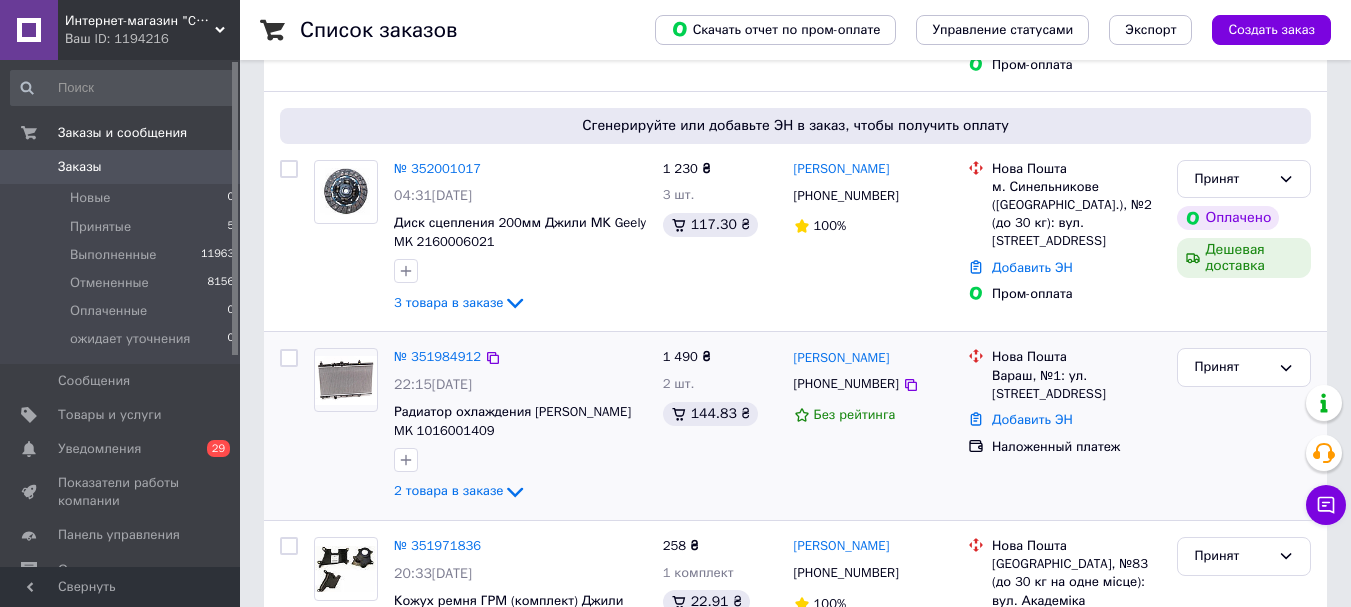 scroll, scrollTop: 500, scrollLeft: 0, axis: vertical 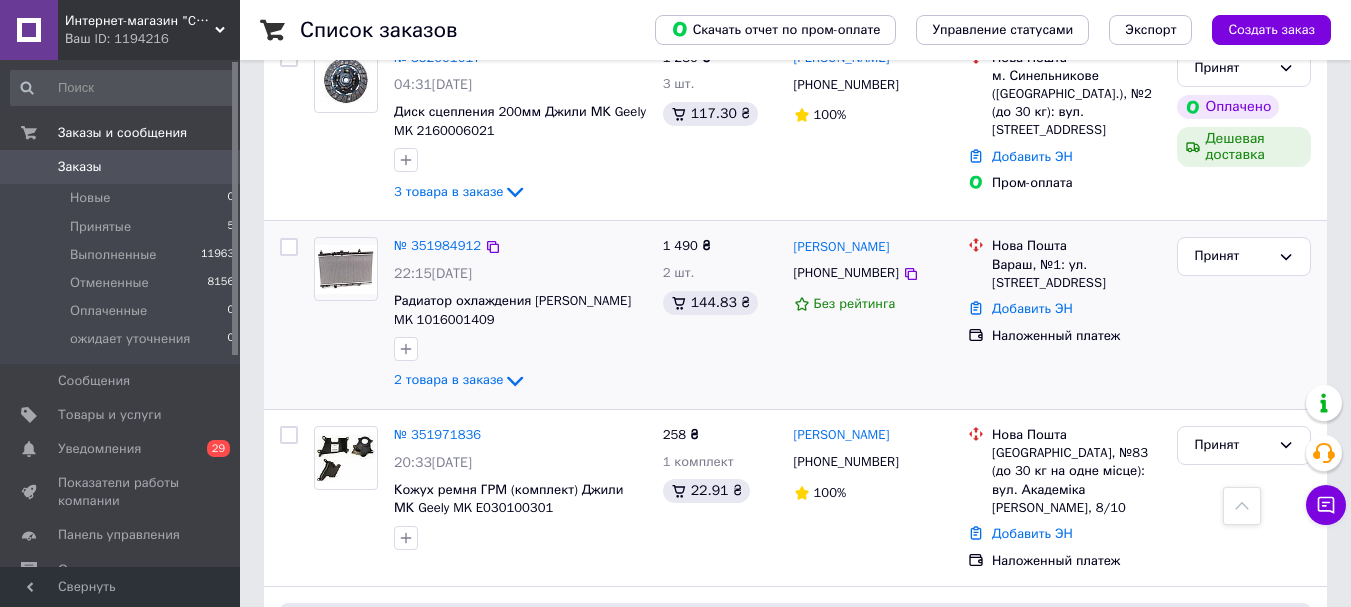 click on "Радиатор охлаждения [PERSON_NAME] MK 1016001409" at bounding box center (520, 310) 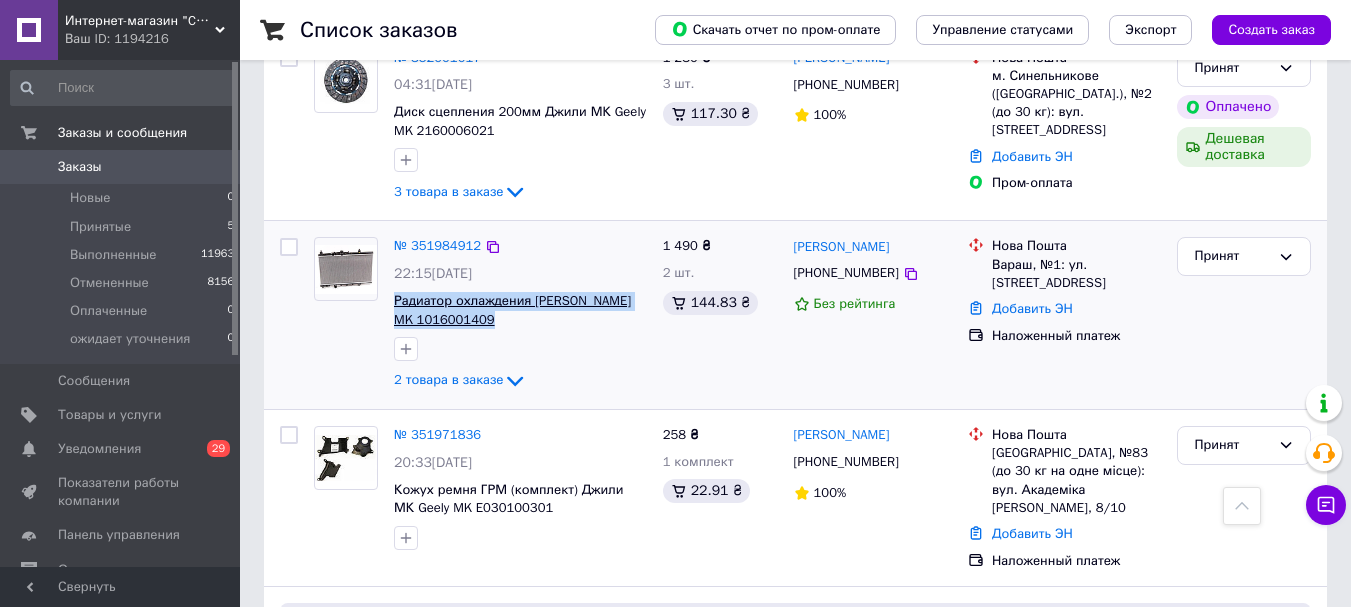 drag, startPoint x: 499, startPoint y: 317, endPoint x: 406, endPoint y: 307, distance: 93.53609 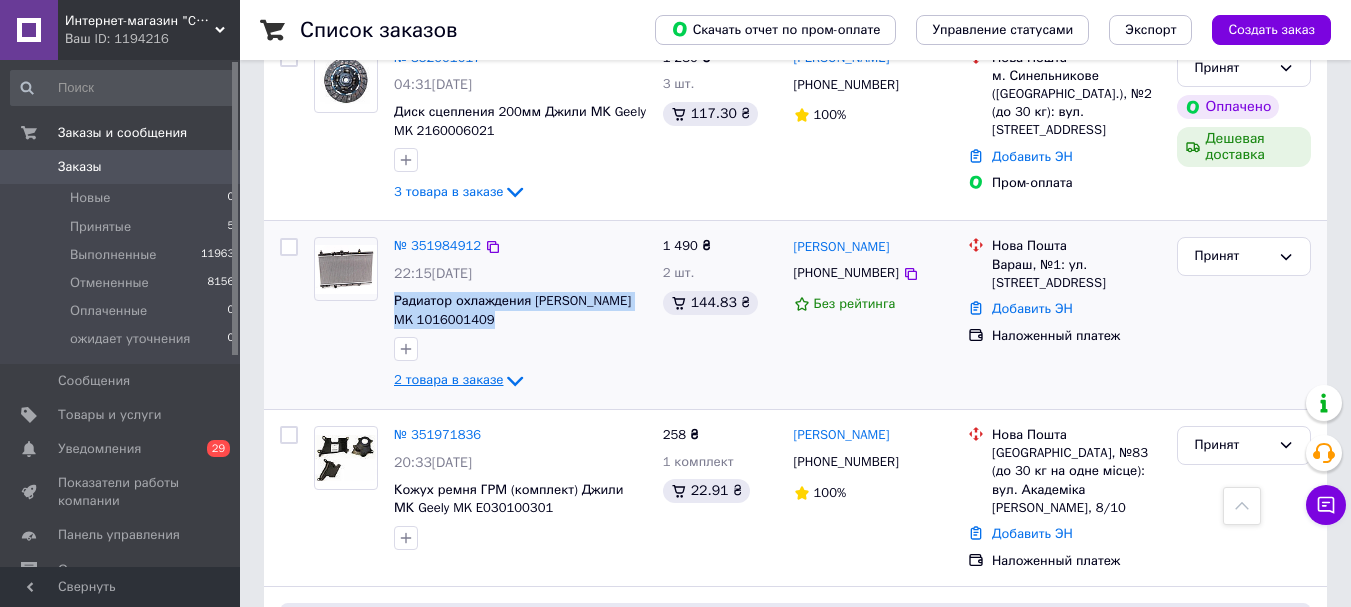 click 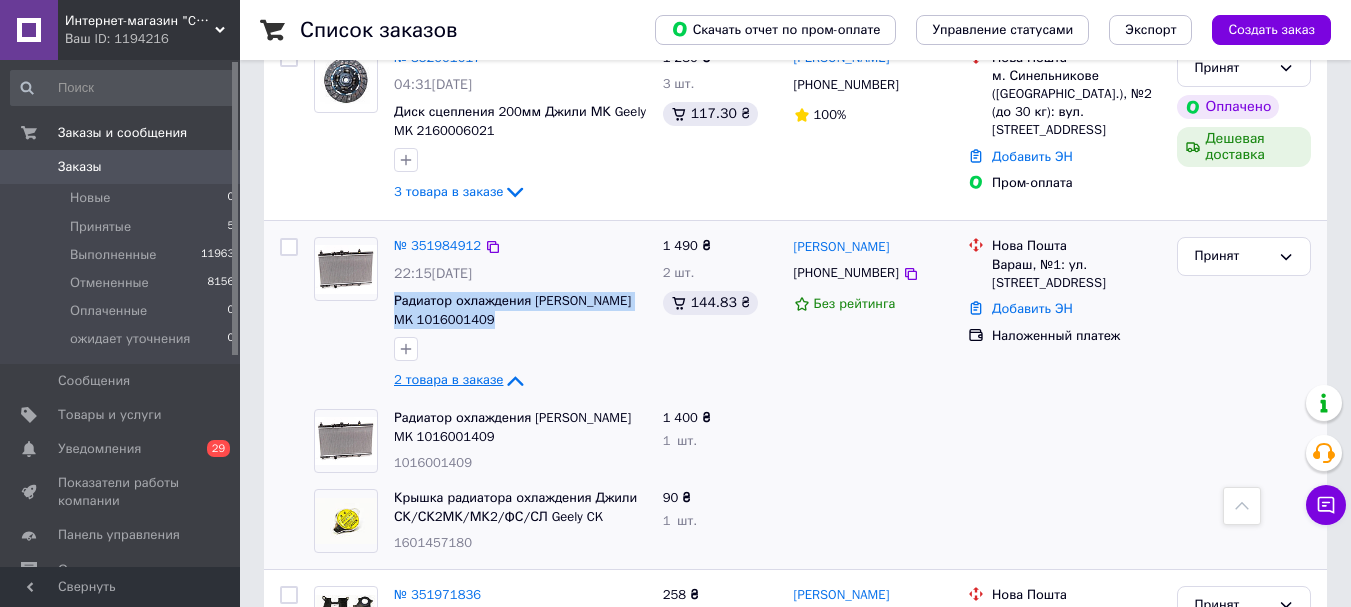 scroll, scrollTop: 700, scrollLeft: 0, axis: vertical 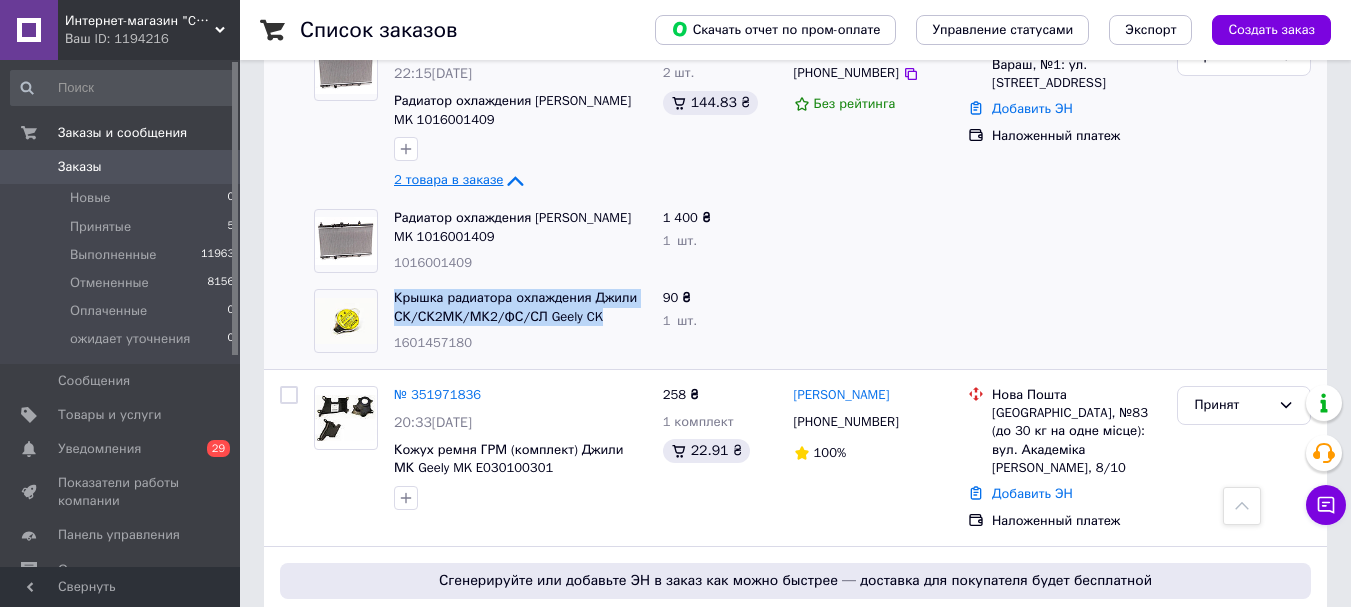 drag, startPoint x: 430, startPoint y: 320, endPoint x: 392, endPoint y: 307, distance: 40.16217 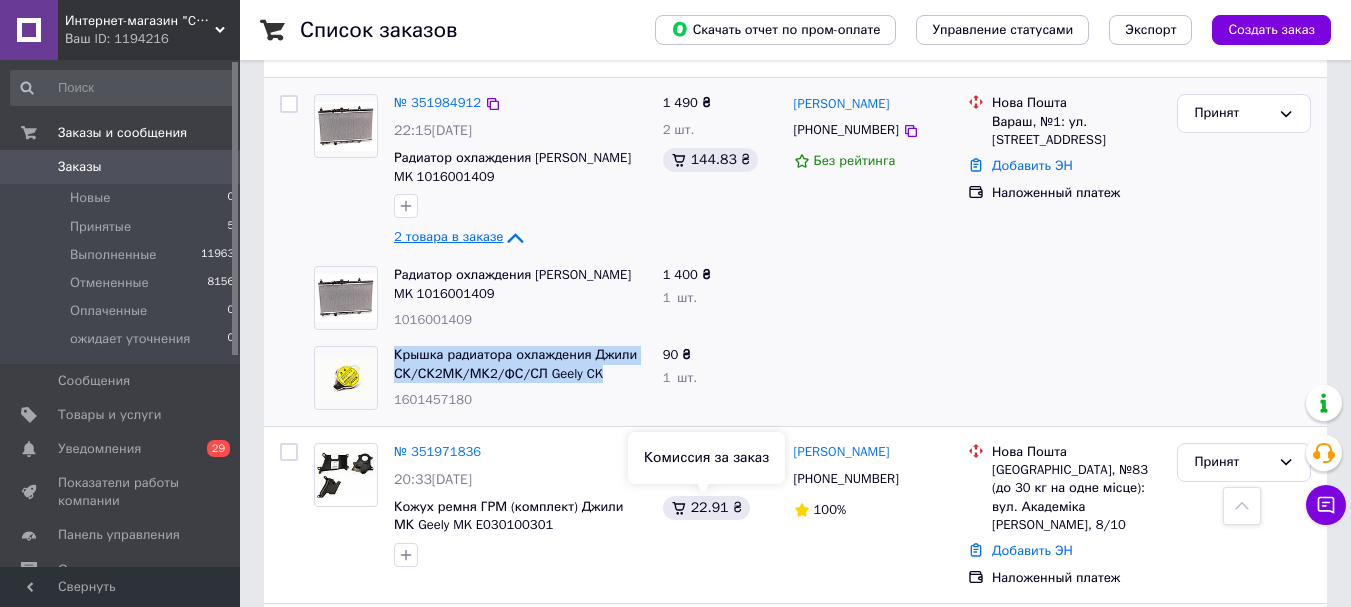 scroll, scrollTop: 600, scrollLeft: 0, axis: vertical 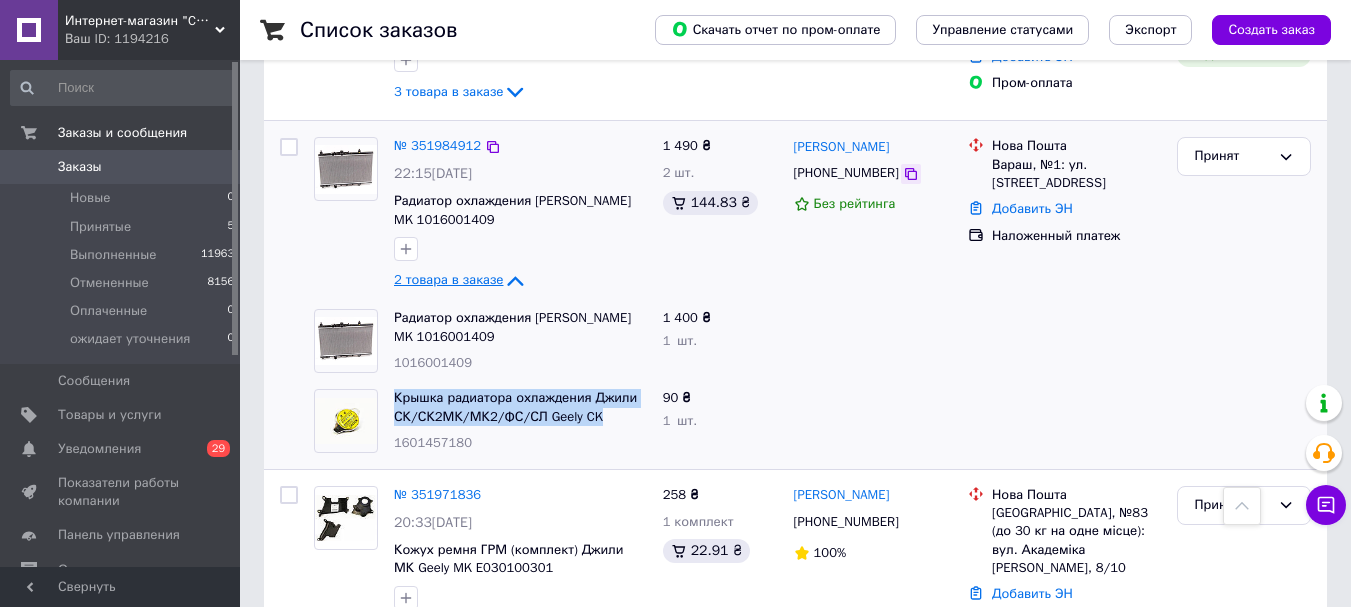 click 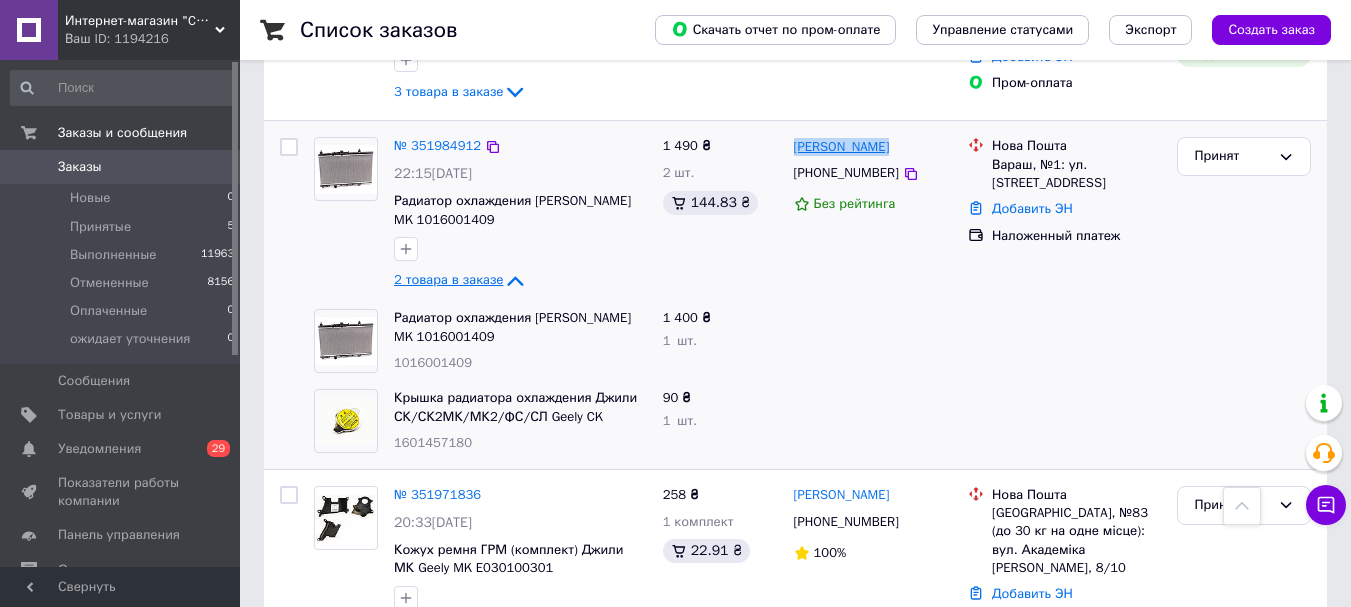 drag, startPoint x: 896, startPoint y: 149, endPoint x: 793, endPoint y: 157, distance: 103.31021 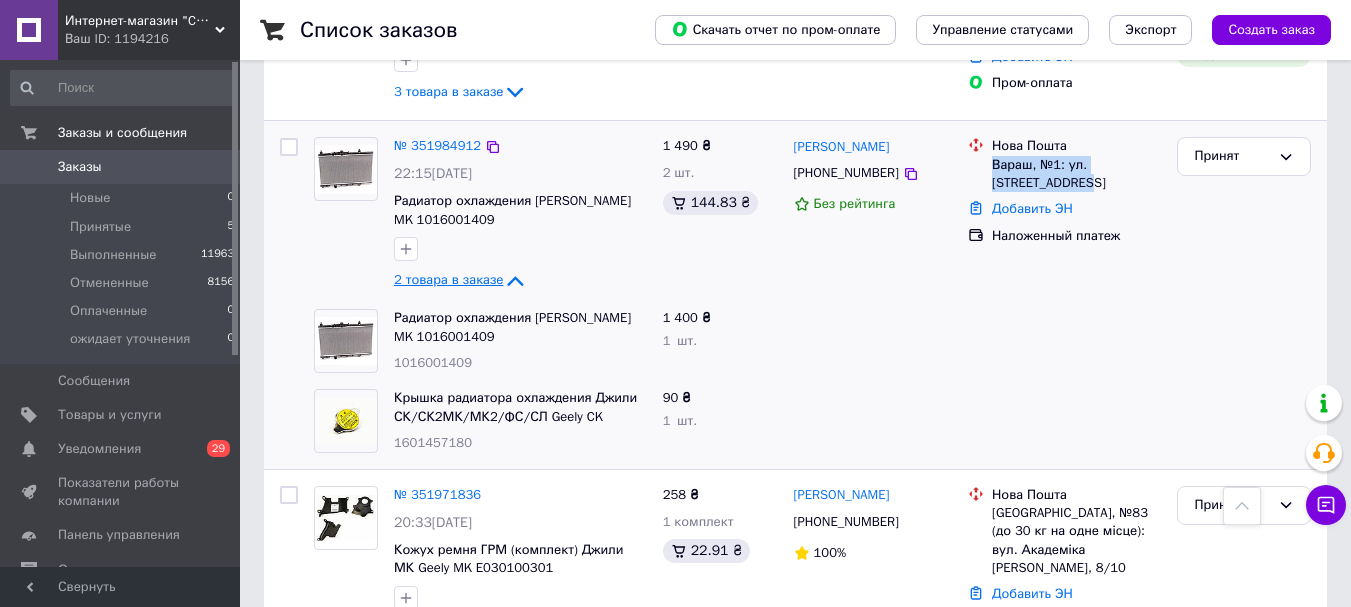 drag, startPoint x: 1017, startPoint y: 182, endPoint x: 990, endPoint y: 171, distance: 29.15476 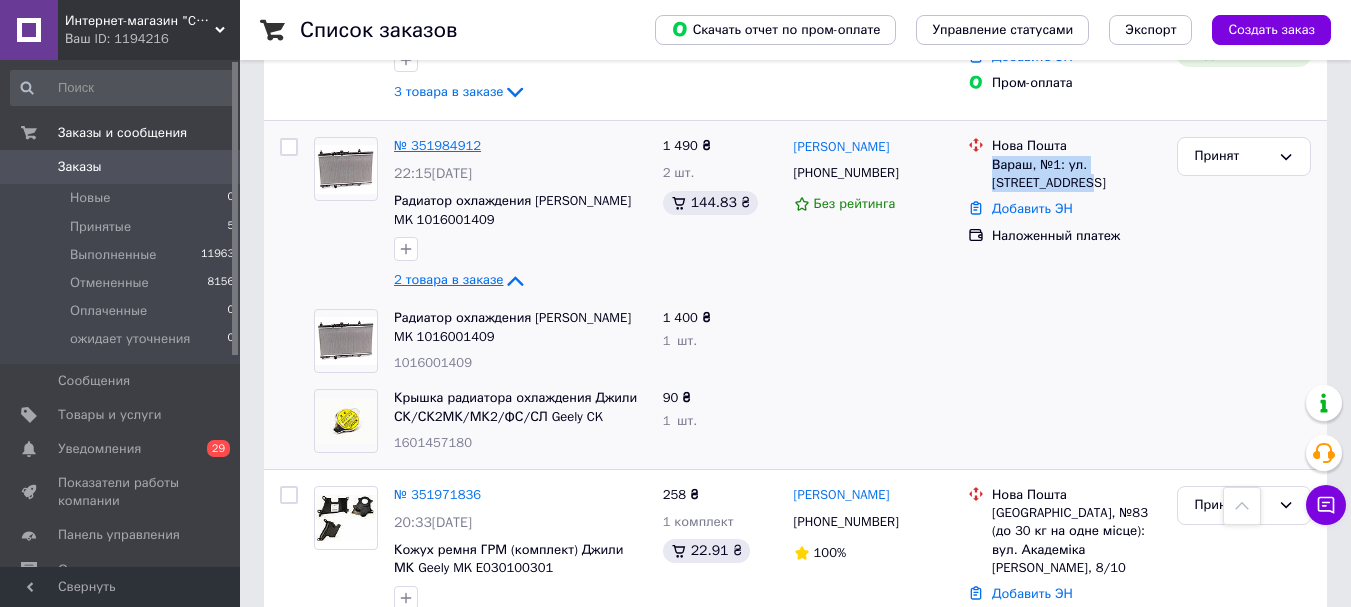 click on "№ 351984912" at bounding box center [437, 145] 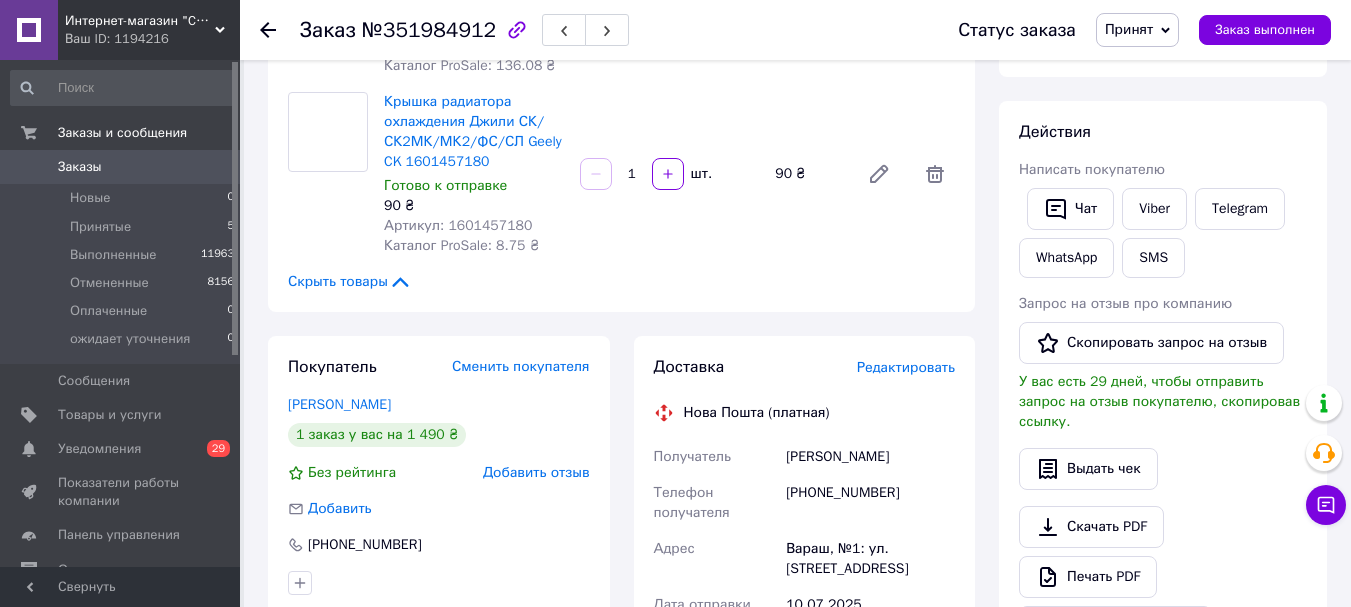 scroll, scrollTop: 200, scrollLeft: 0, axis: vertical 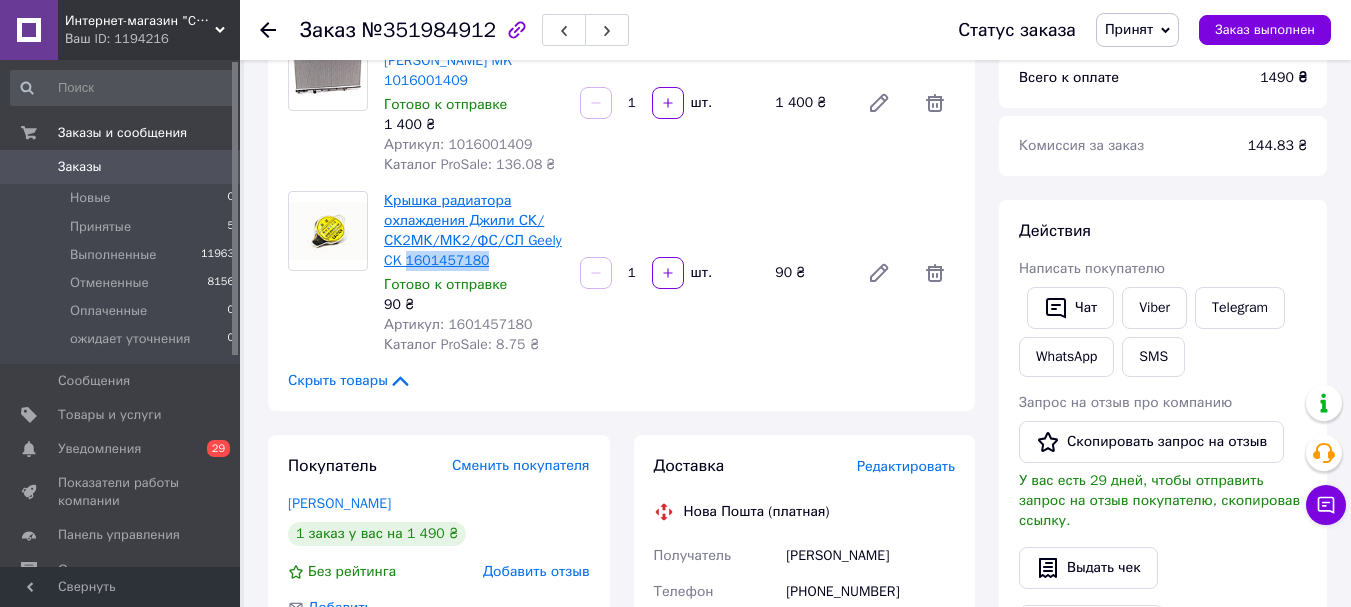 drag, startPoint x: 493, startPoint y: 268, endPoint x: 408, endPoint y: 267, distance: 85.00588 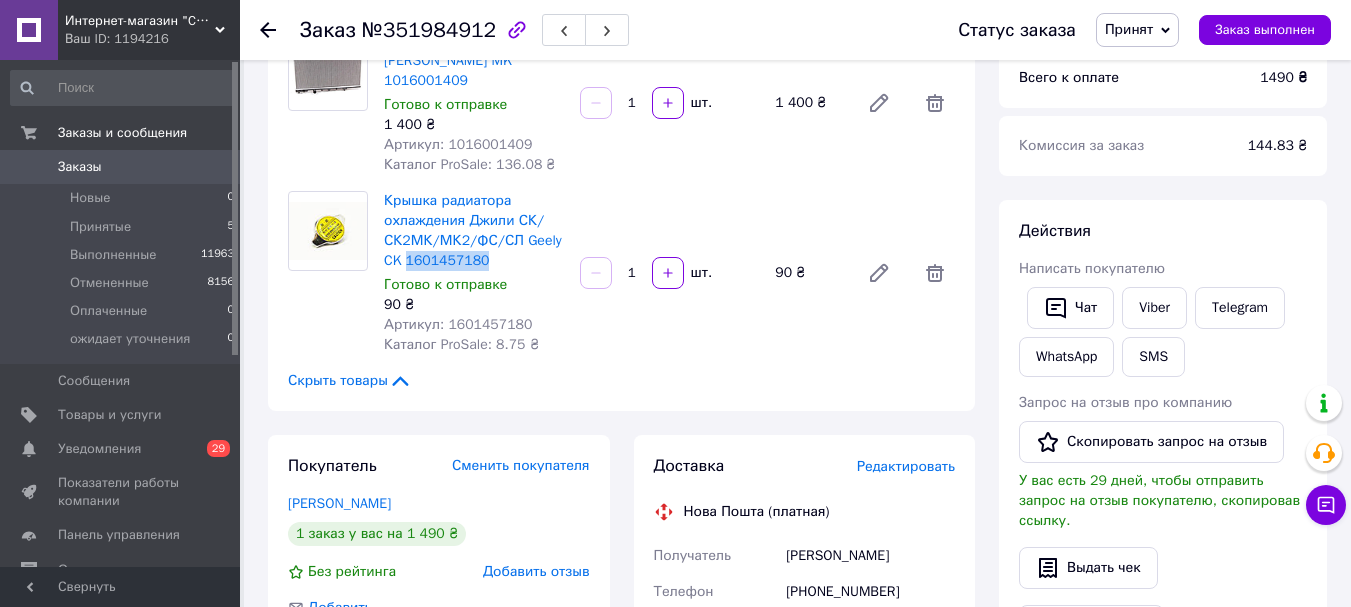 scroll, scrollTop: 0, scrollLeft: 0, axis: both 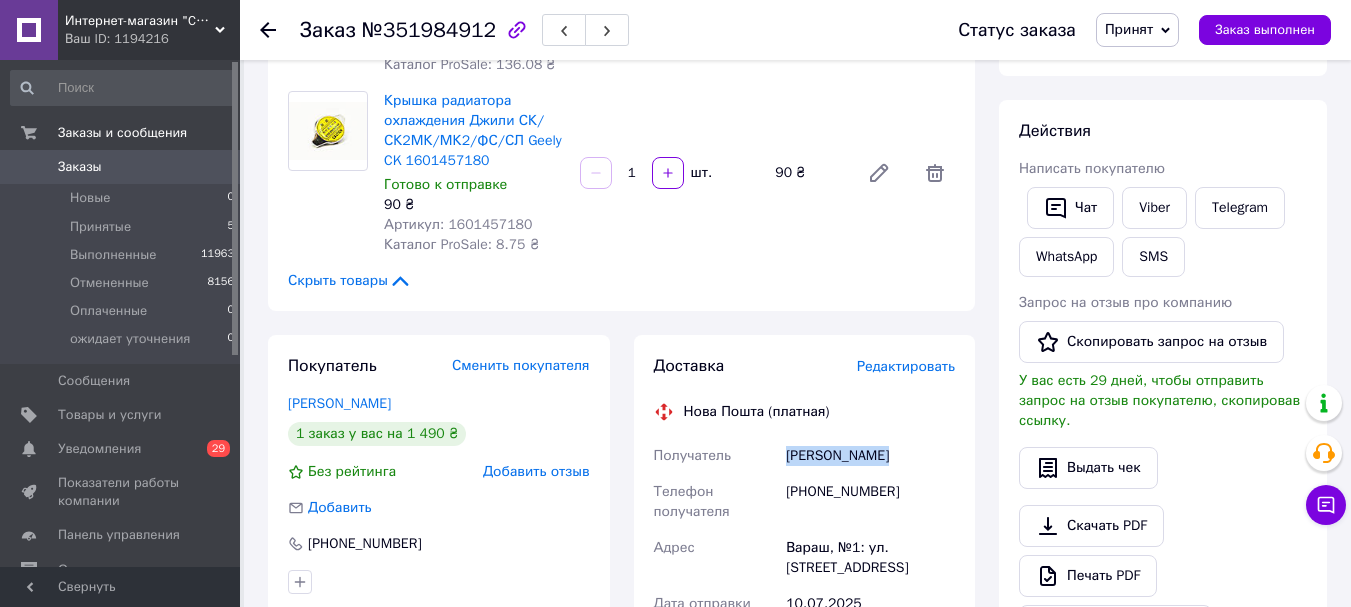 drag, startPoint x: 895, startPoint y: 458, endPoint x: 816, endPoint y: 454, distance: 79.101204 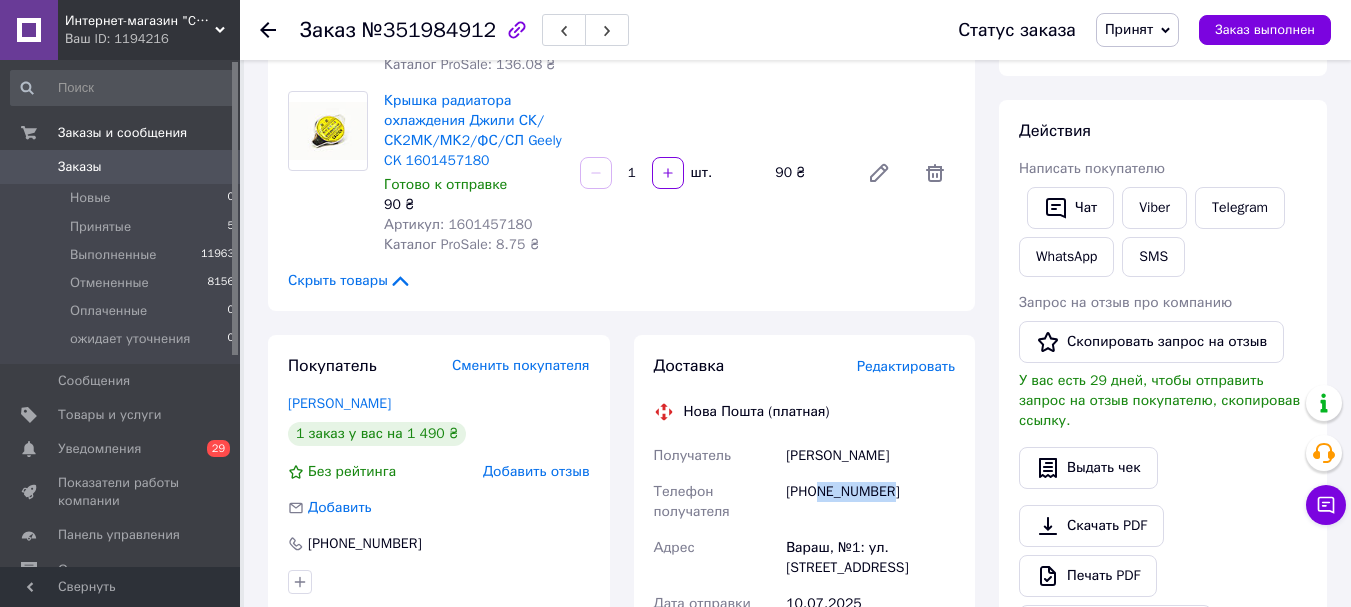 drag, startPoint x: 873, startPoint y: 490, endPoint x: 820, endPoint y: 495, distance: 53.235325 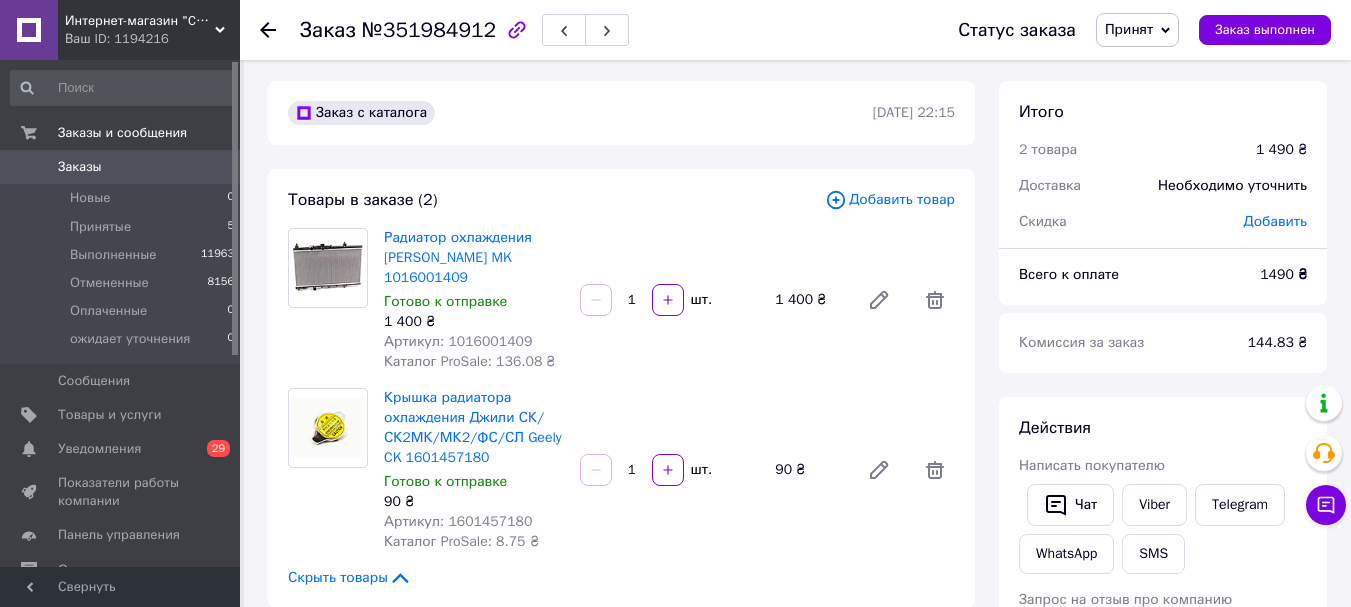 scroll, scrollTop: 0, scrollLeft: 0, axis: both 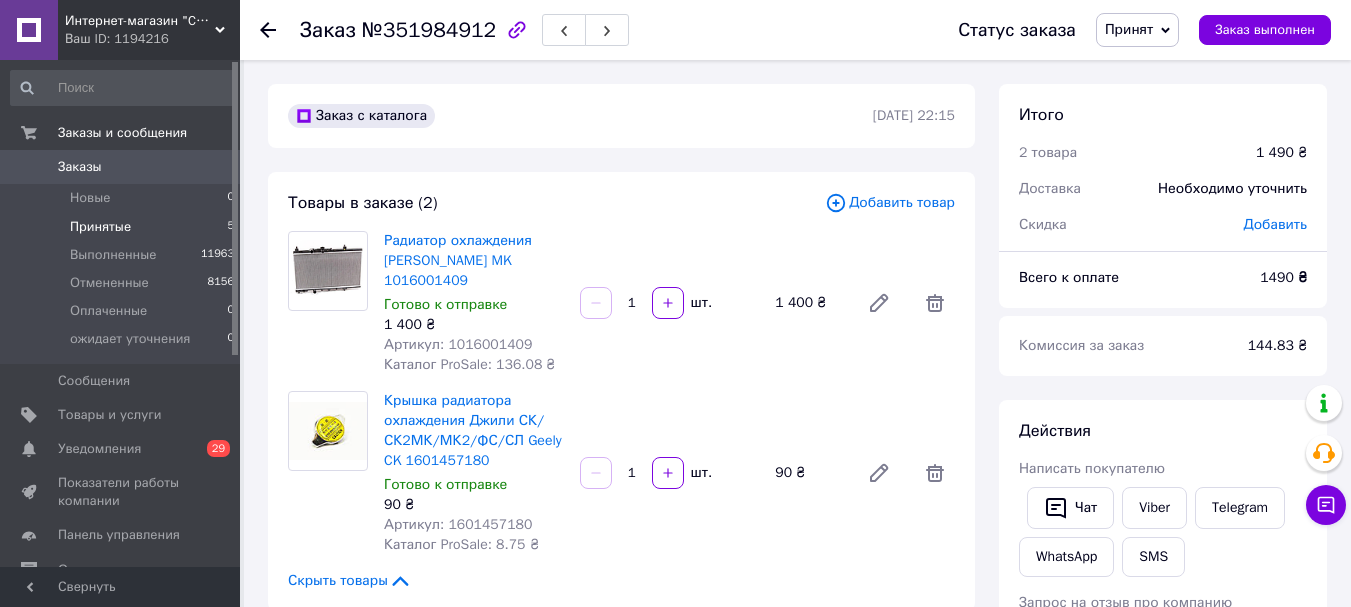click on "Принятые" at bounding box center [100, 227] 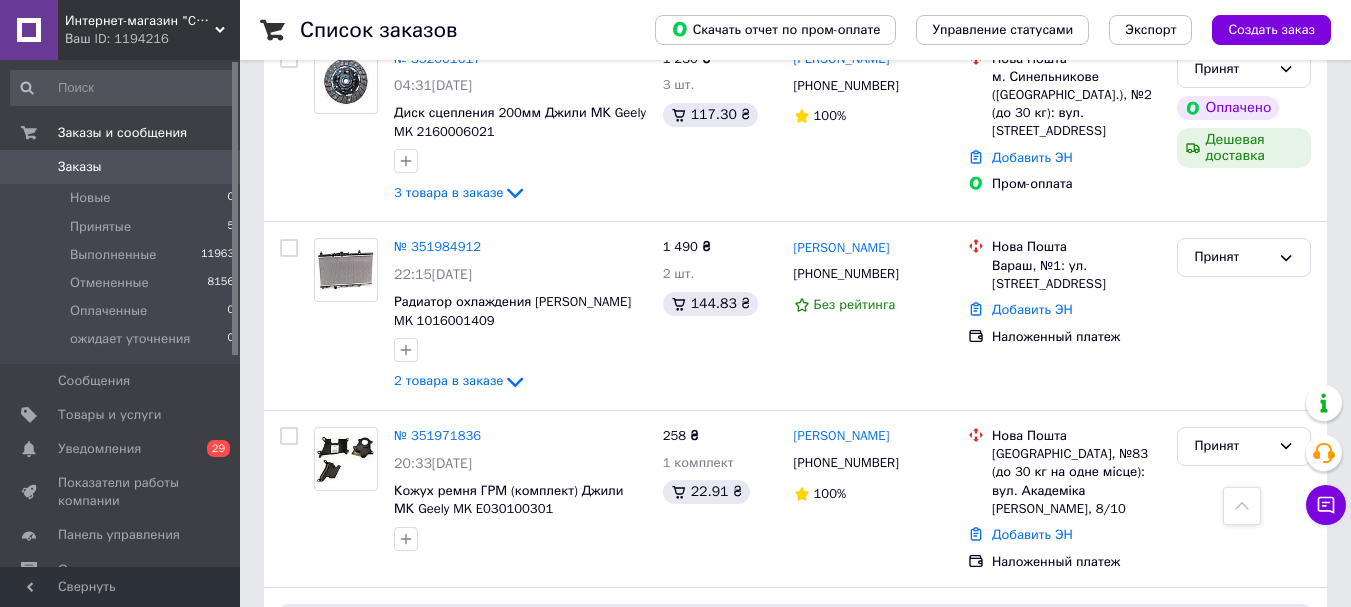 scroll, scrollTop: 500, scrollLeft: 0, axis: vertical 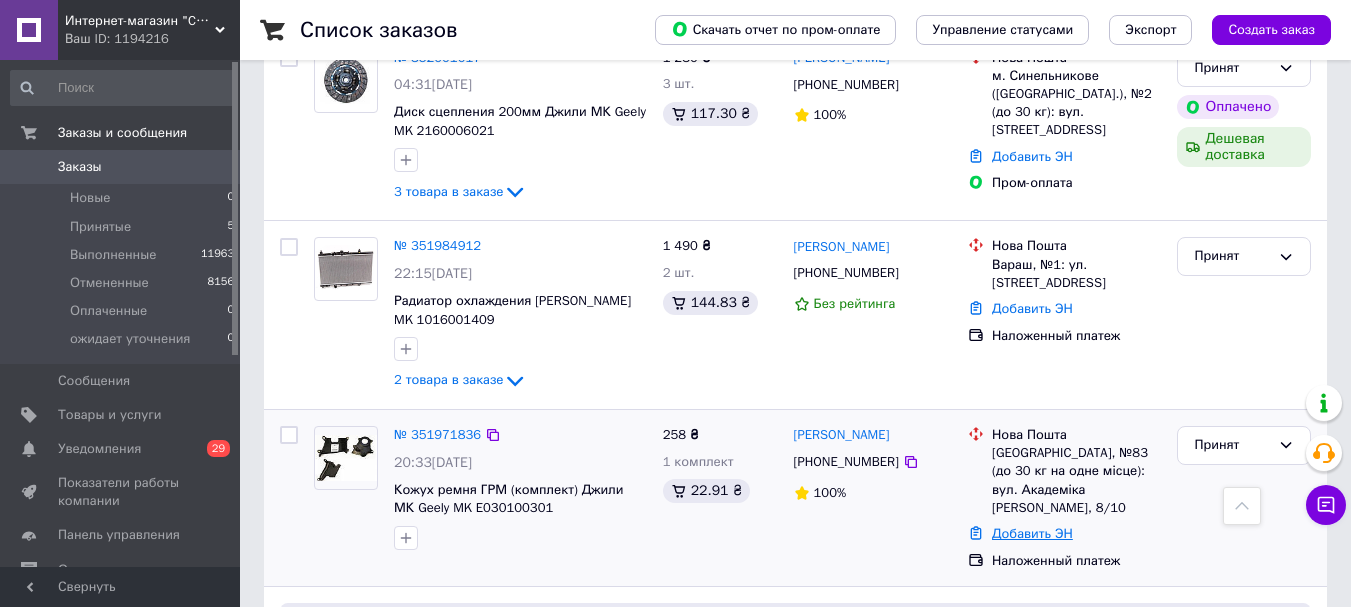 click on "Добавить ЭН" at bounding box center [1032, 533] 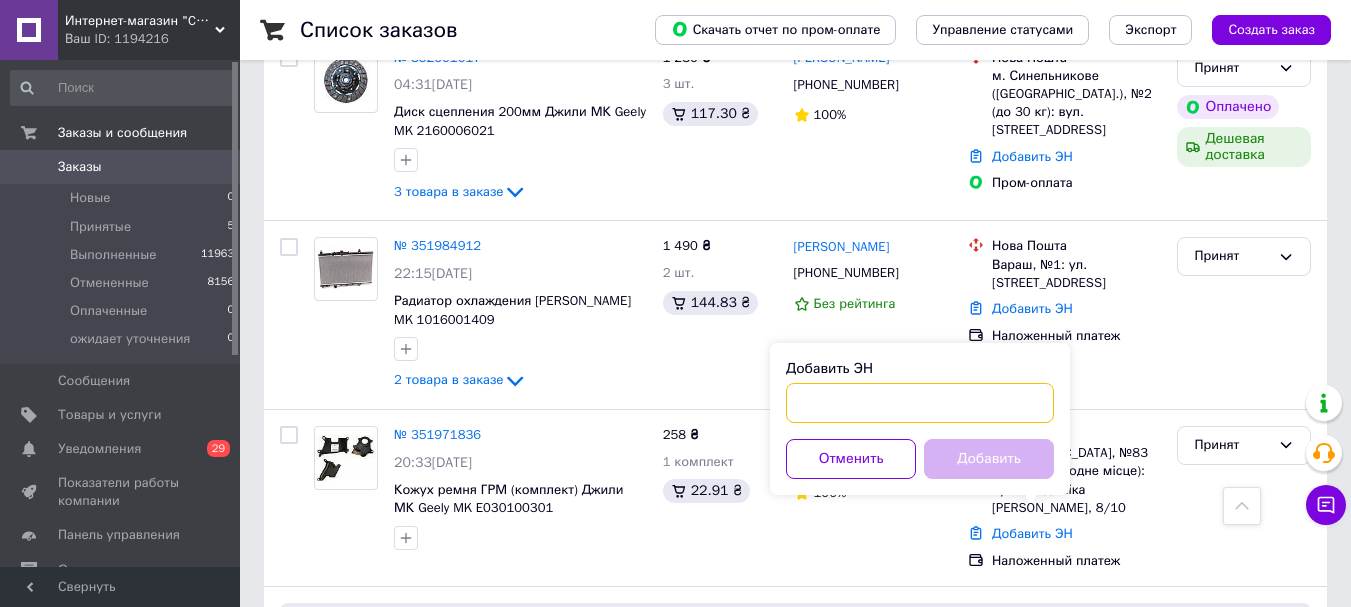 paste on "20400466167831" 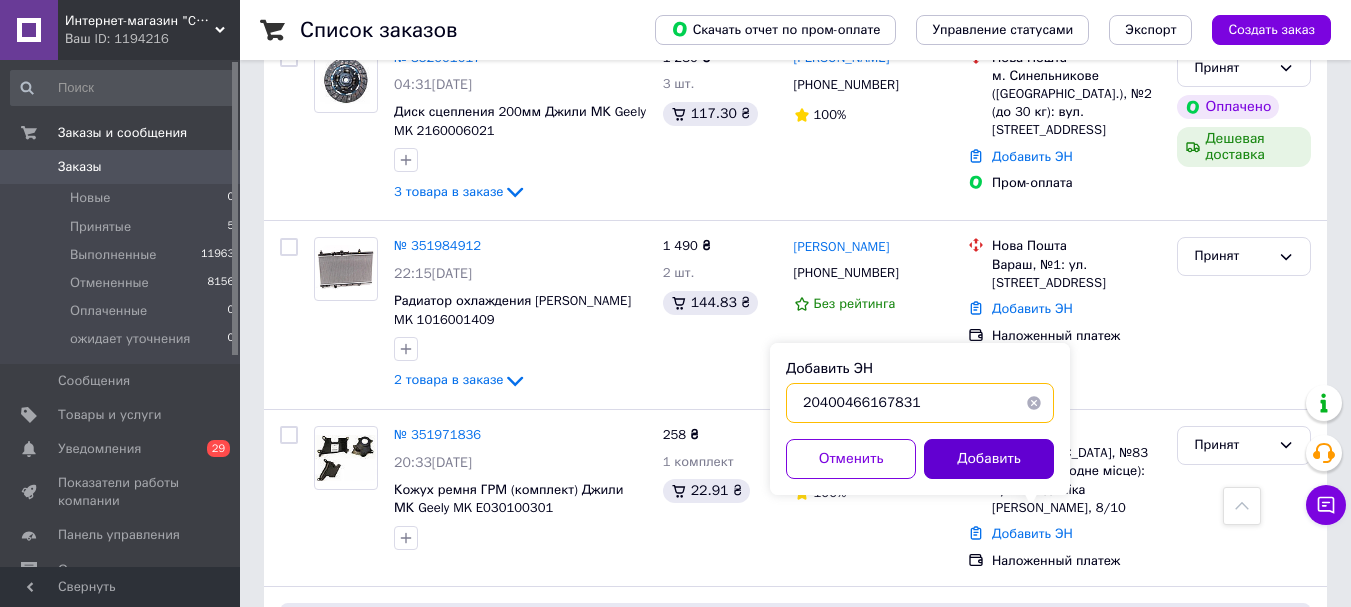 type on "20400466167831" 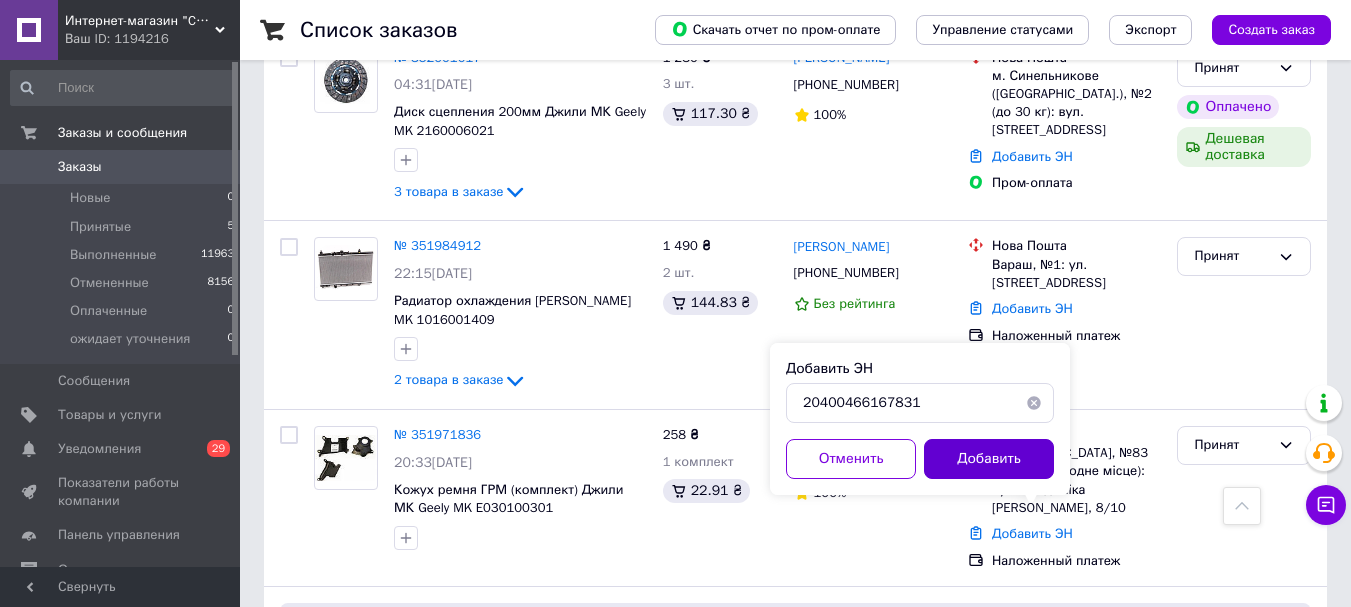 click on "Добавить" at bounding box center [989, 459] 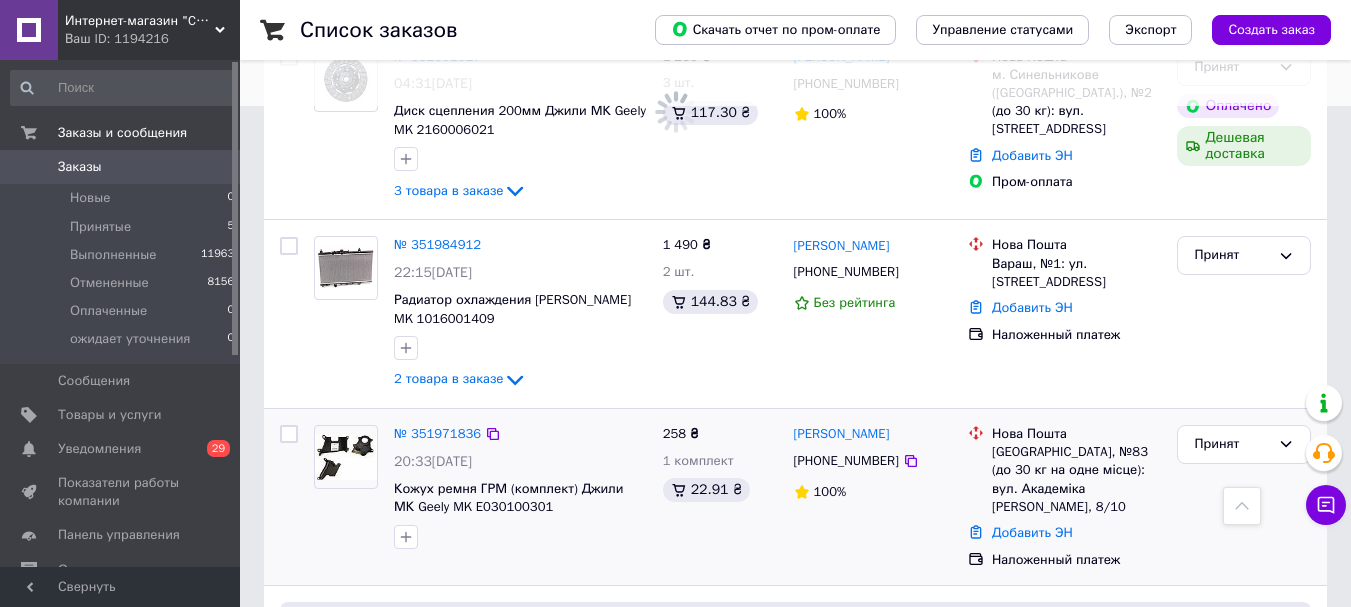 scroll, scrollTop: 900, scrollLeft: 0, axis: vertical 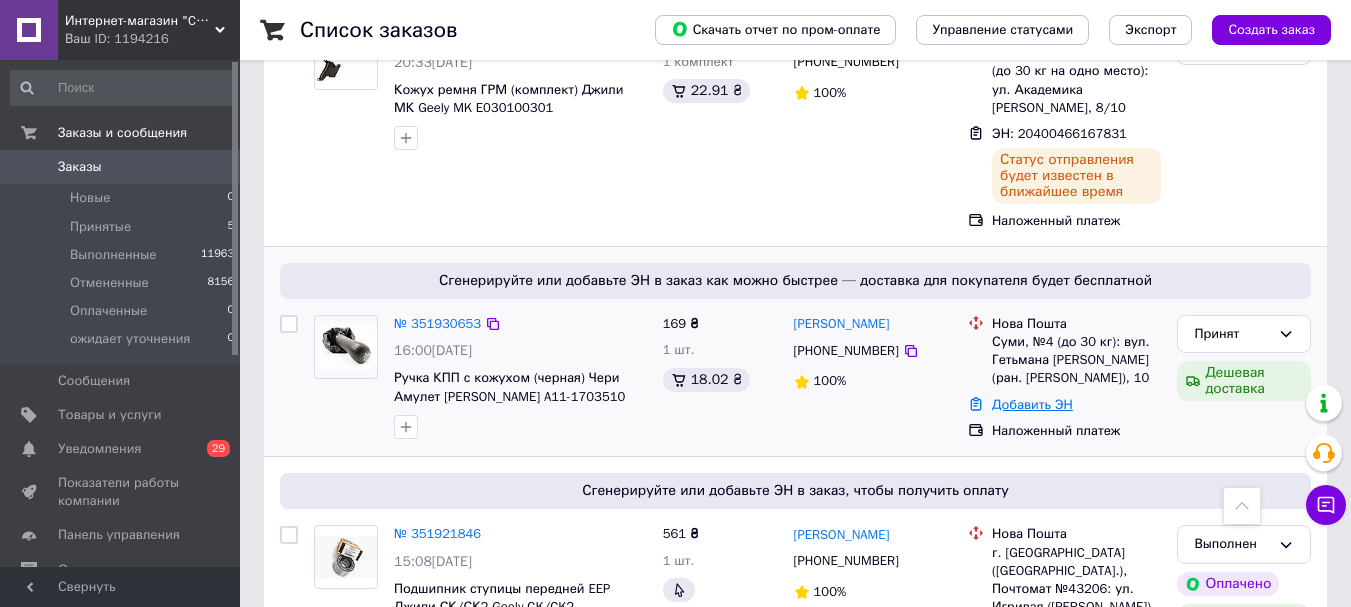 click on "Добавить ЭН" at bounding box center [1032, 404] 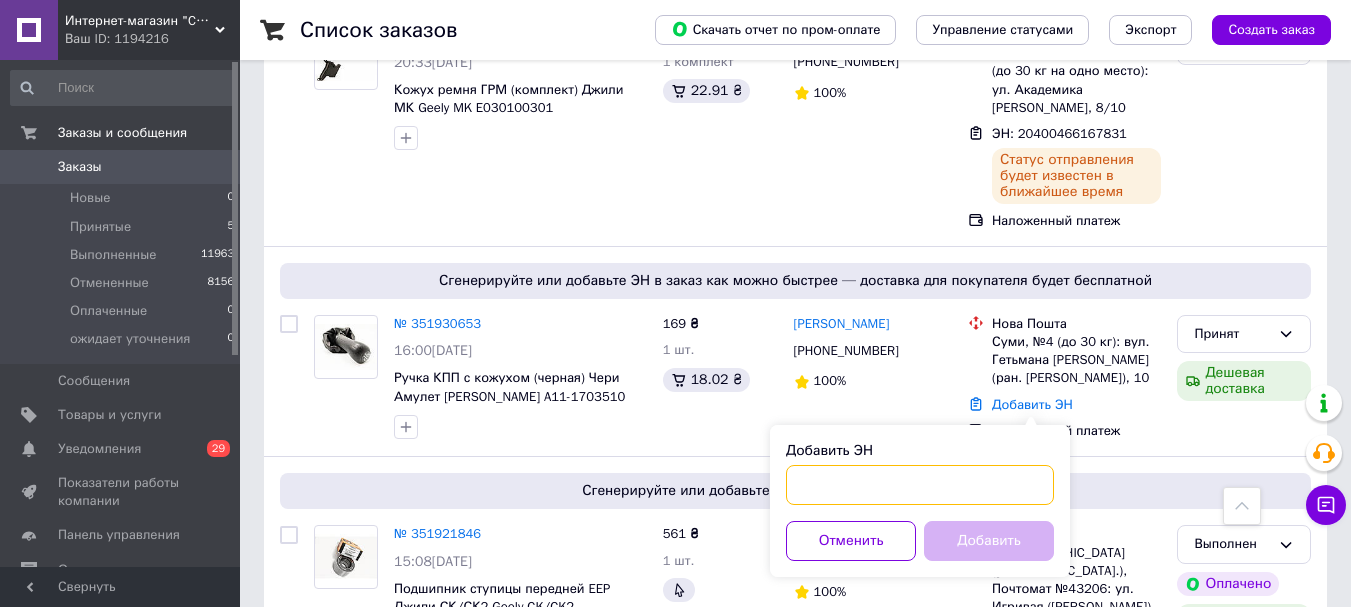 paste on "20400466167747" 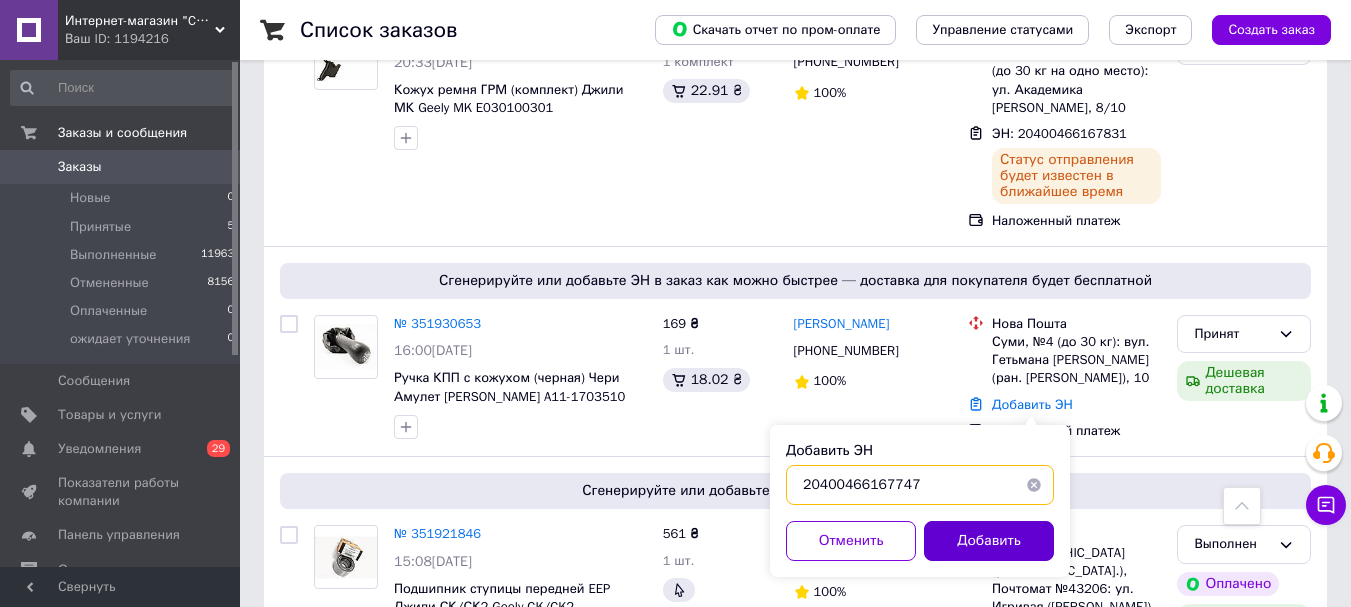 type on "20400466167747" 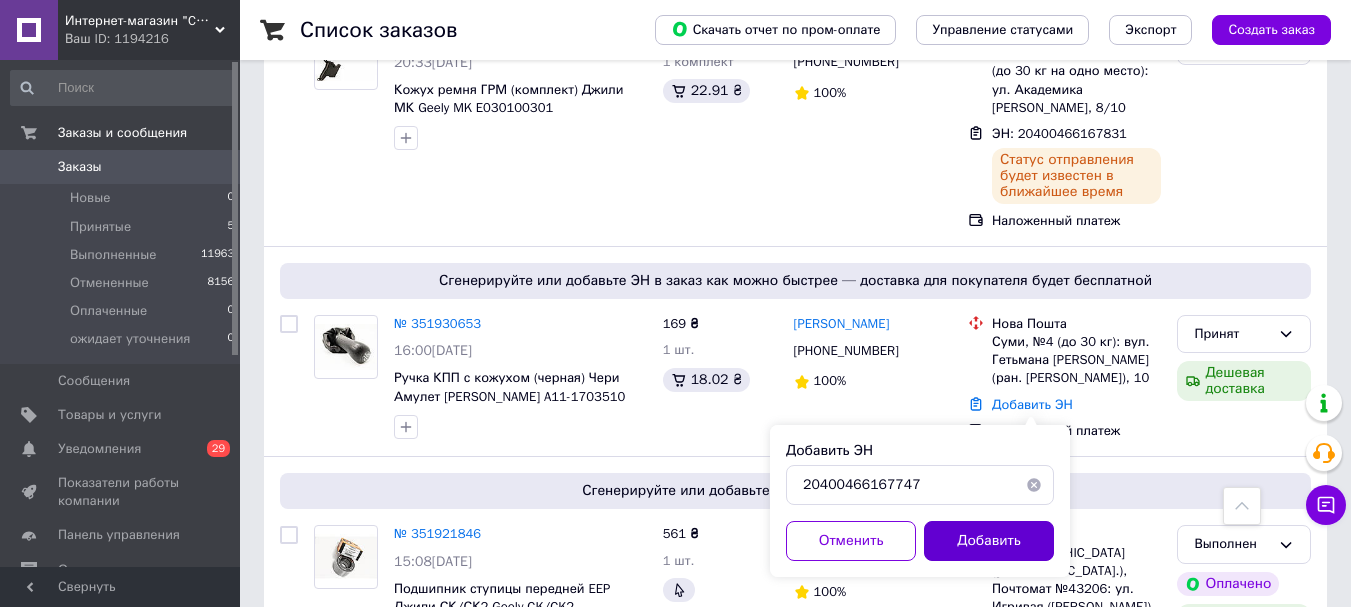 click on "Добавить" at bounding box center [989, 541] 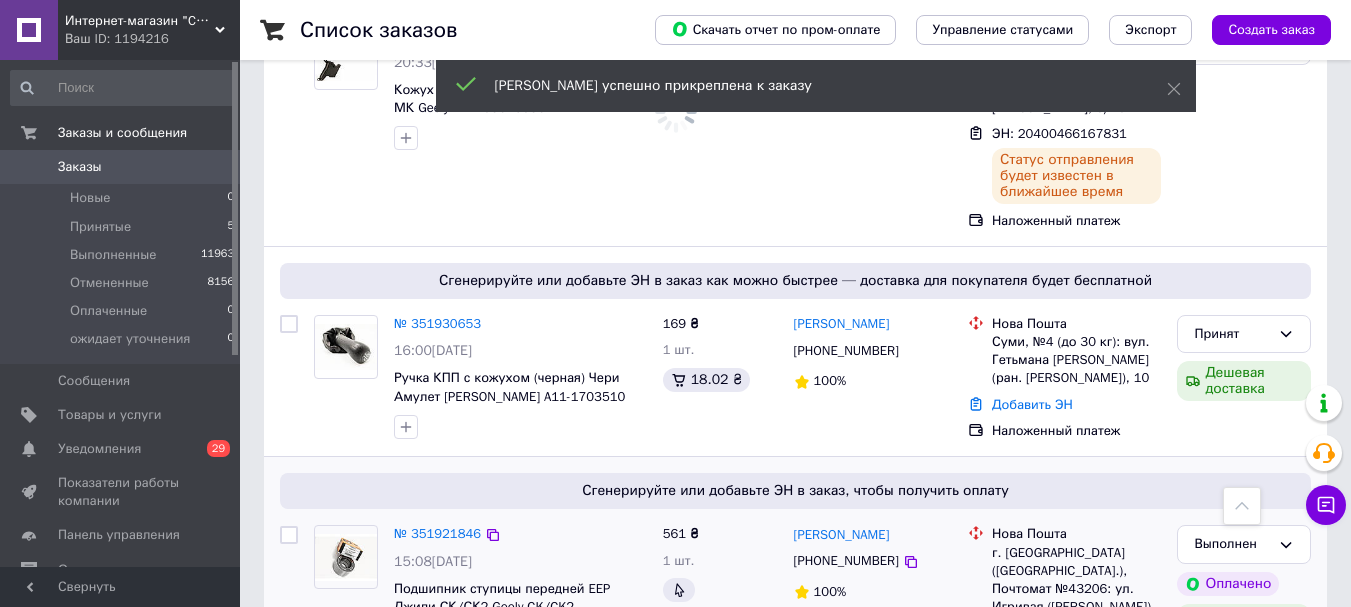 scroll, scrollTop: 1100, scrollLeft: 0, axis: vertical 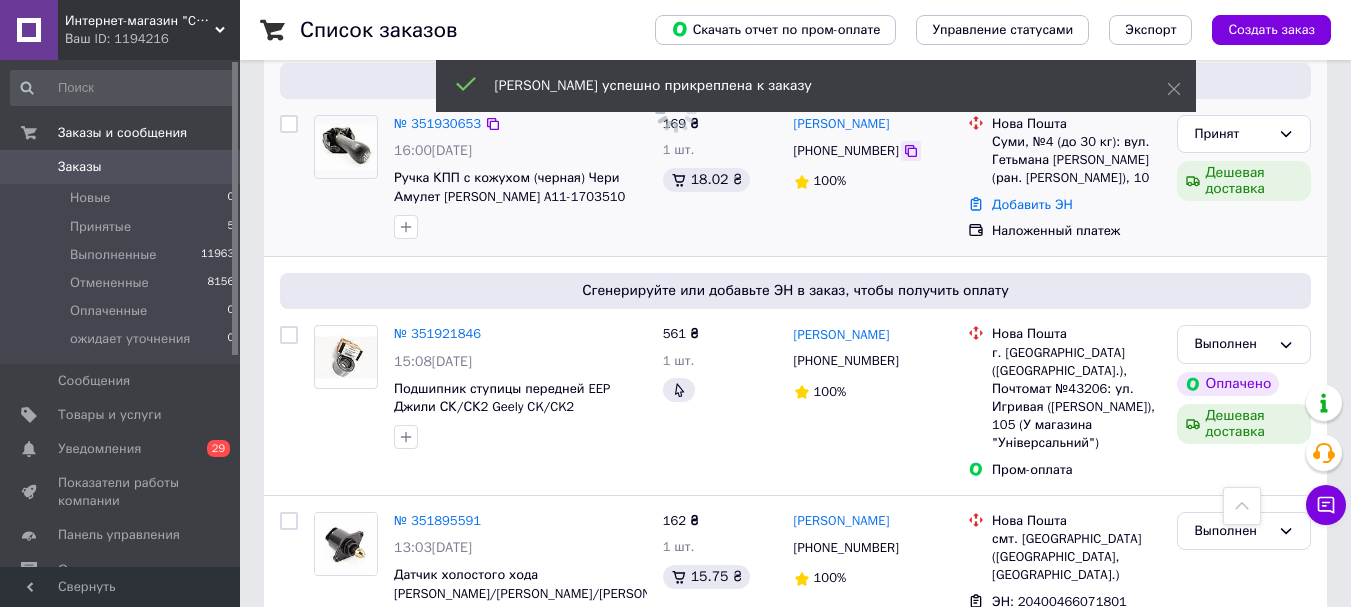 click 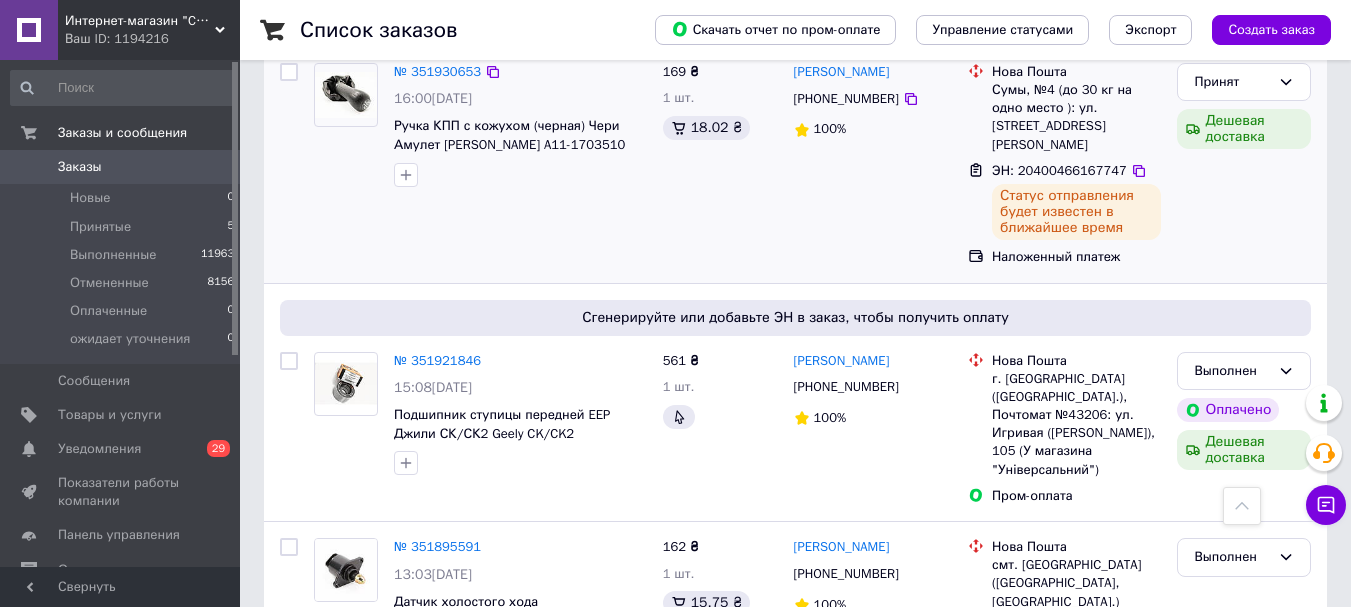 scroll, scrollTop: 1000, scrollLeft: 0, axis: vertical 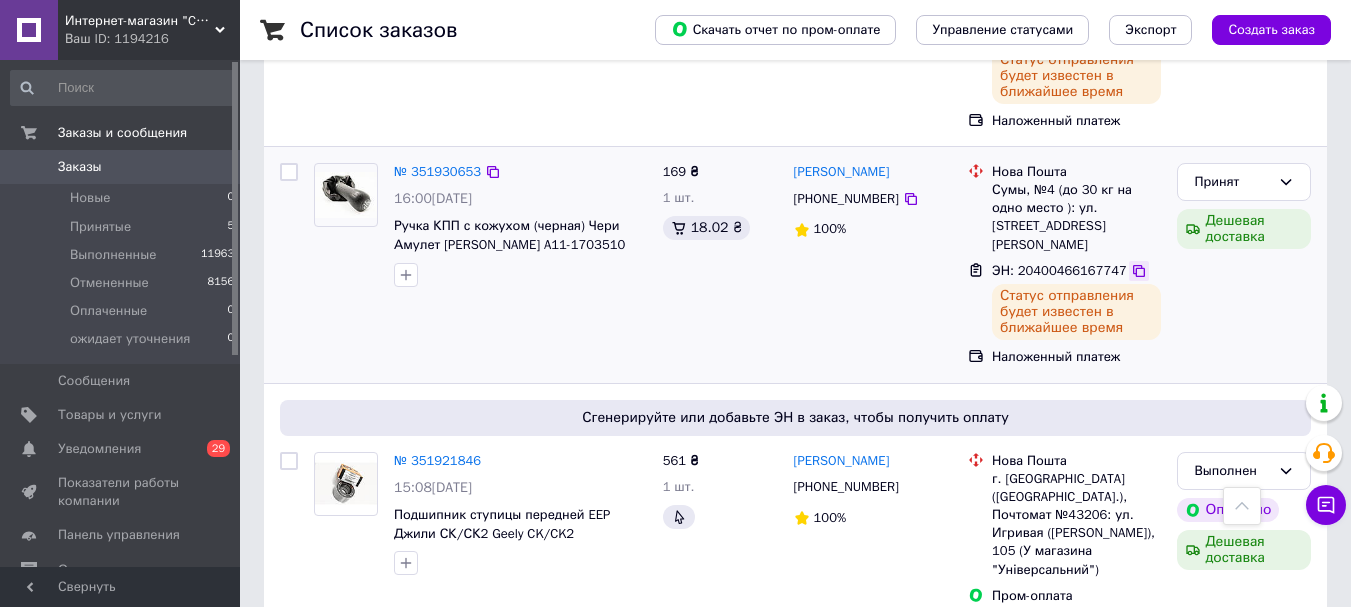 click 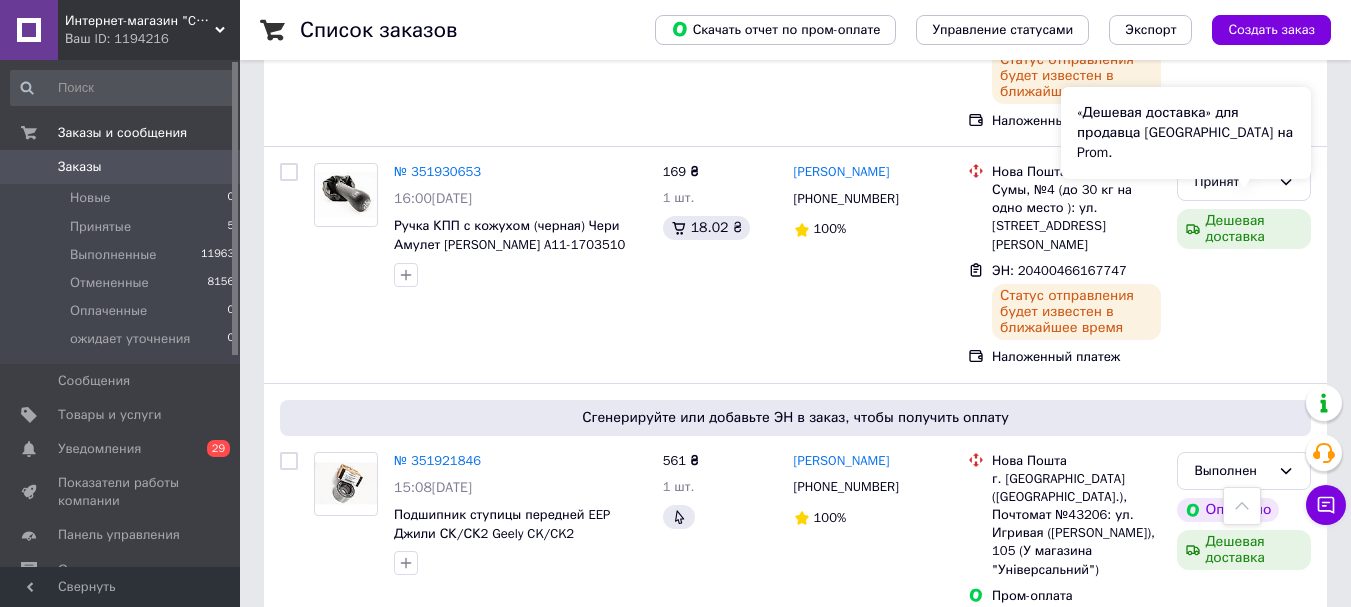 click on "«Дешевая доставка» для продавца [GEOGRAPHIC_DATA] на Prom." at bounding box center [1186, 133] 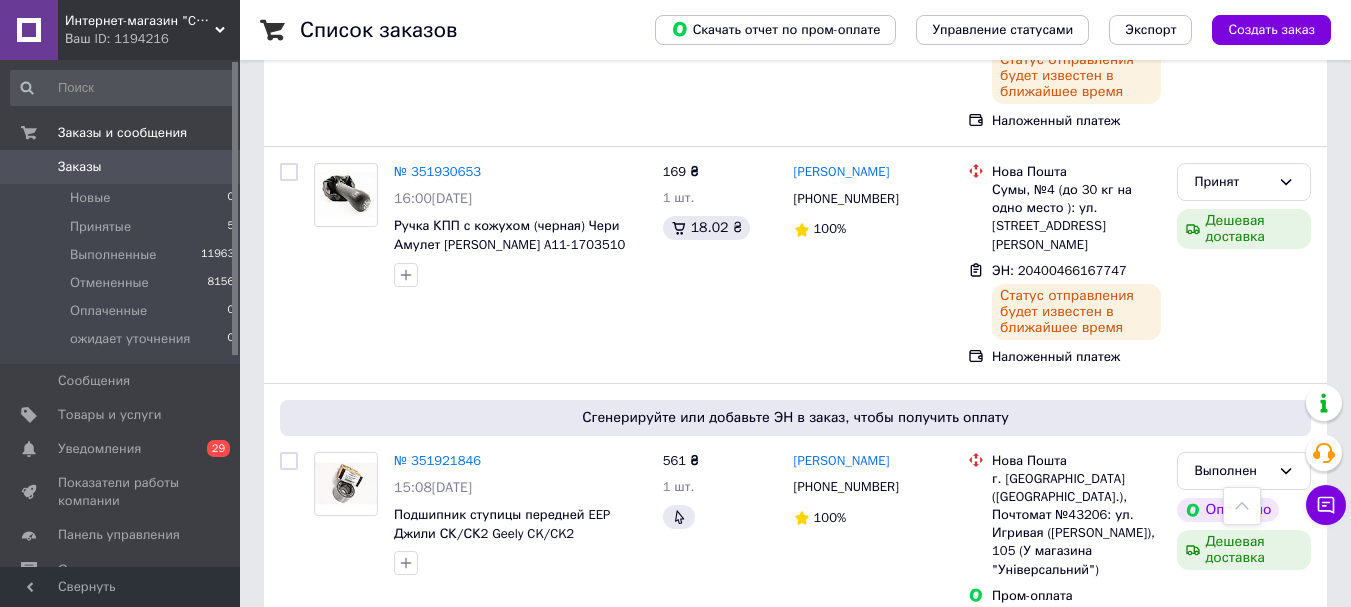 scroll, scrollTop: 900, scrollLeft: 0, axis: vertical 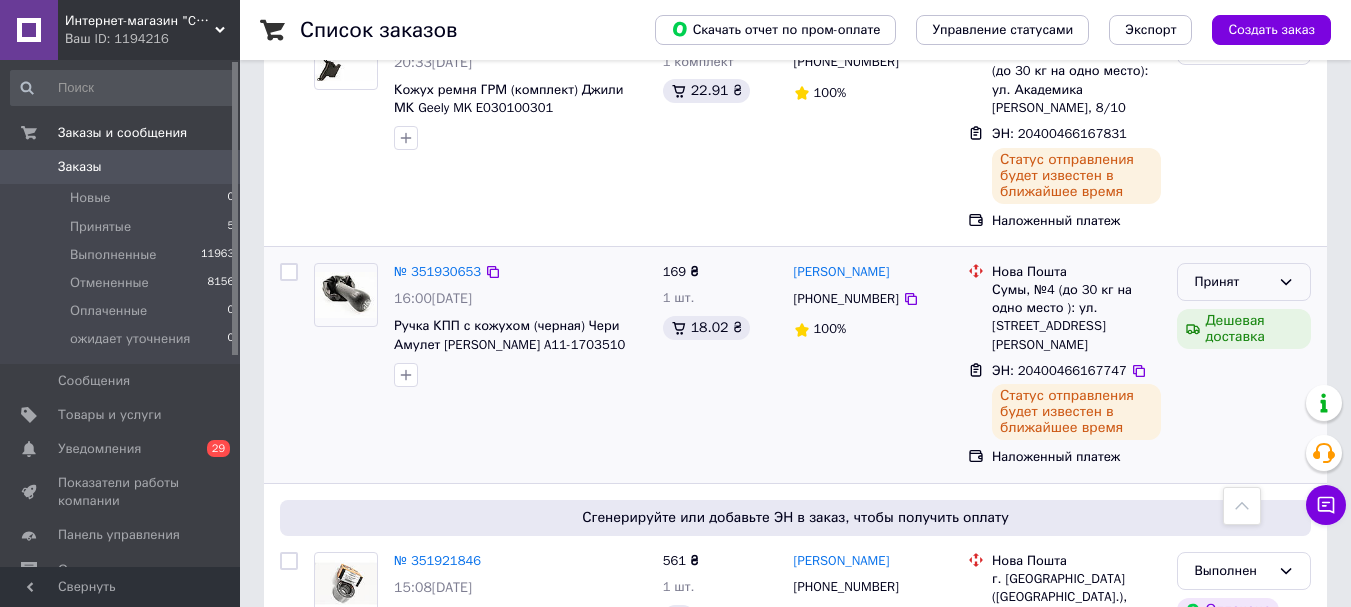 click on "Принят" at bounding box center (1244, 282) 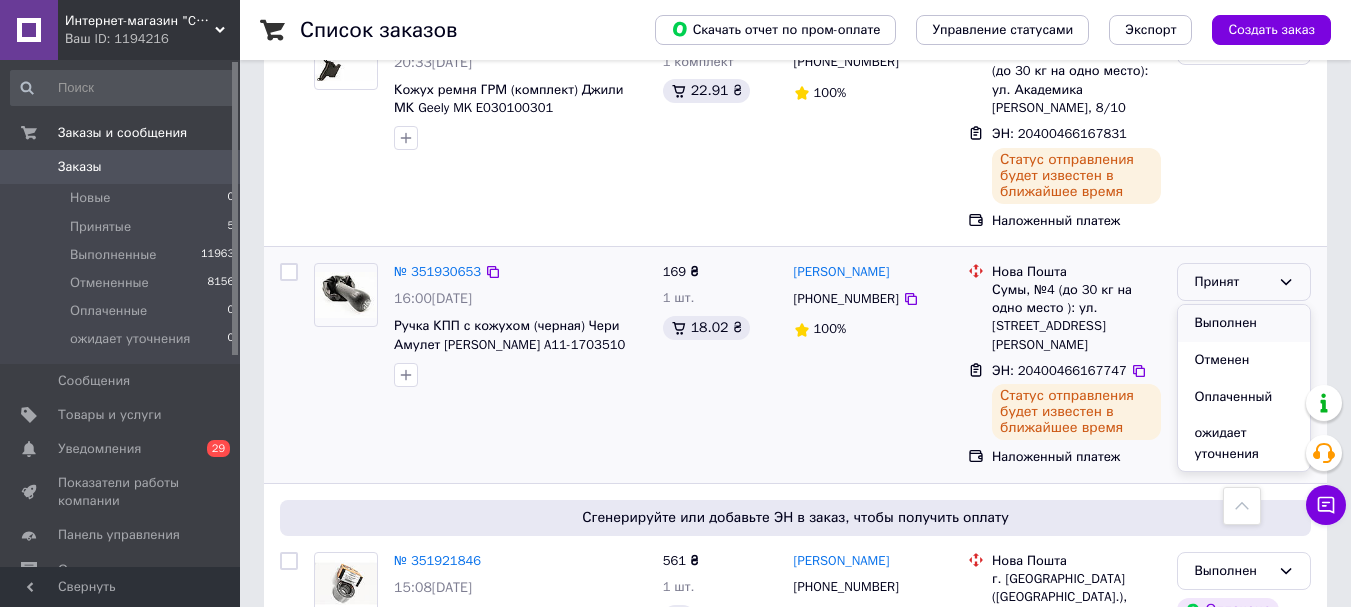 click on "Выполнен" at bounding box center (1244, 323) 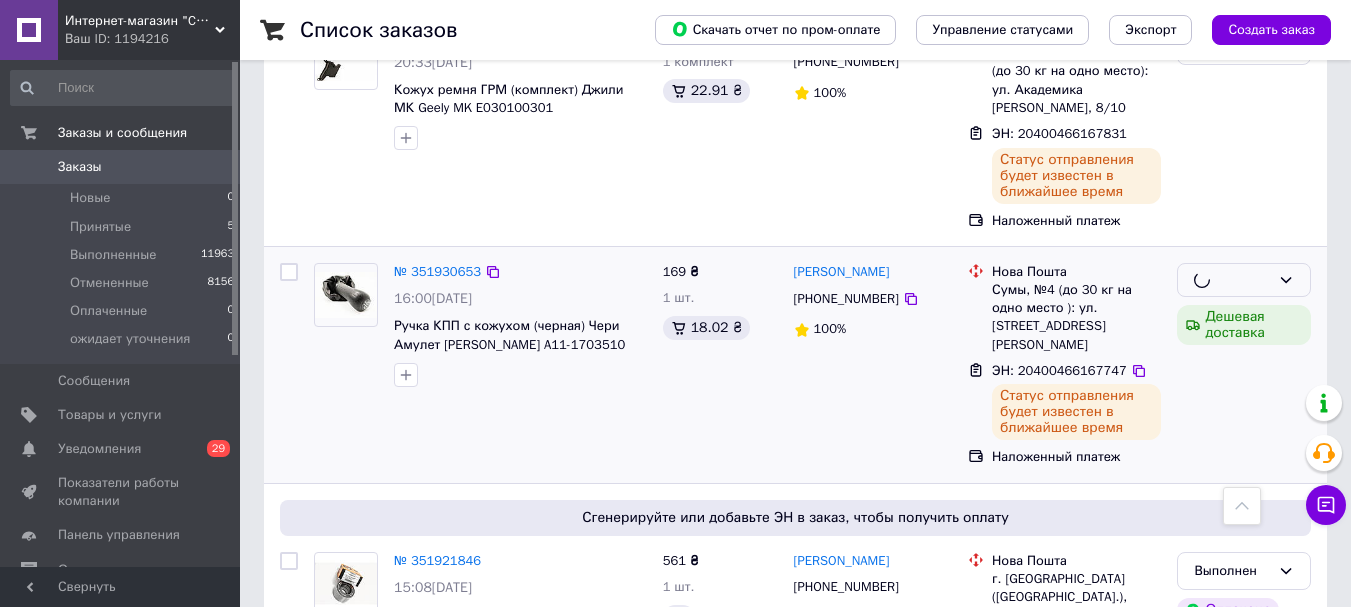 scroll, scrollTop: 700, scrollLeft: 0, axis: vertical 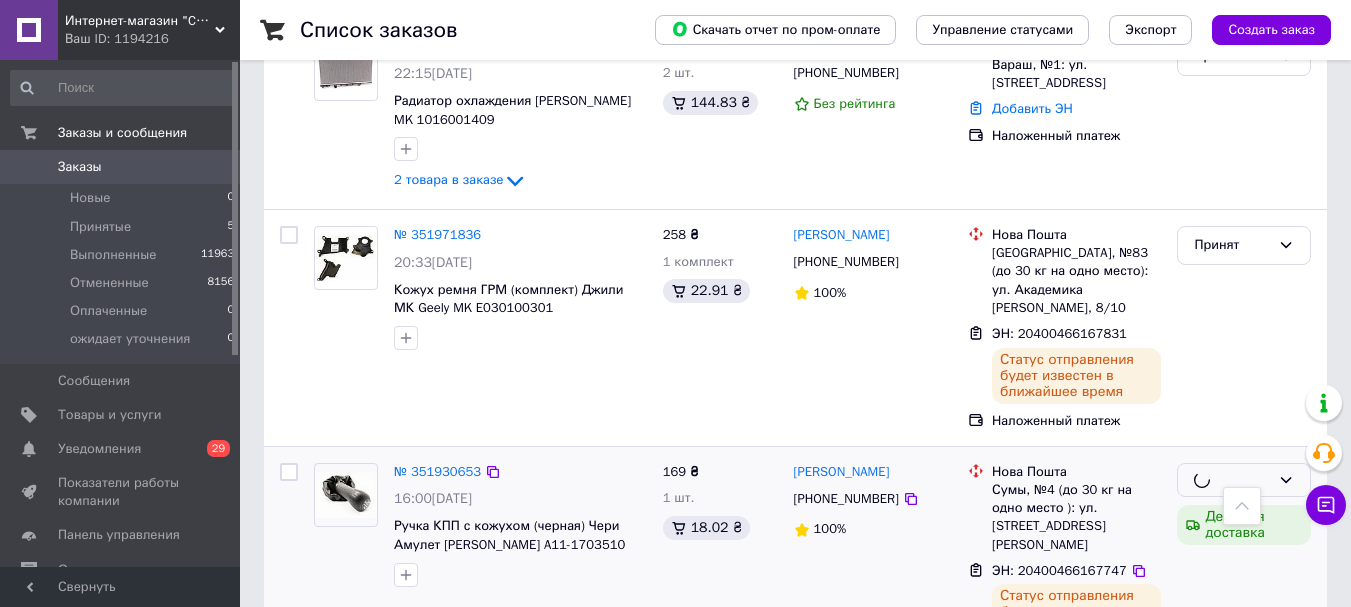click 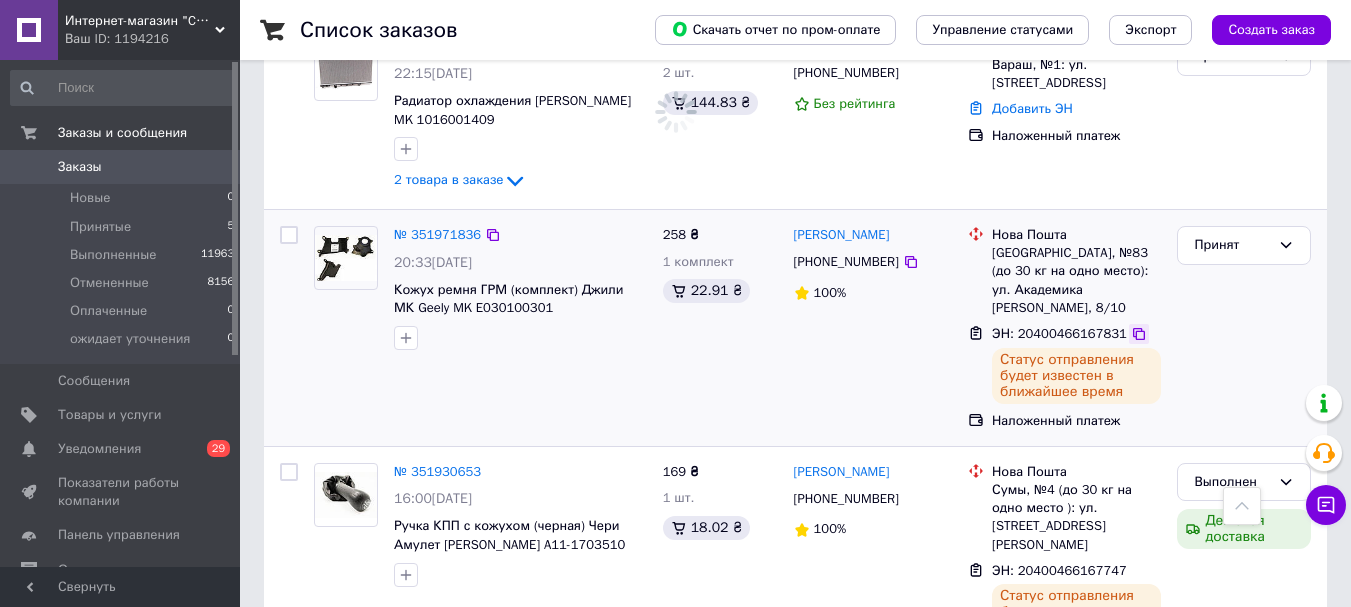 click 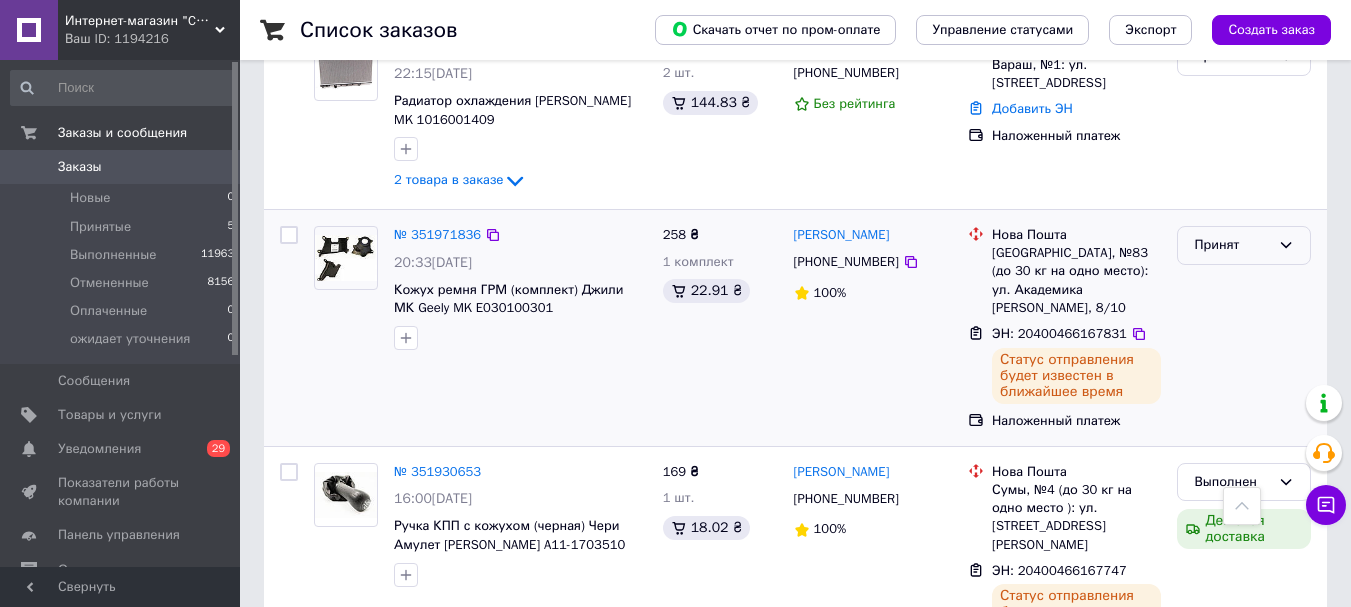 click on "Принят" at bounding box center [1232, 245] 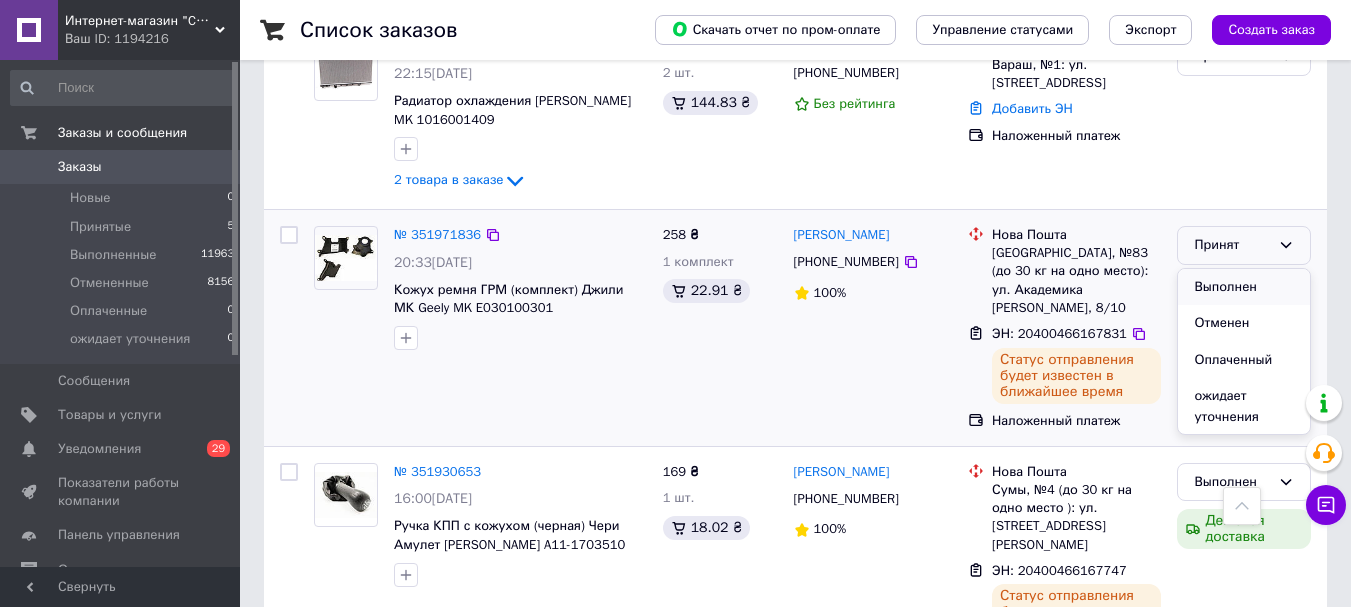 click on "Выполнен" at bounding box center [1244, 287] 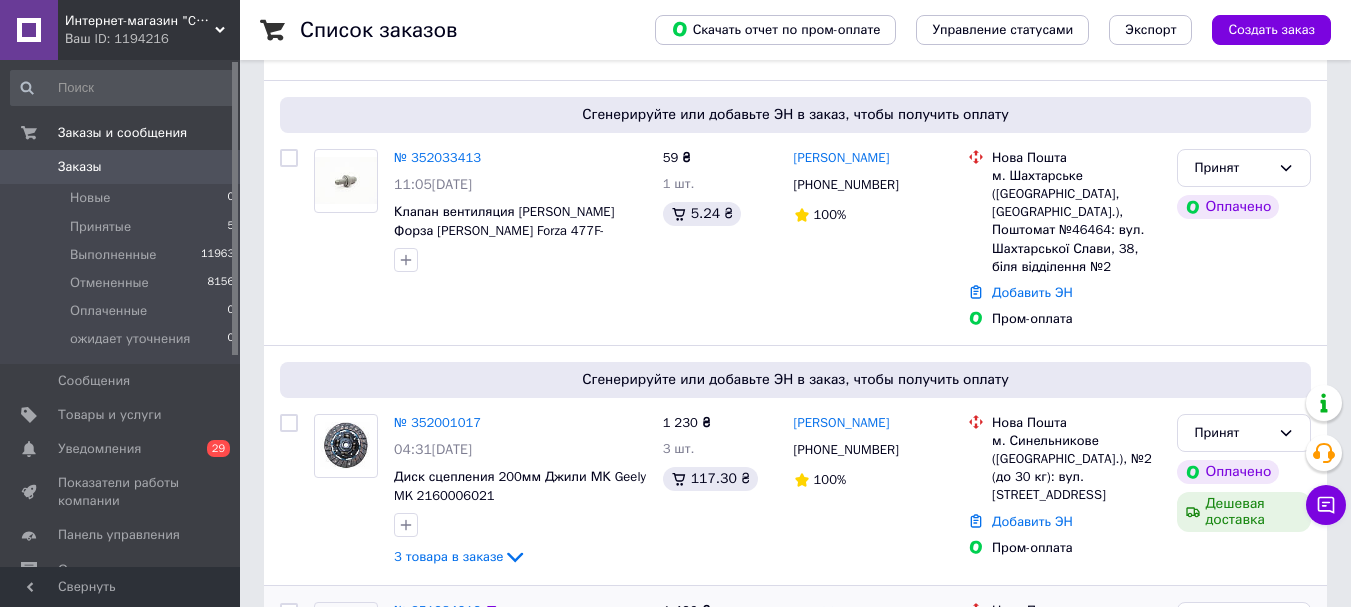 scroll, scrollTop: 100, scrollLeft: 0, axis: vertical 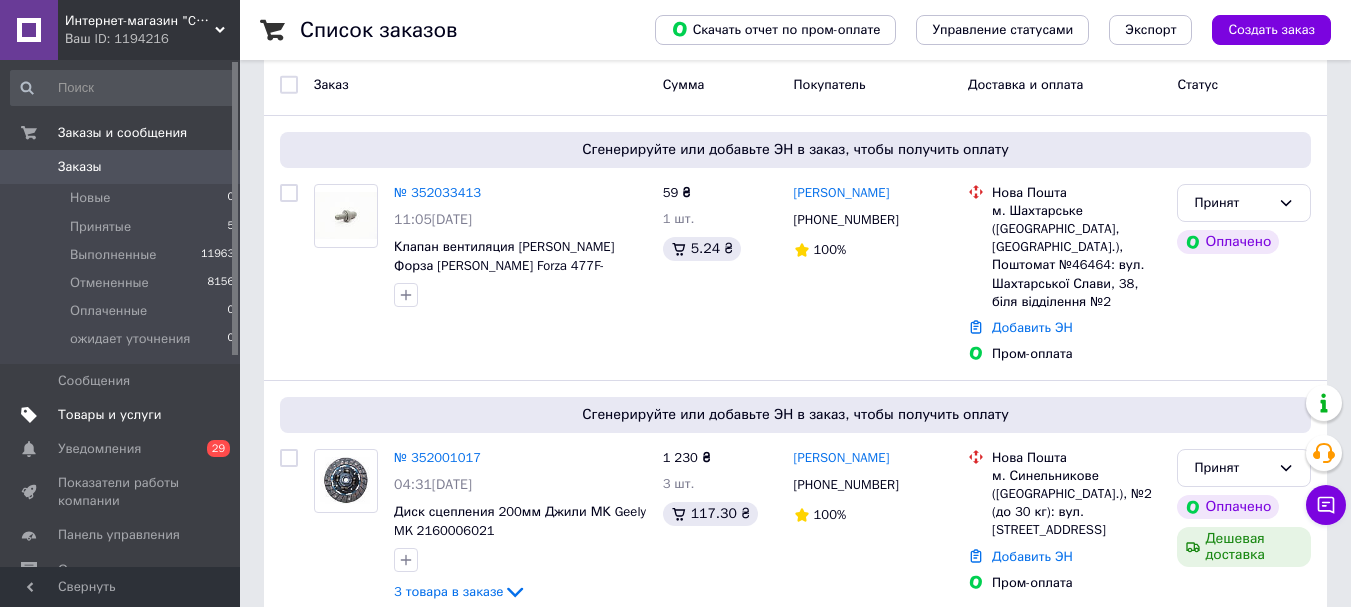 click on "Товары и услуги" at bounding box center (110, 415) 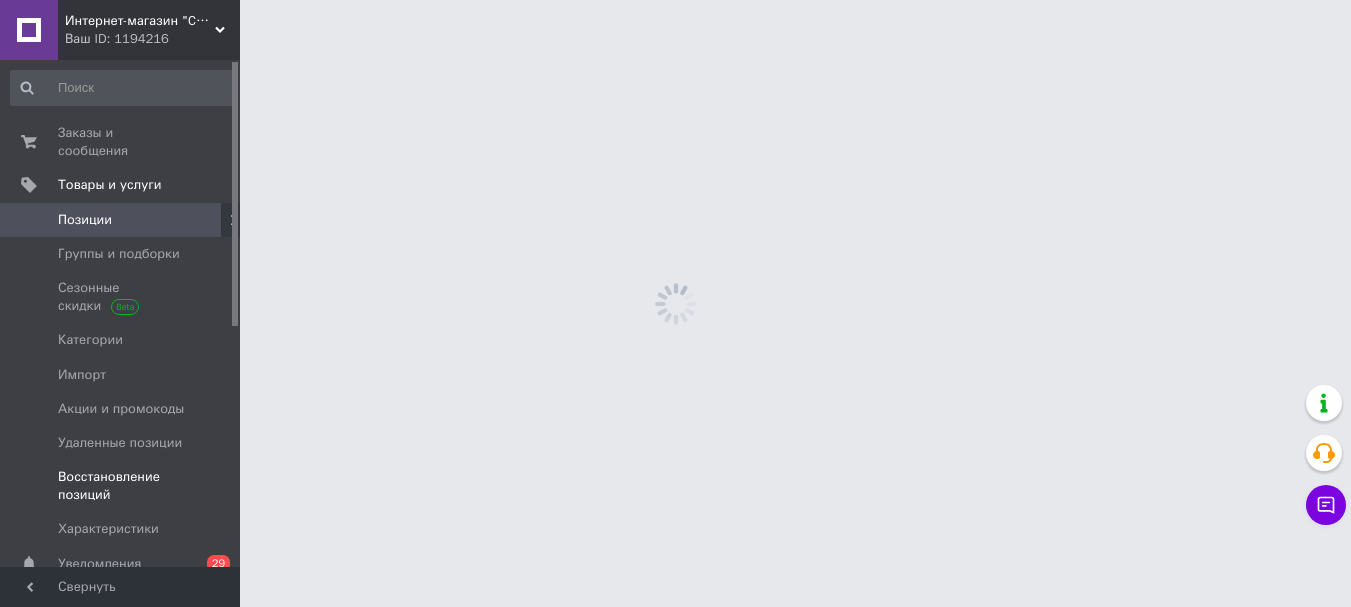 scroll, scrollTop: 0, scrollLeft: 0, axis: both 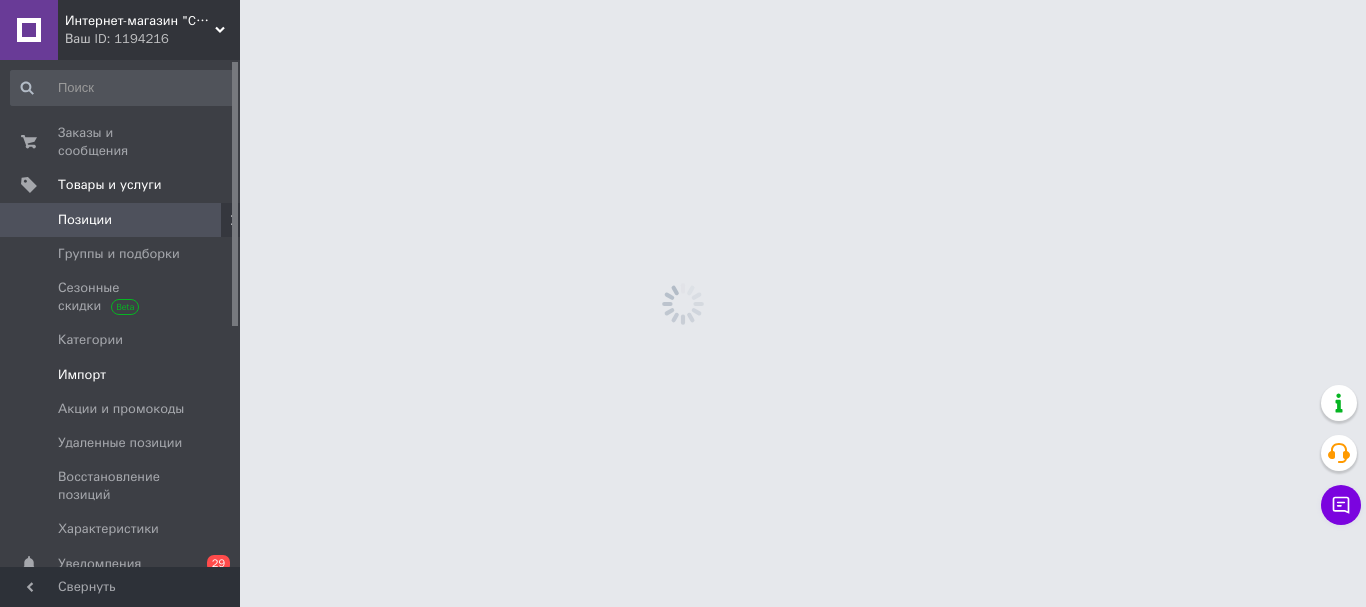 click on "Импорт" at bounding box center [82, 375] 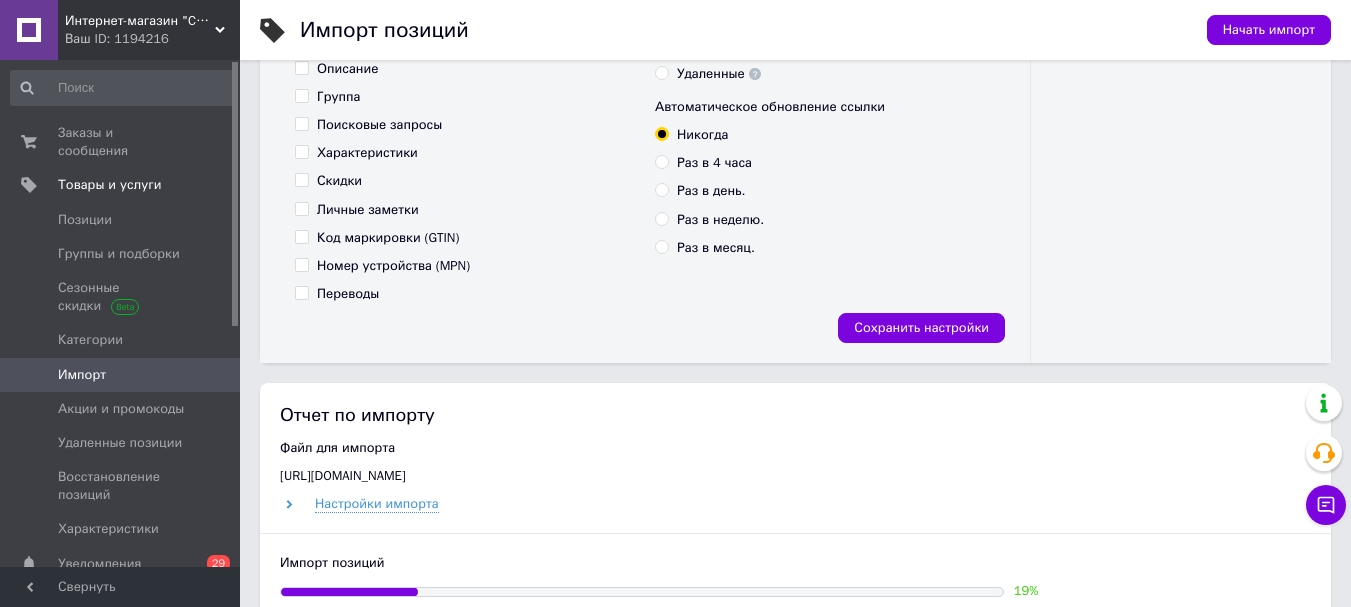 scroll, scrollTop: 700, scrollLeft: 0, axis: vertical 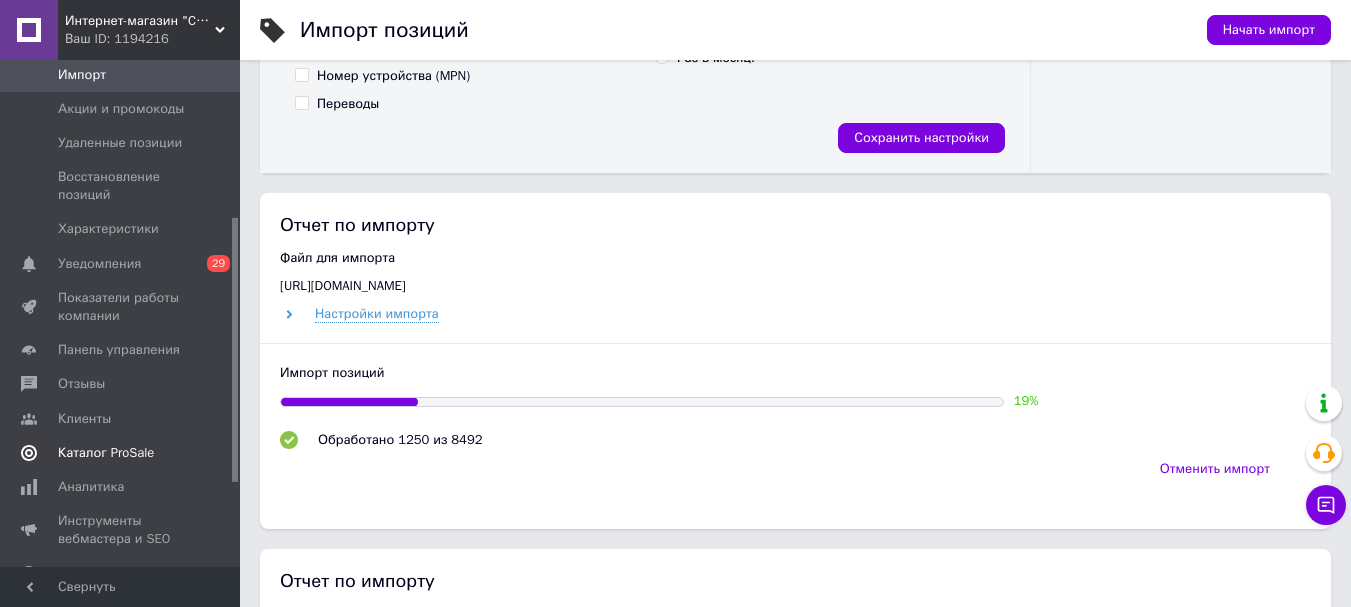 click on "Каталог ProSale" at bounding box center (106, 453) 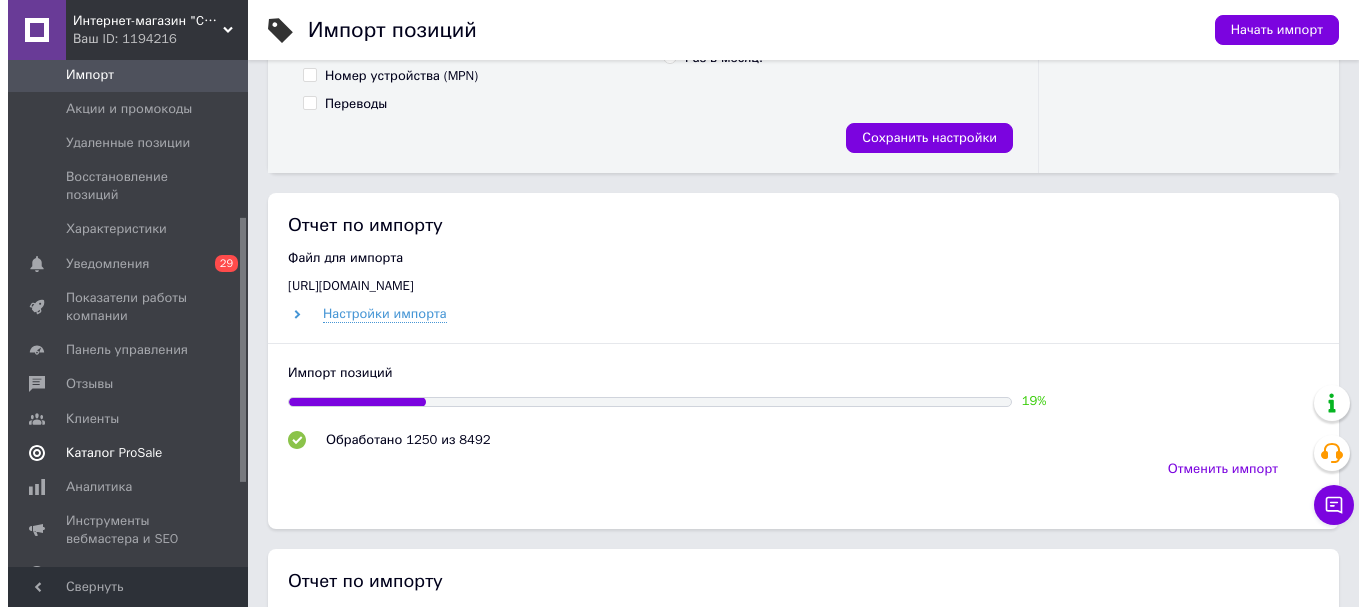 scroll, scrollTop: 0, scrollLeft: 0, axis: both 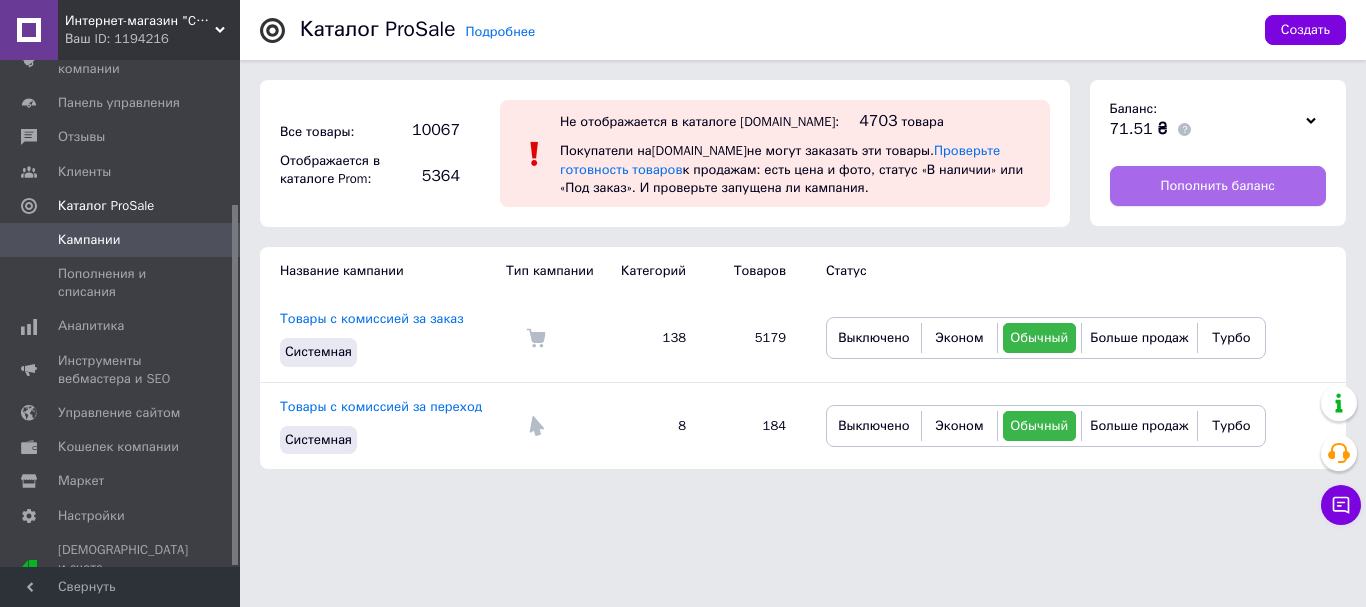 click on "Пополнить баланс" at bounding box center [1217, 186] 